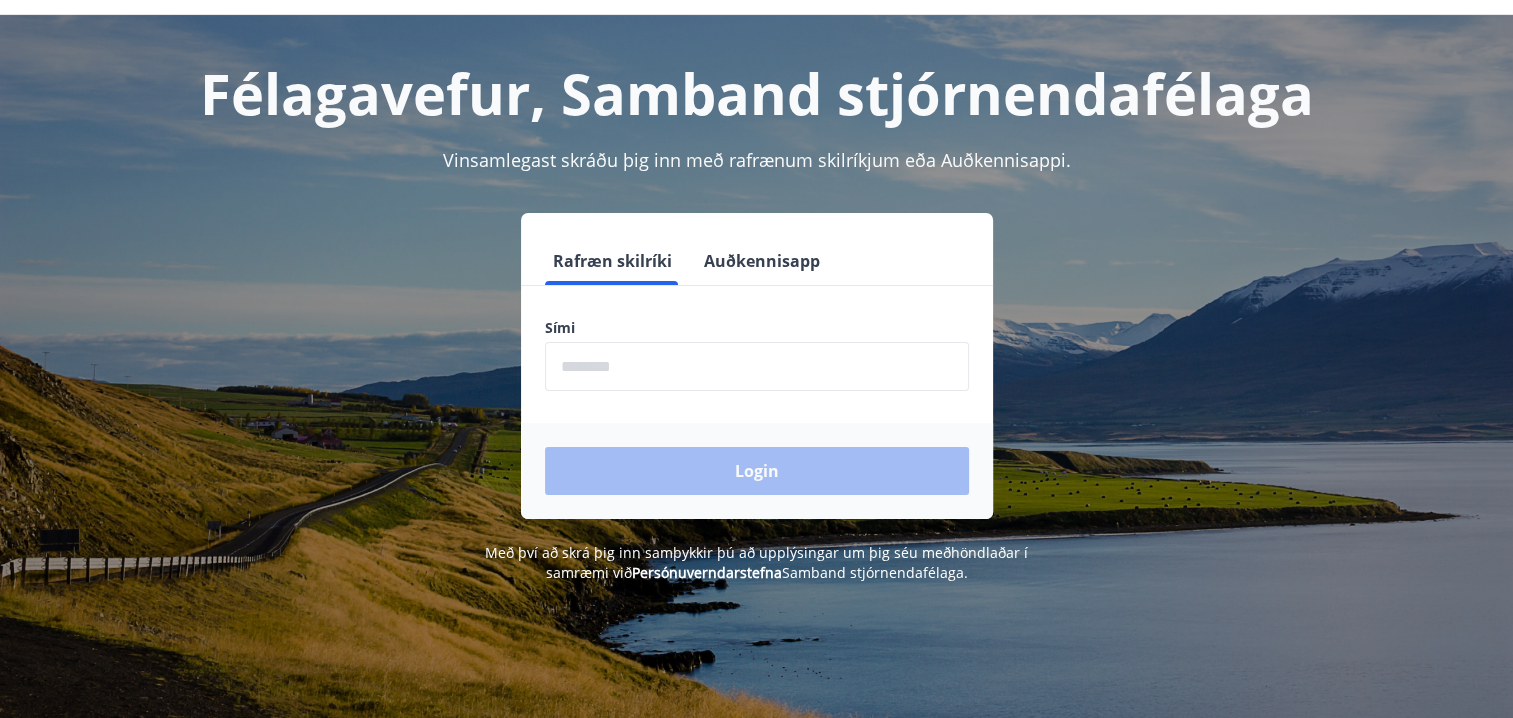 scroll, scrollTop: 100, scrollLeft: 0, axis: vertical 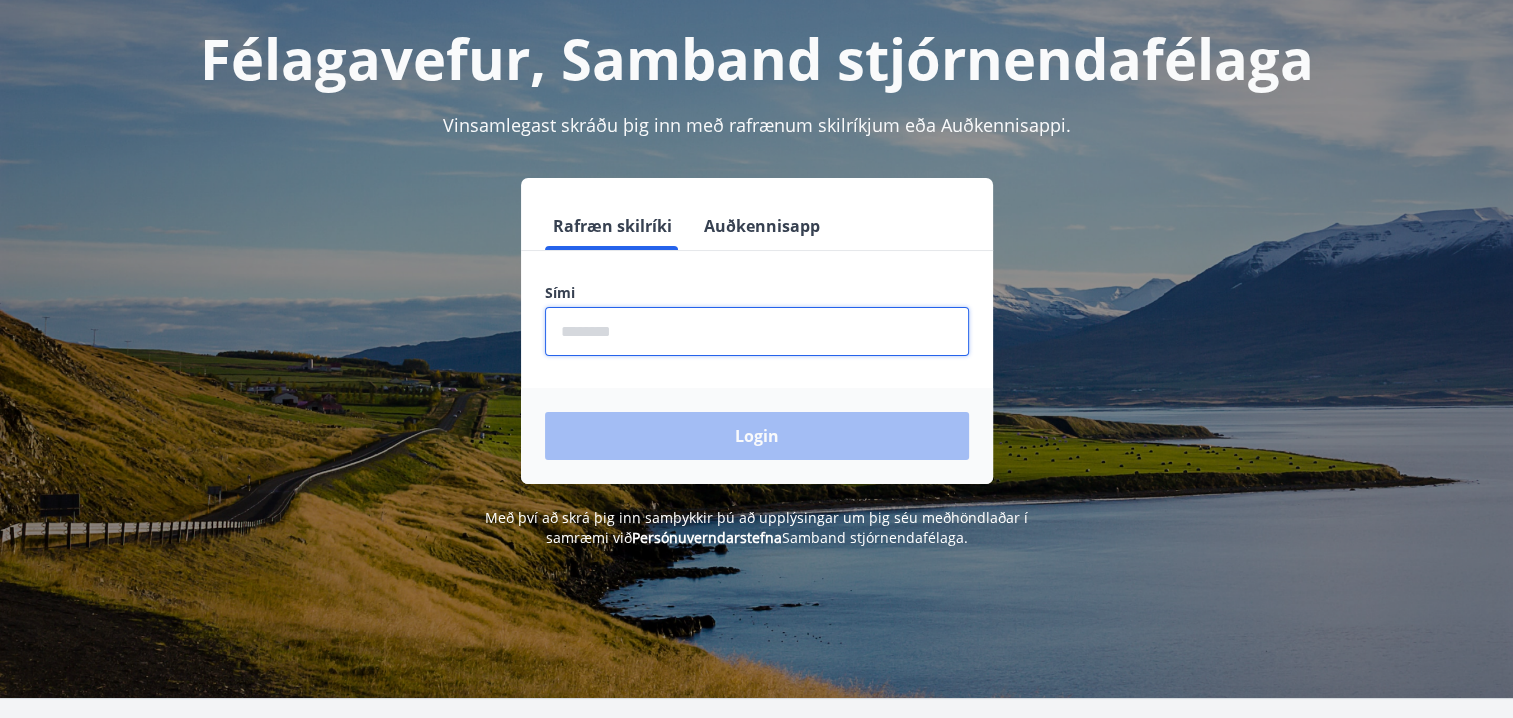 click at bounding box center [757, 331] 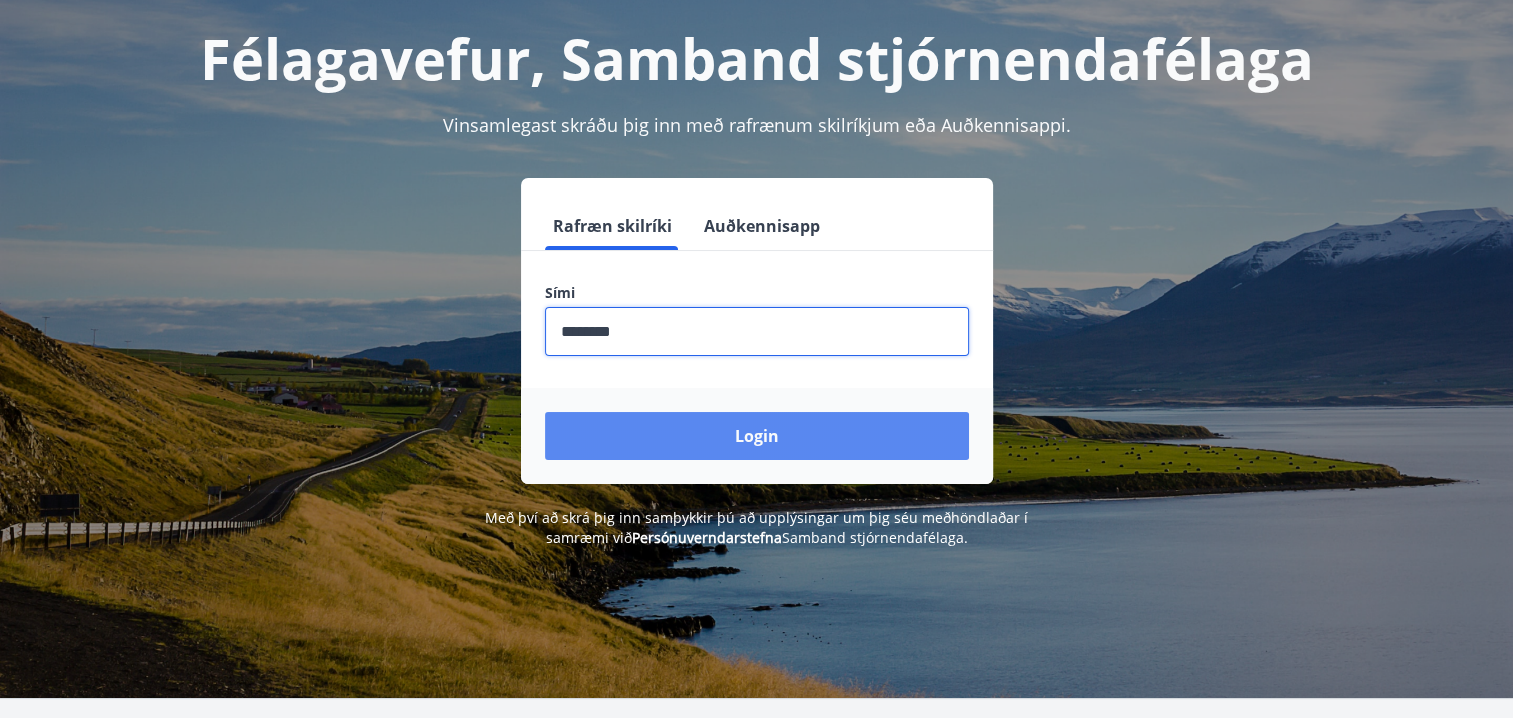 type on "********" 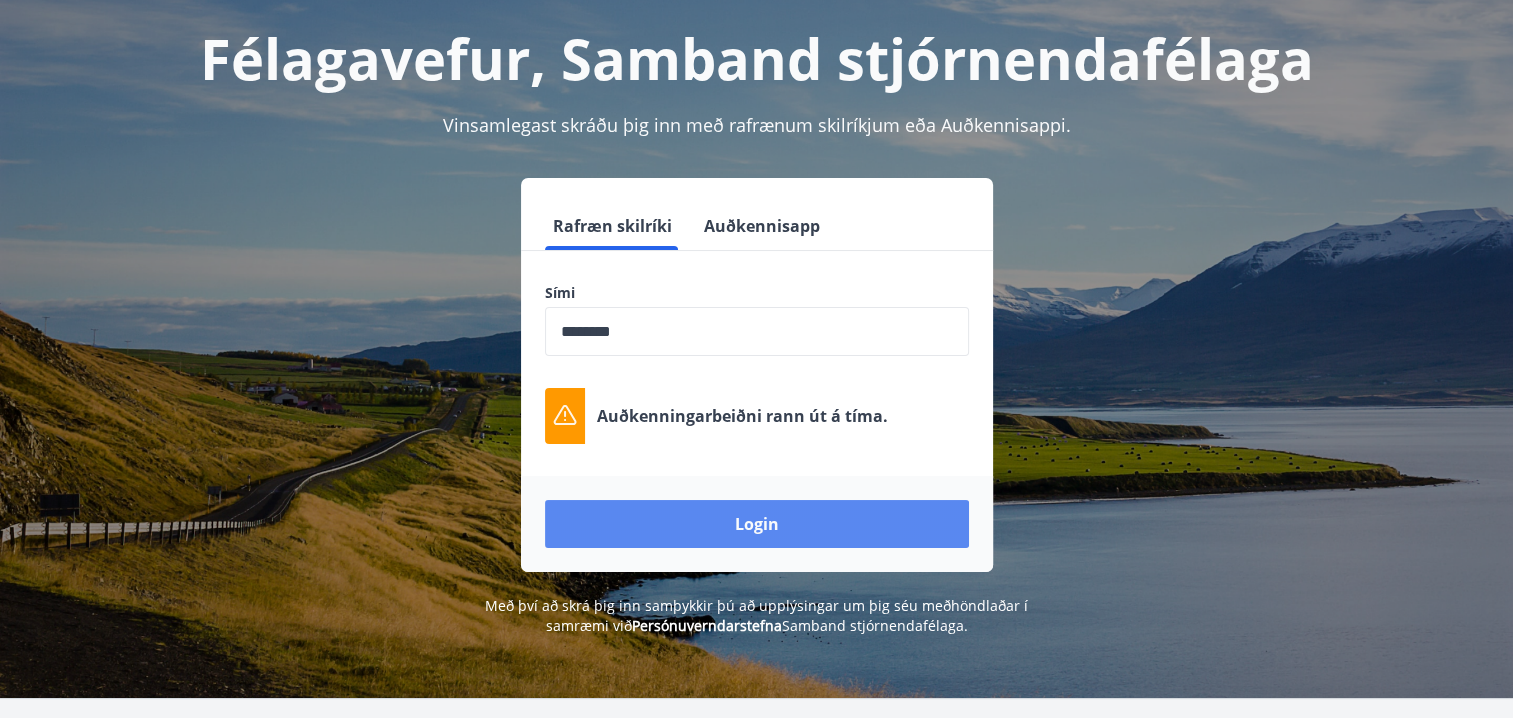 click on "Login" at bounding box center (757, 524) 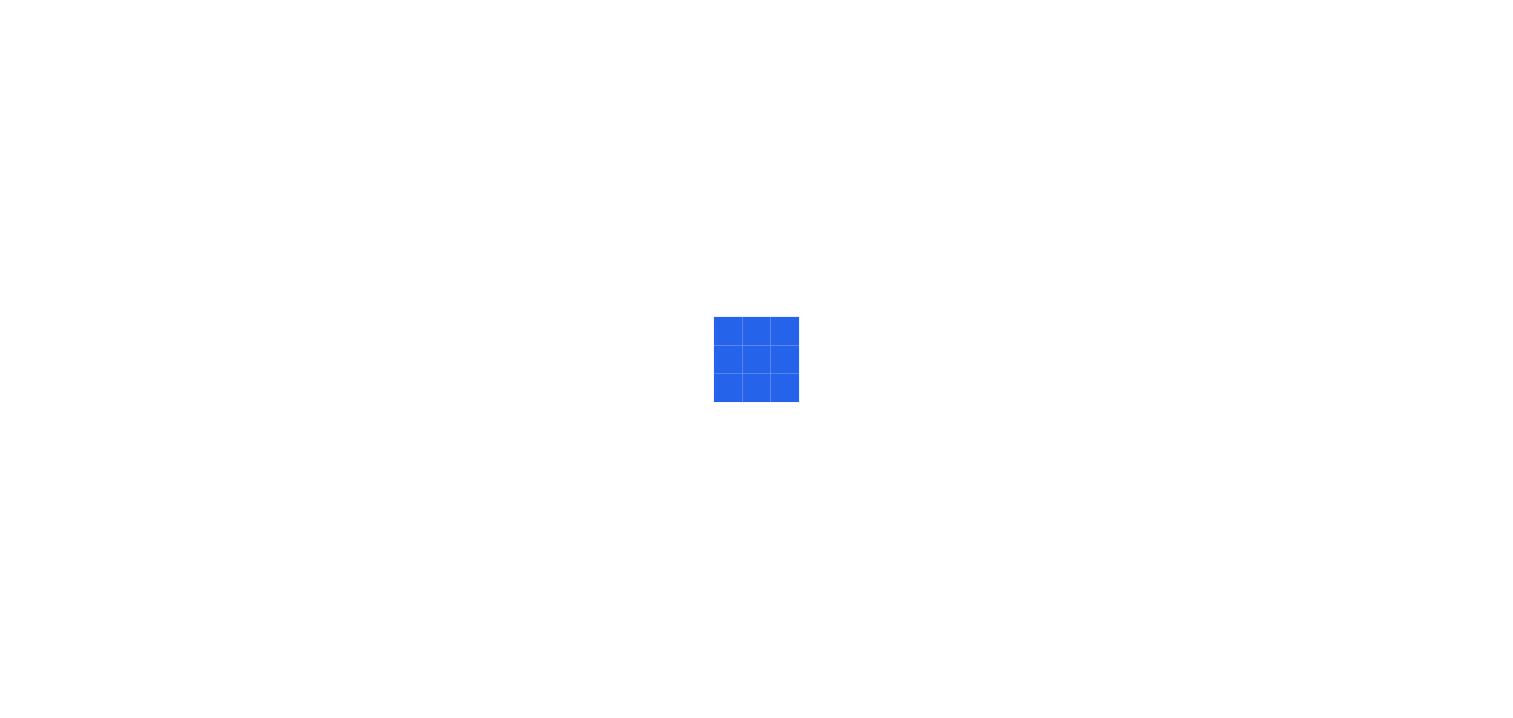 scroll, scrollTop: 0, scrollLeft: 0, axis: both 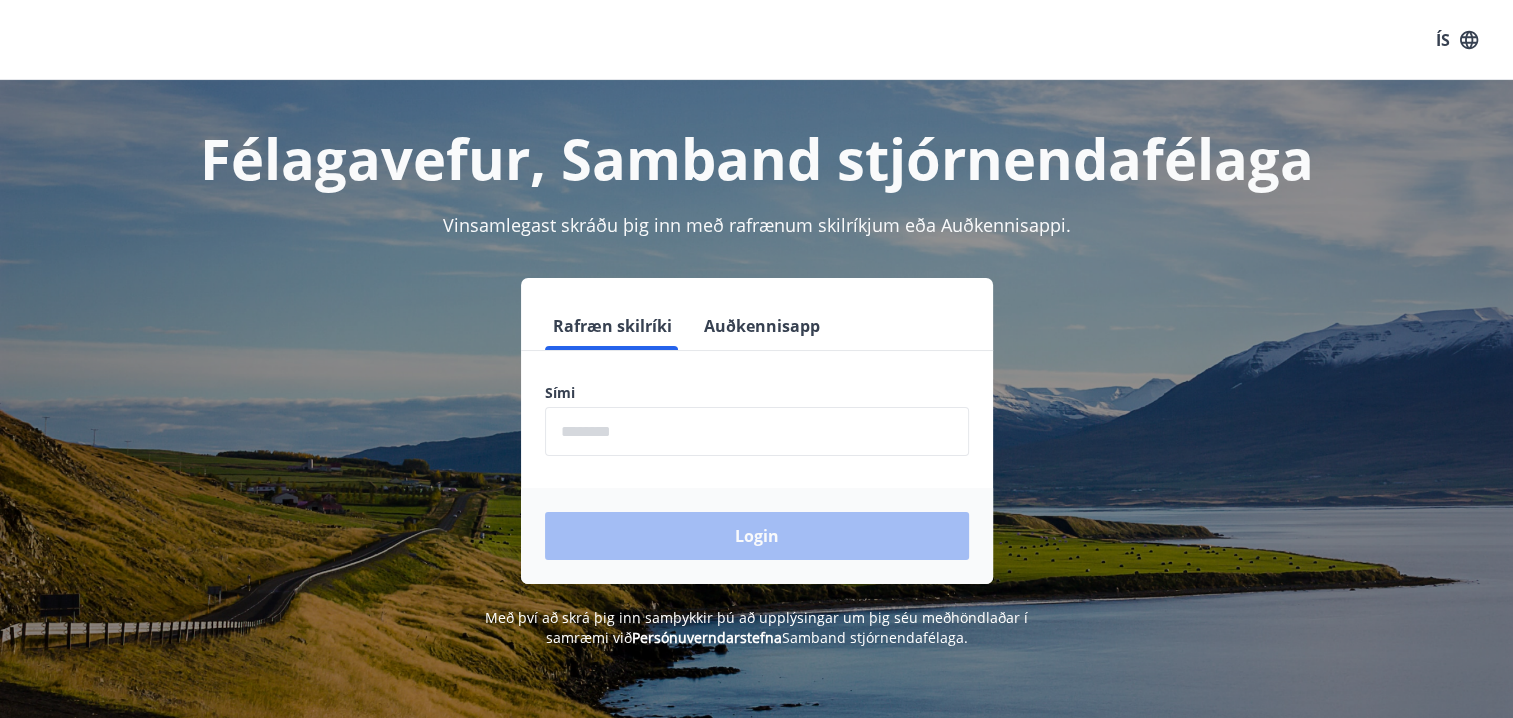 click at bounding box center (757, 431) 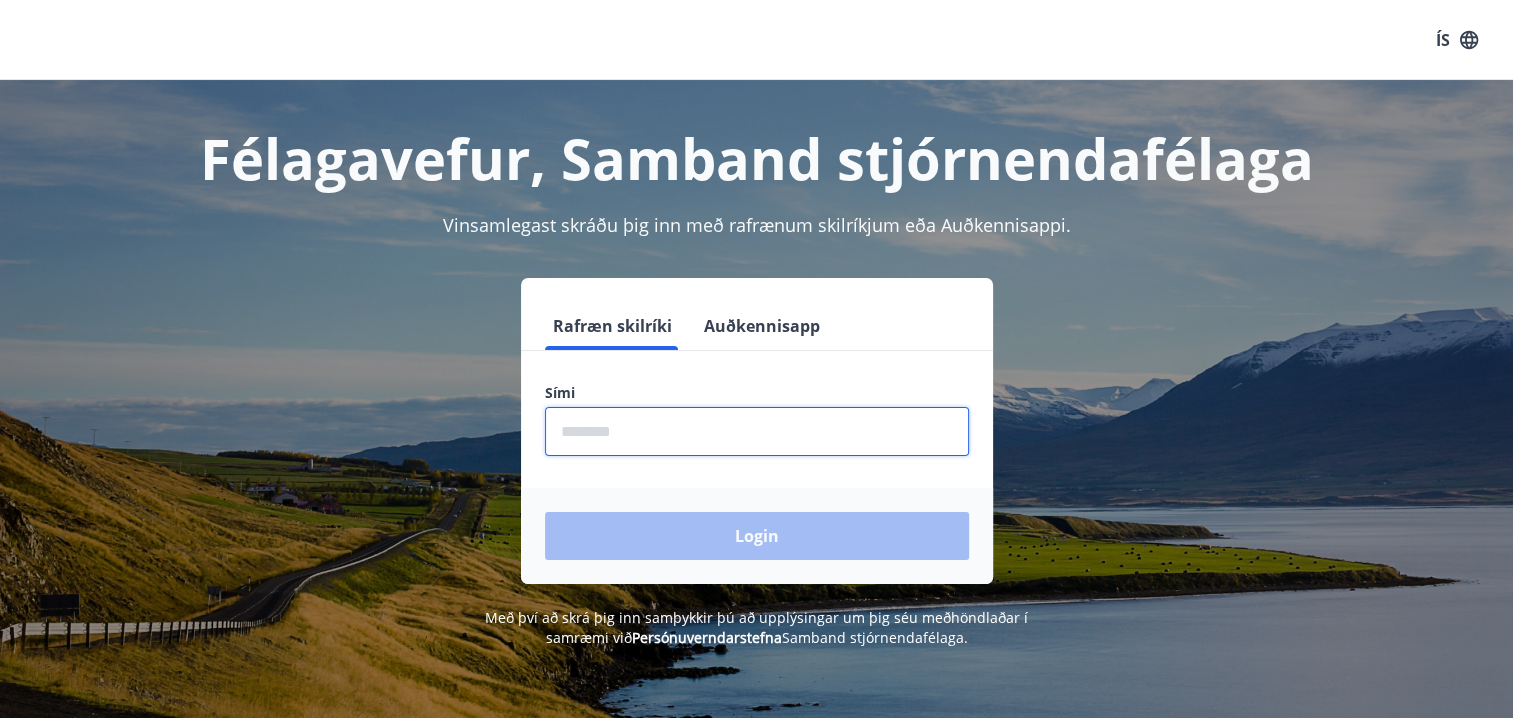 type on "********" 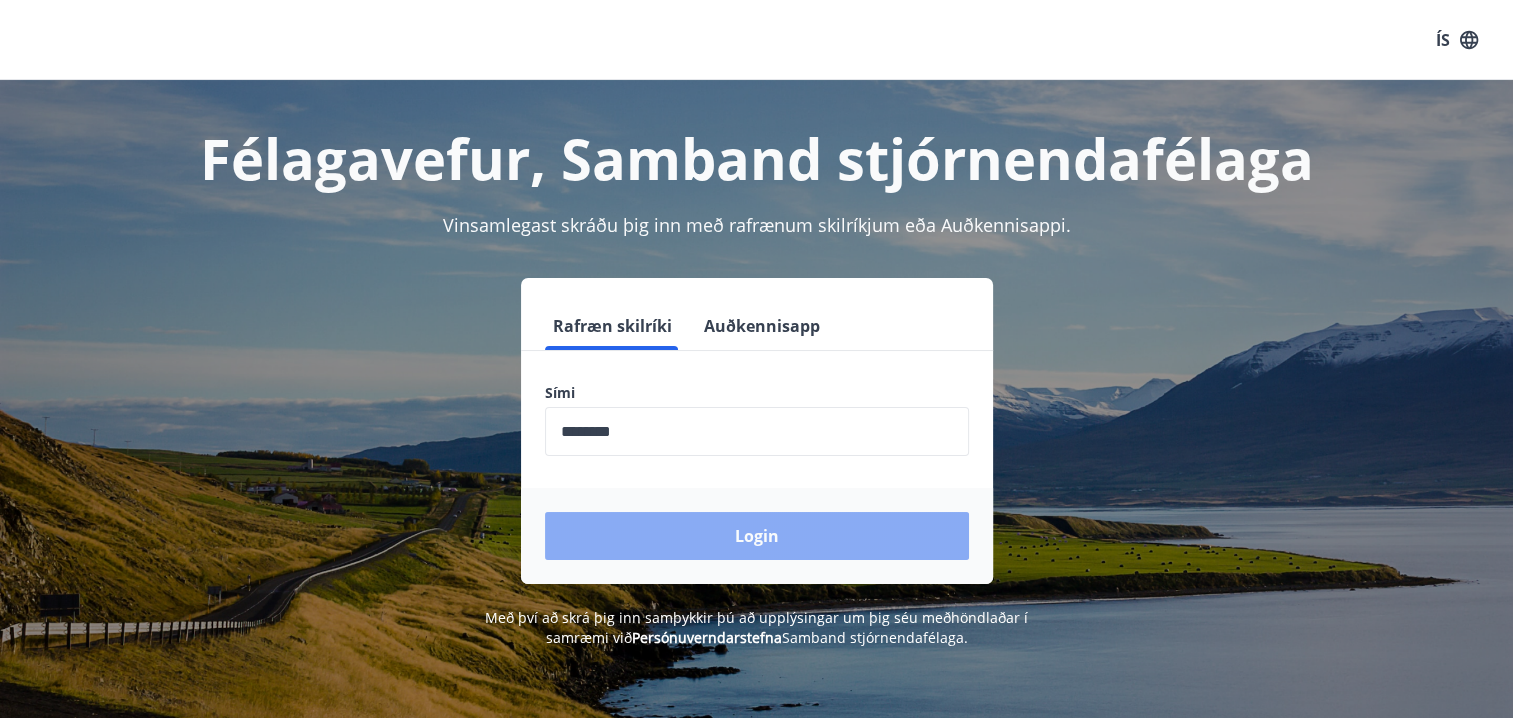 click on "Login" at bounding box center (757, 536) 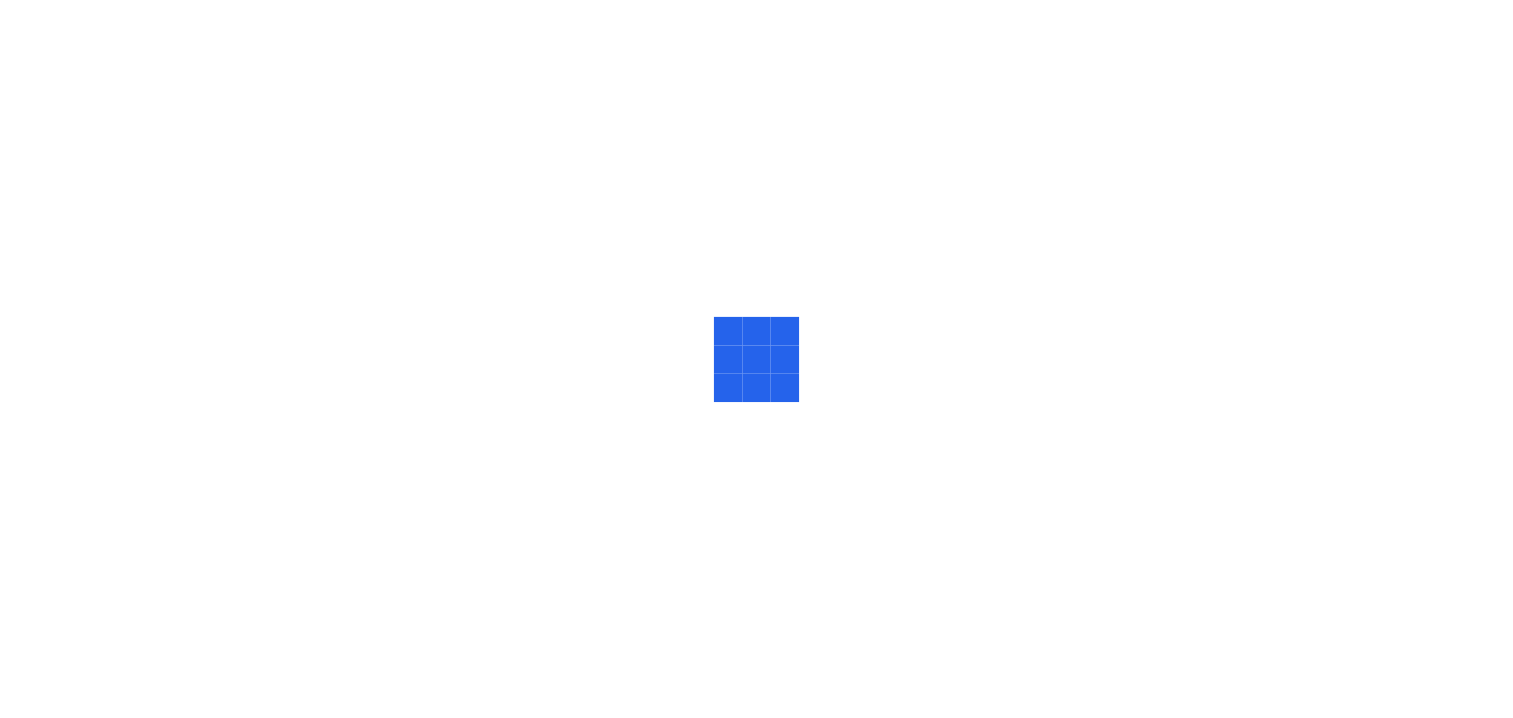 scroll, scrollTop: 0, scrollLeft: 0, axis: both 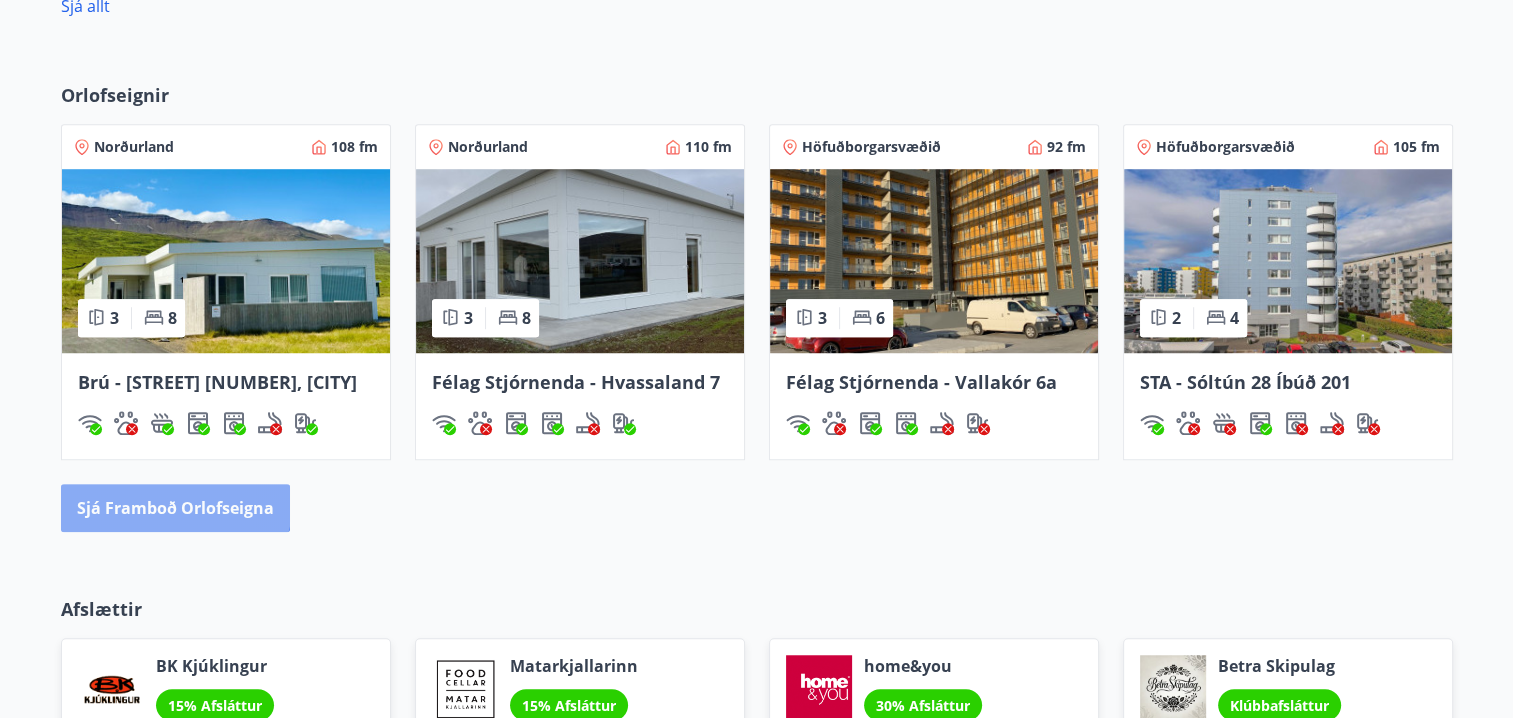 click on "Sjá framboð orlofseigna" at bounding box center [175, 508] 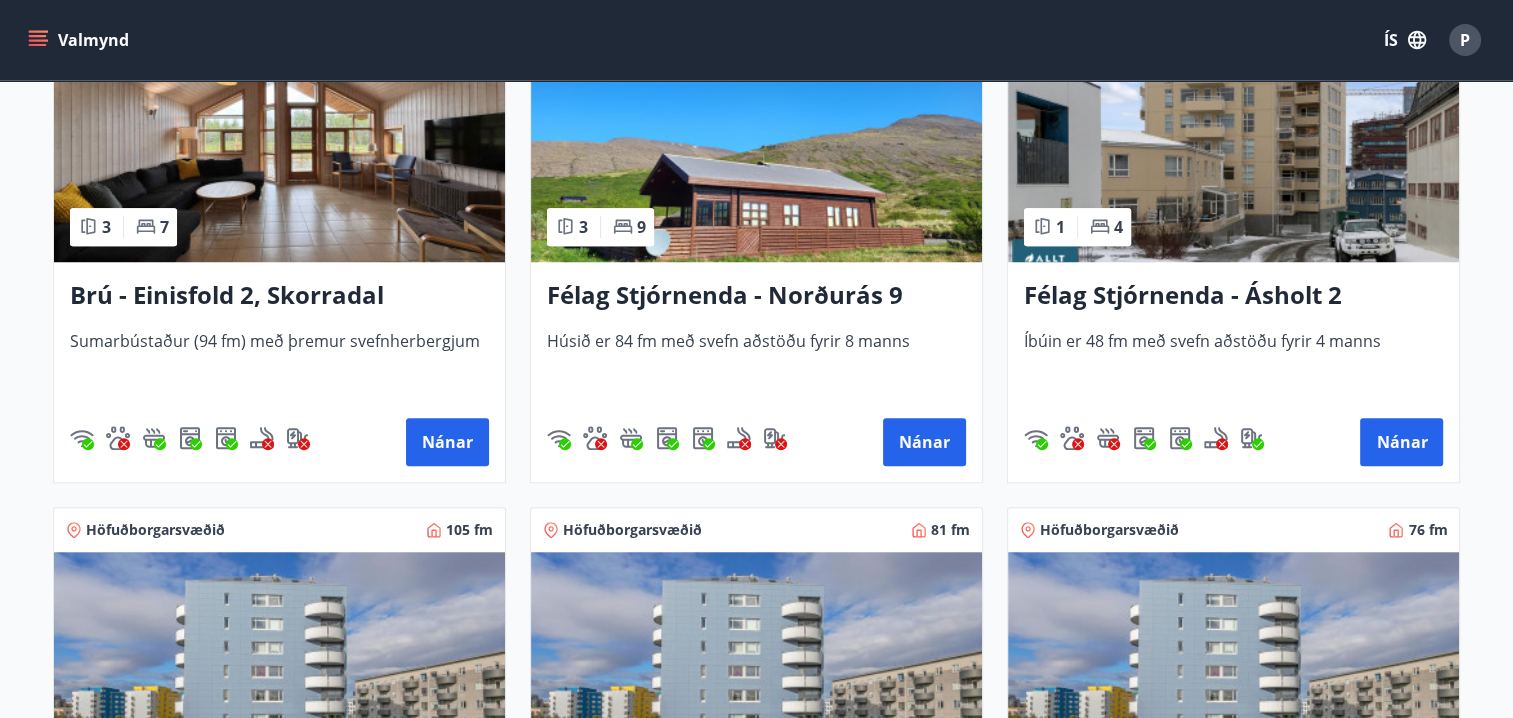 scroll, scrollTop: 1600, scrollLeft: 0, axis: vertical 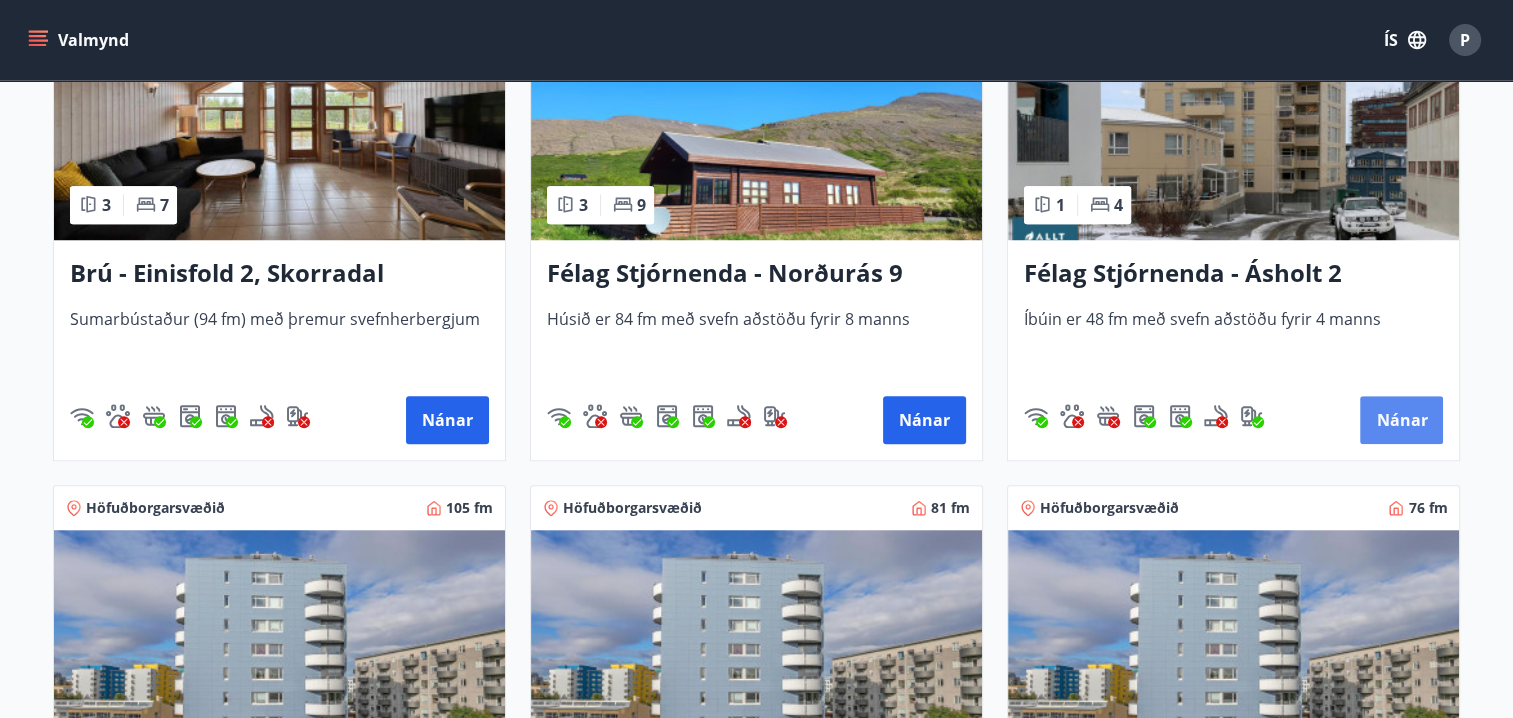 click on "Nánar" at bounding box center [1401, 420] 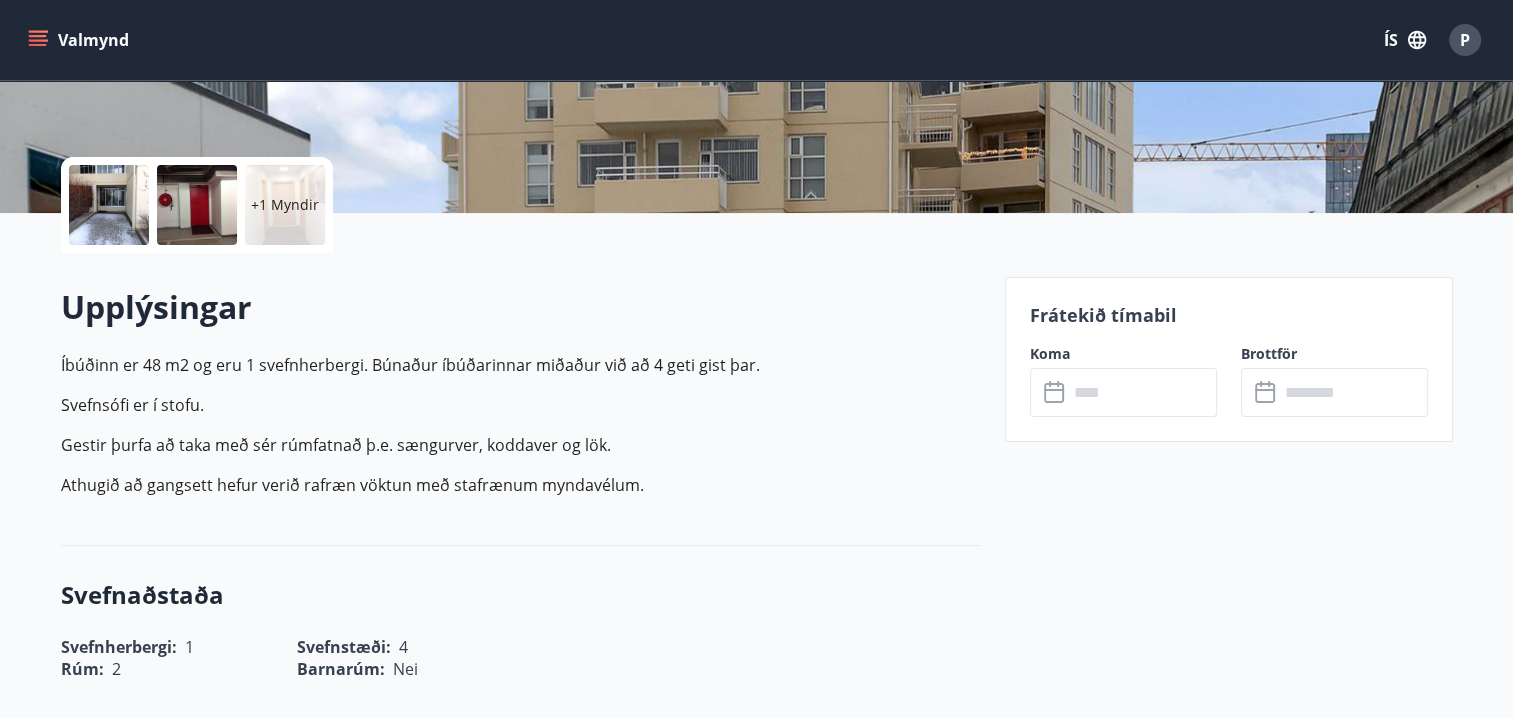 scroll, scrollTop: 400, scrollLeft: 0, axis: vertical 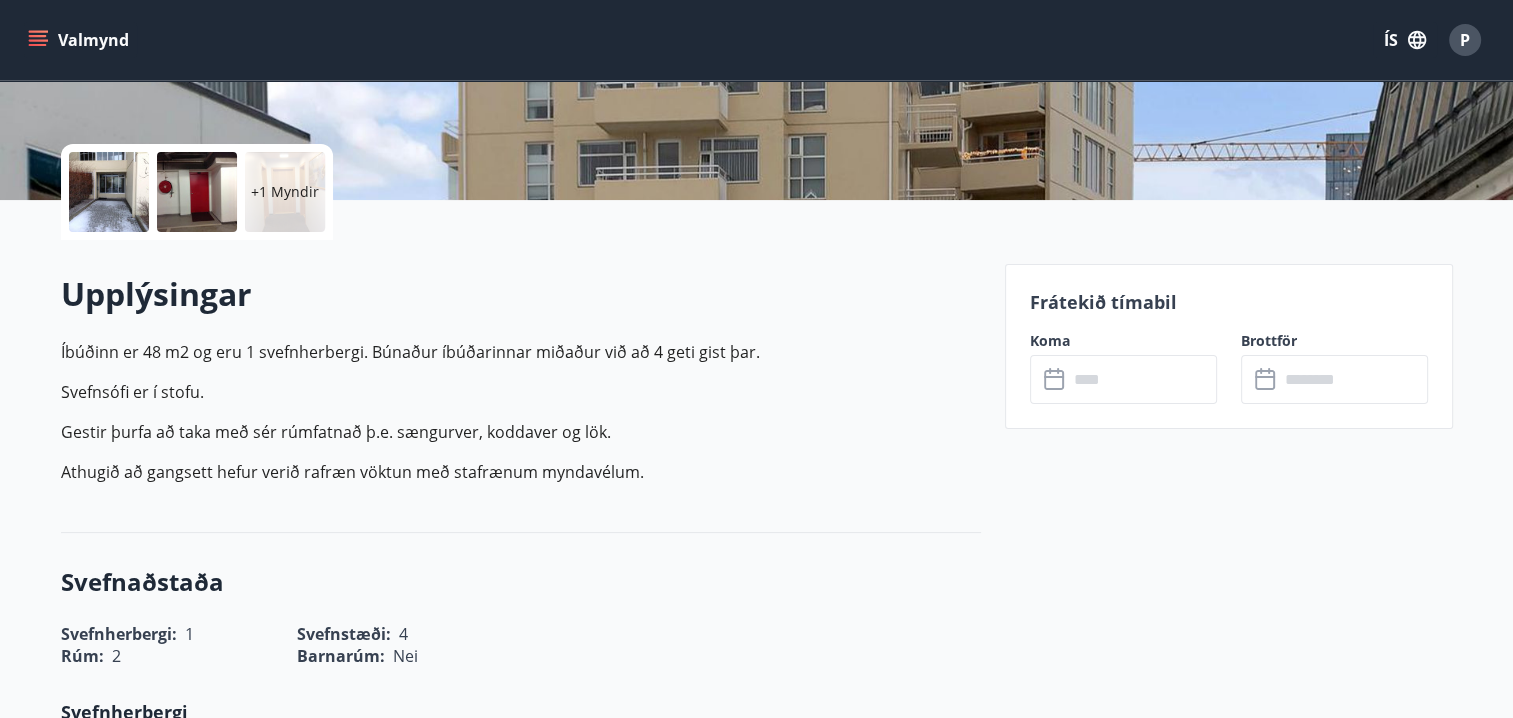 click 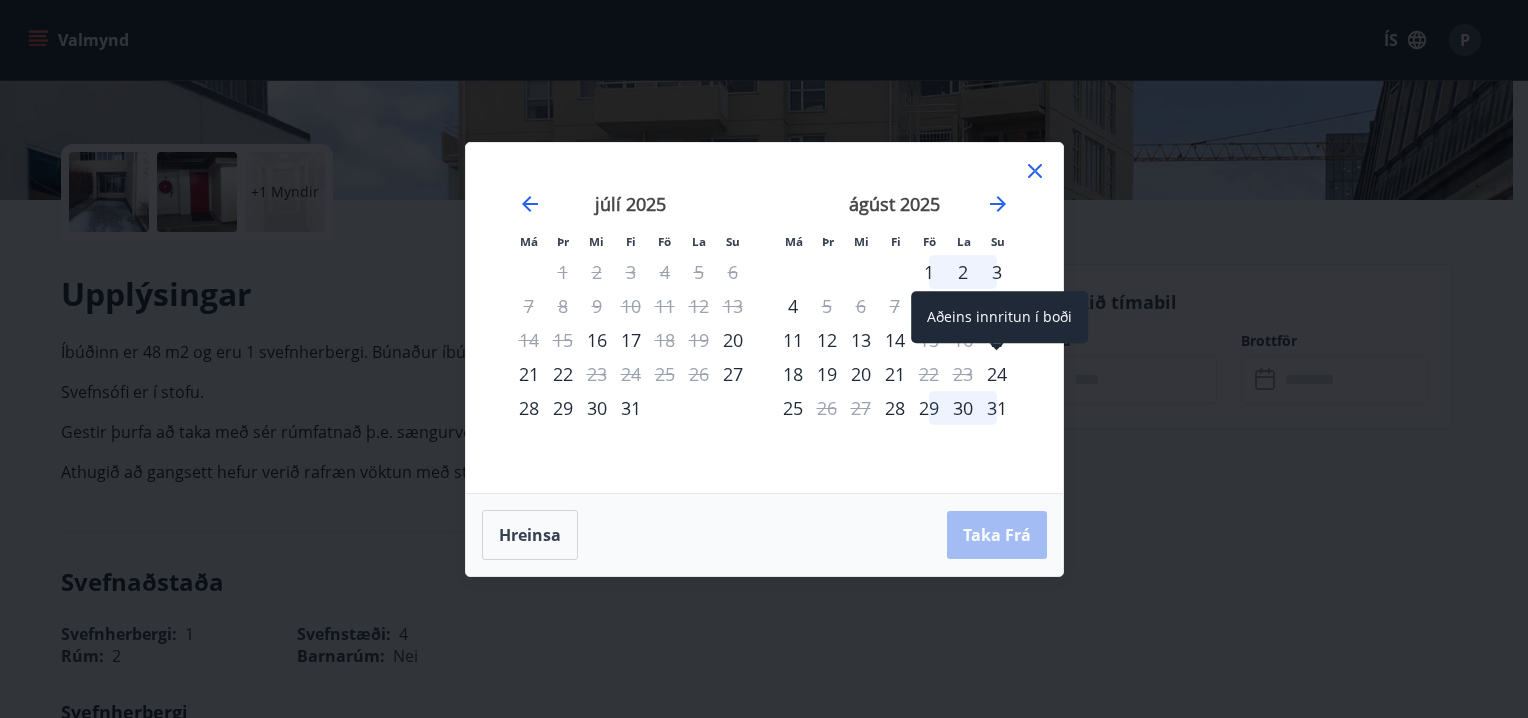 click on "24" at bounding box center [997, 374] 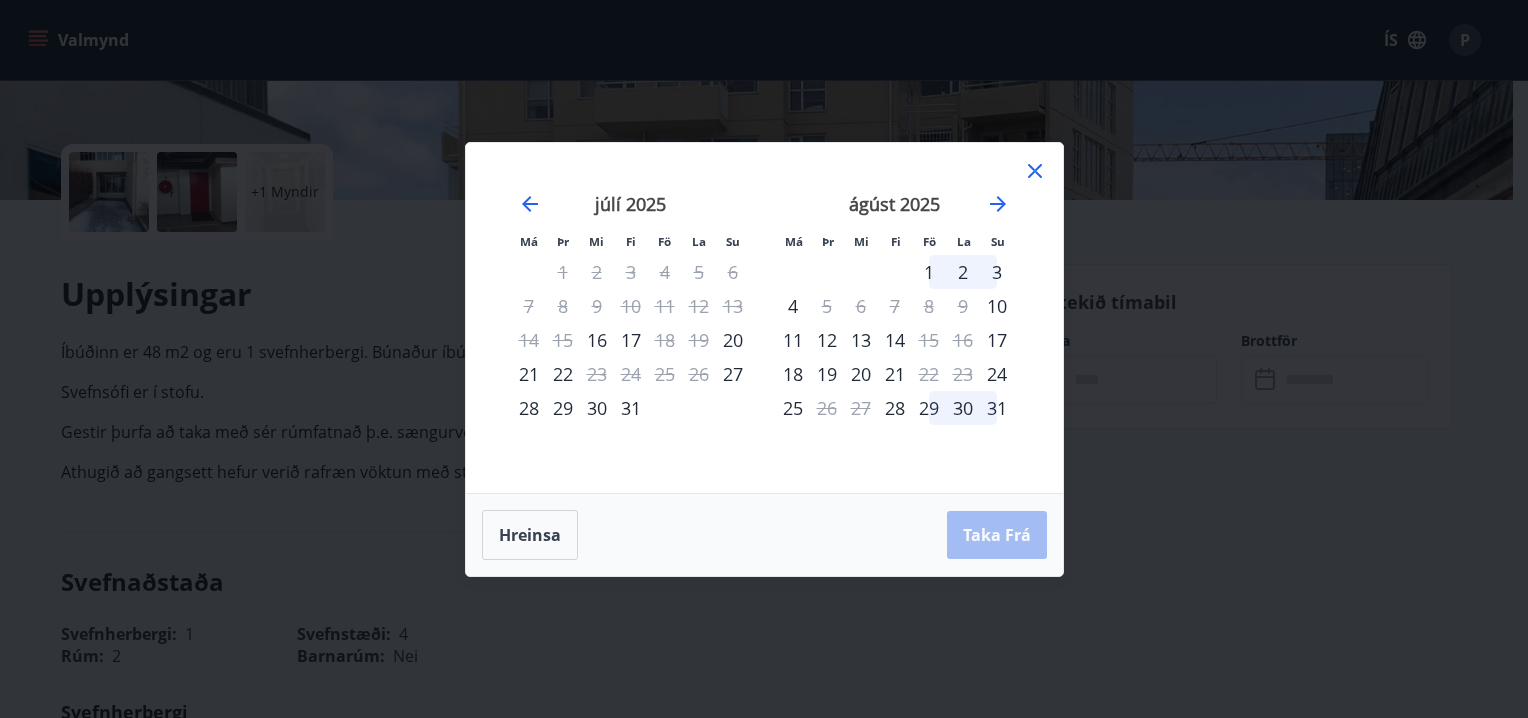 click on "25" at bounding box center (793, 408) 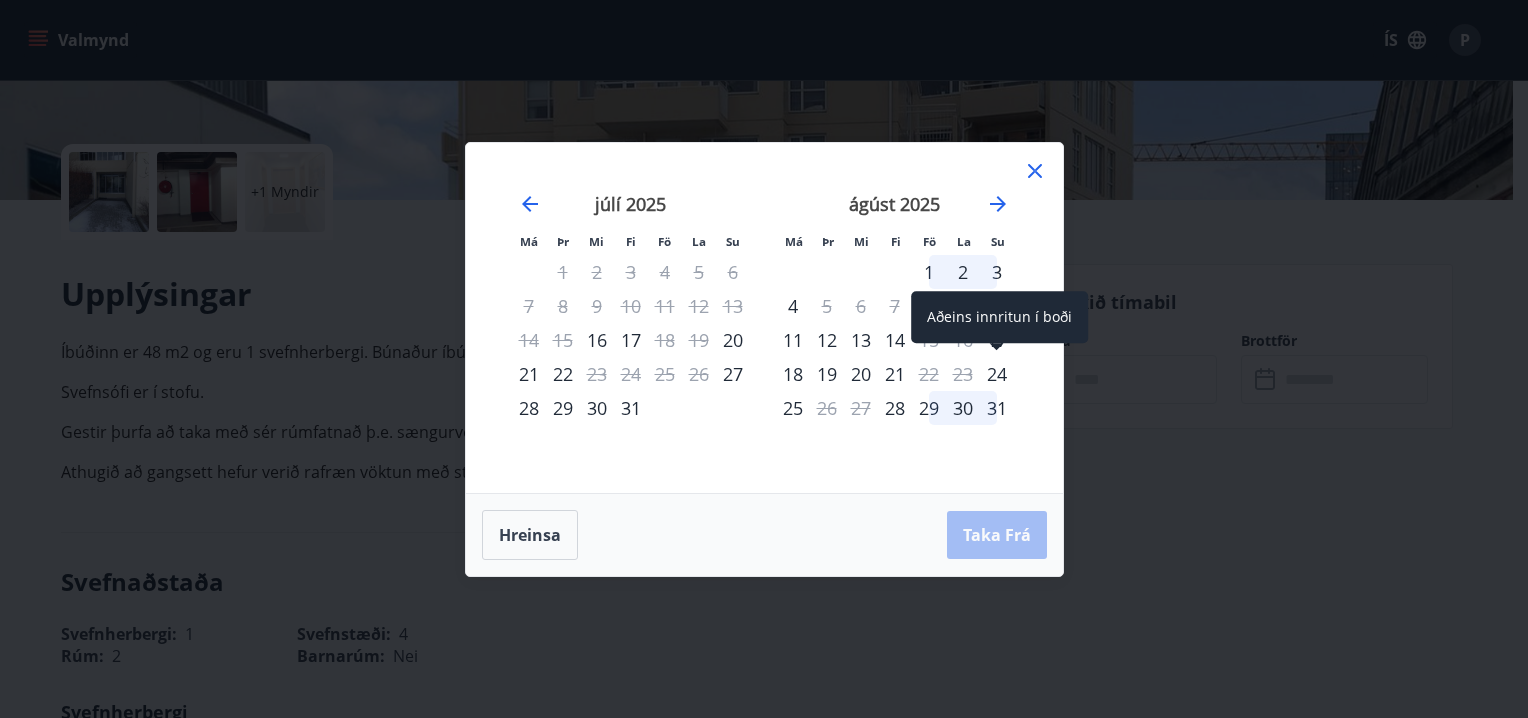 click on "24" at bounding box center [997, 374] 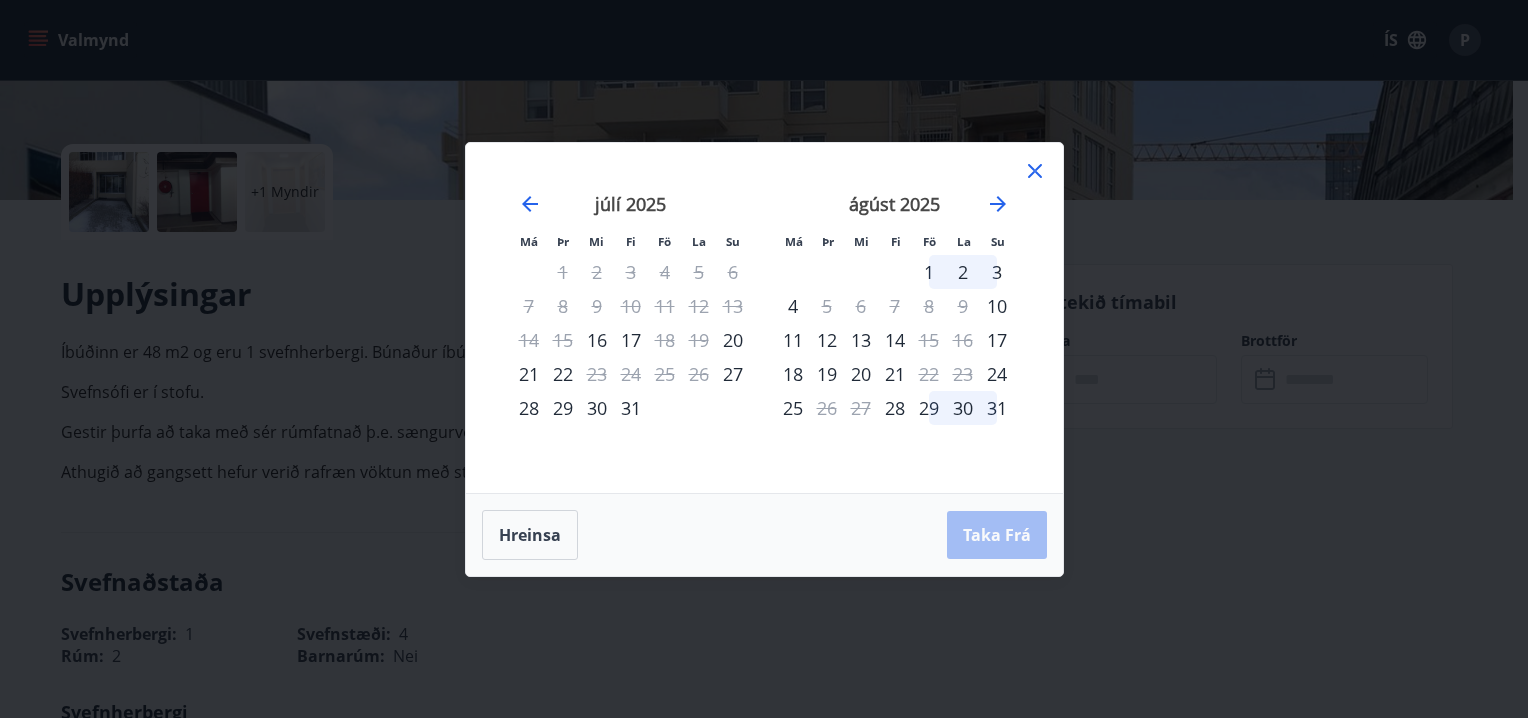 click on "25" at bounding box center (793, 408) 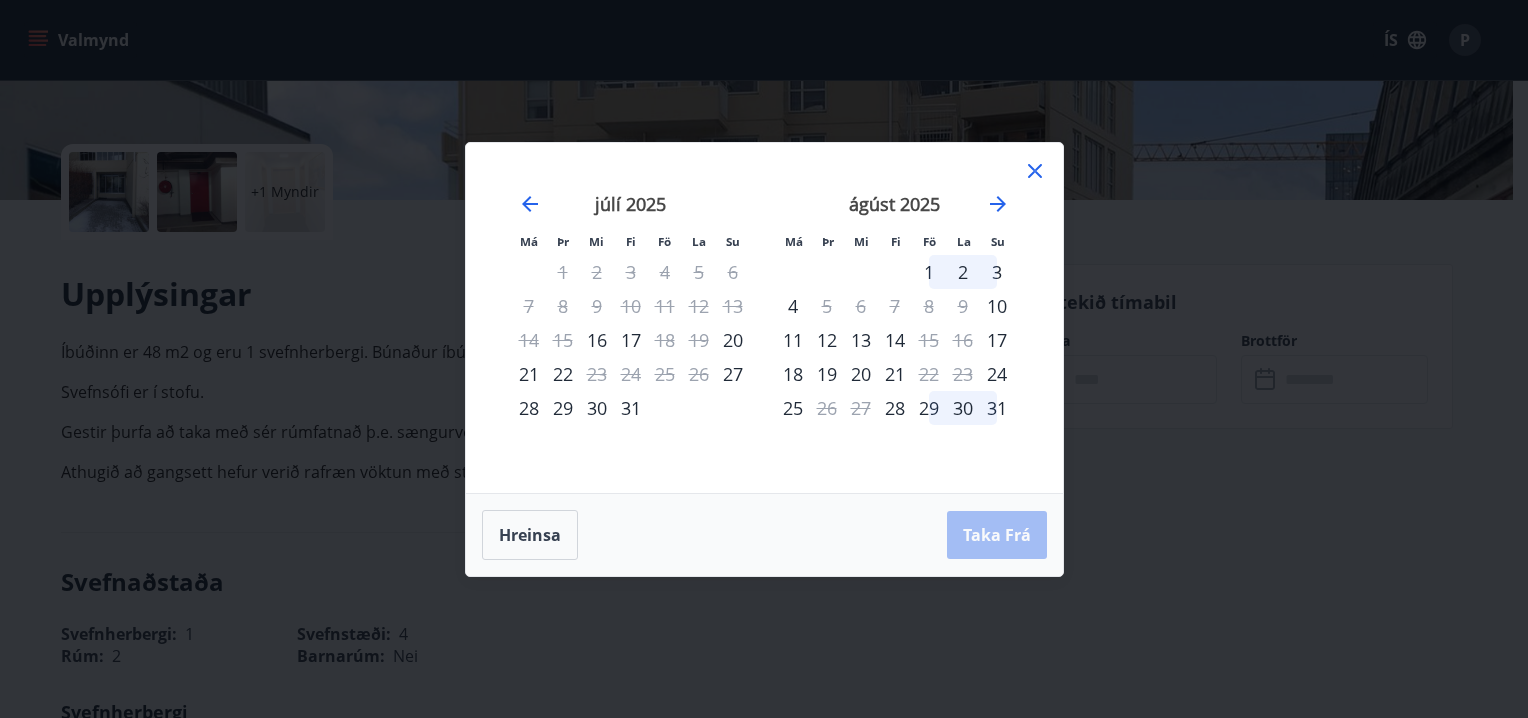 click 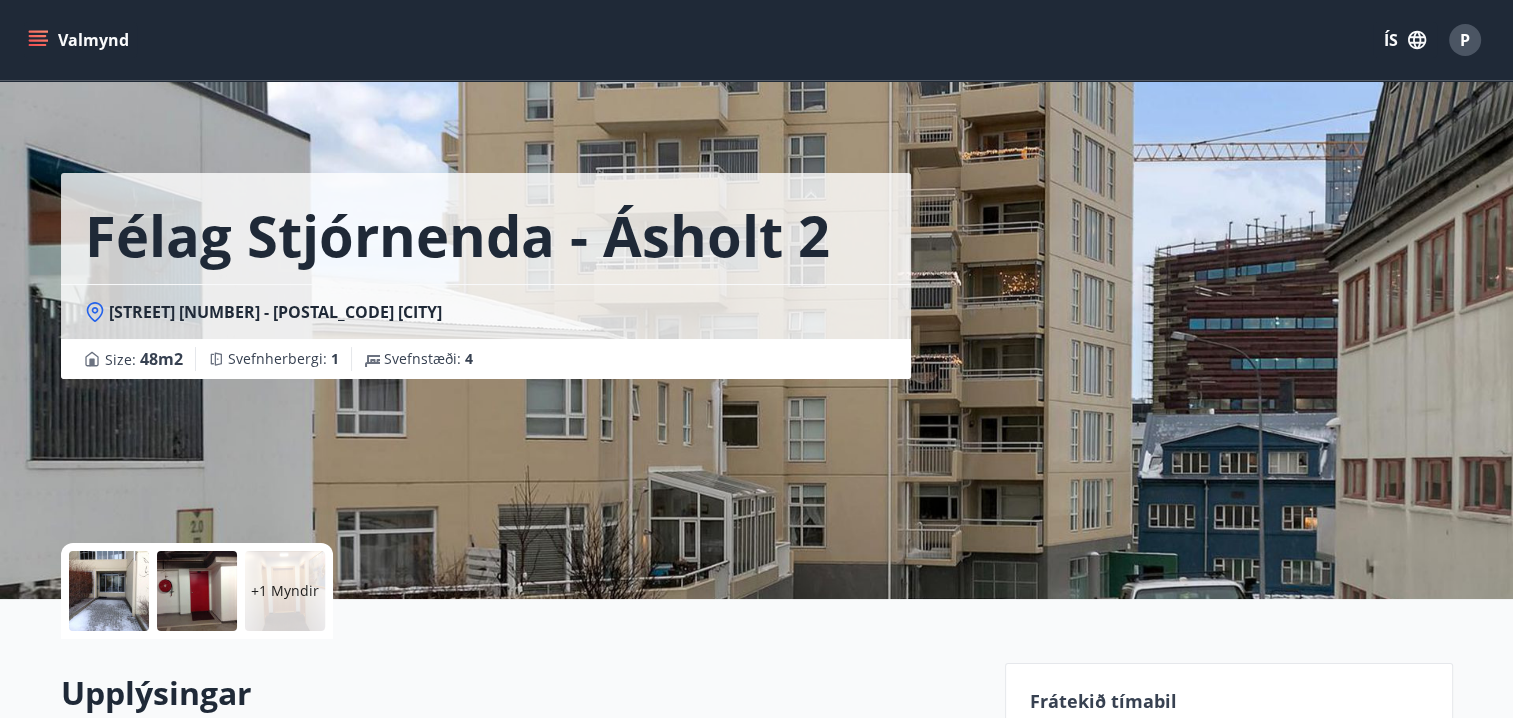 scroll, scrollTop: 0, scrollLeft: 0, axis: both 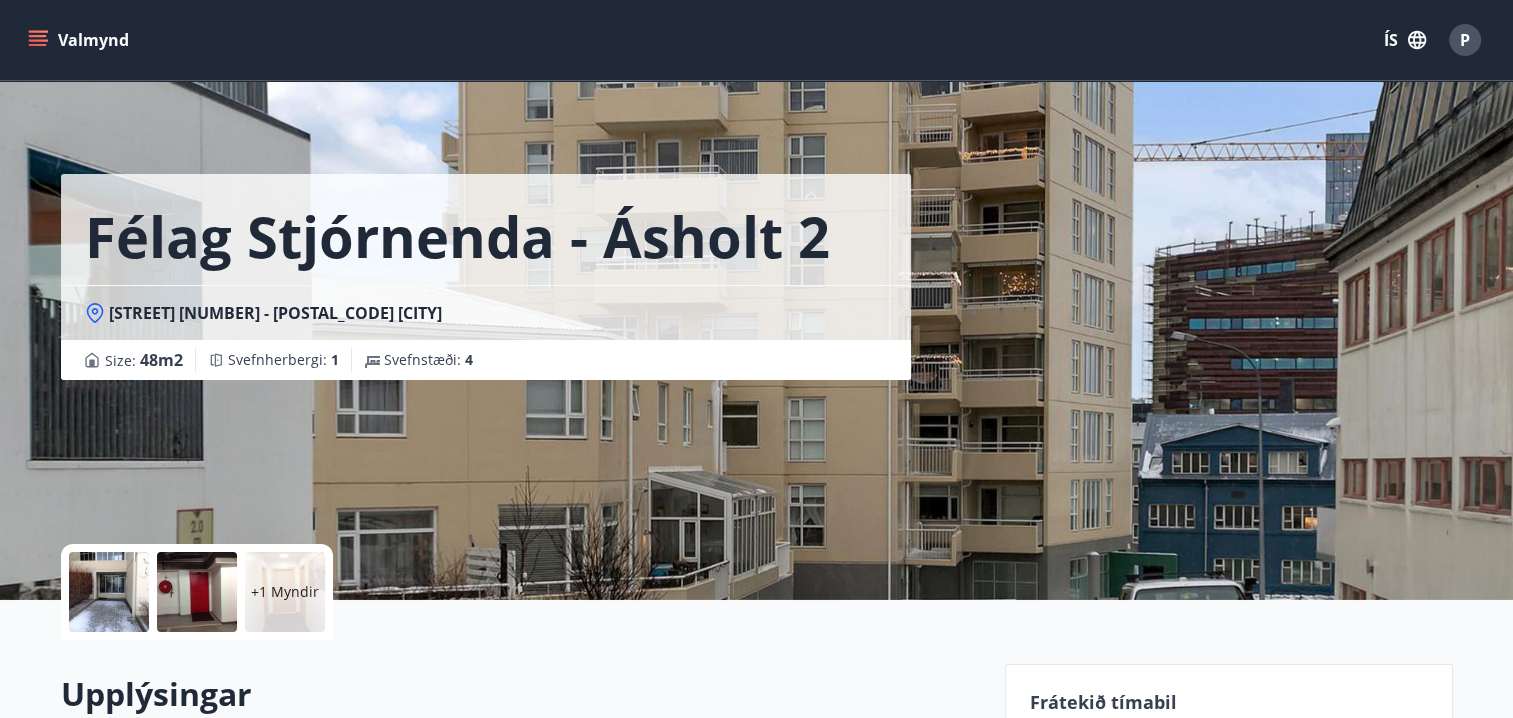click on "ÍS" at bounding box center (1405, 40) 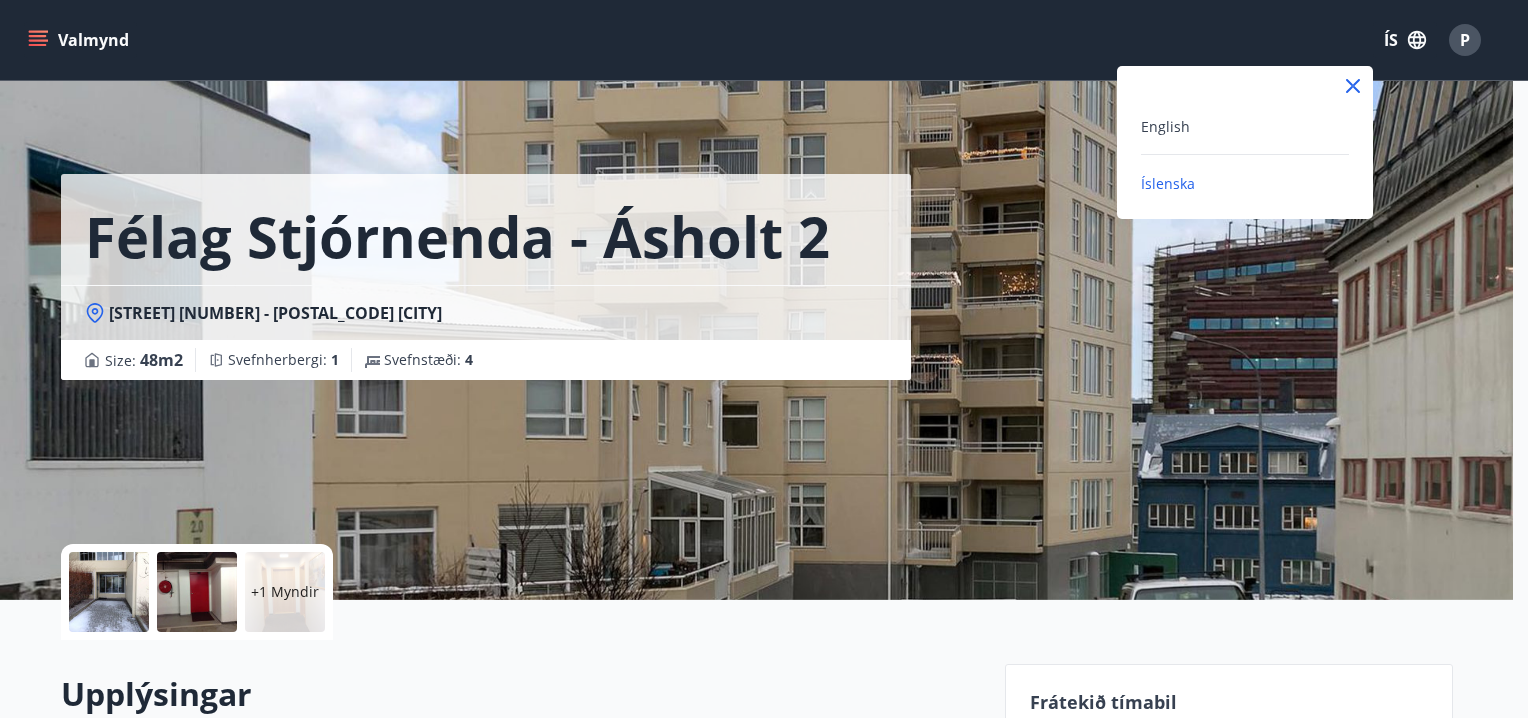 click at bounding box center (764, 359) 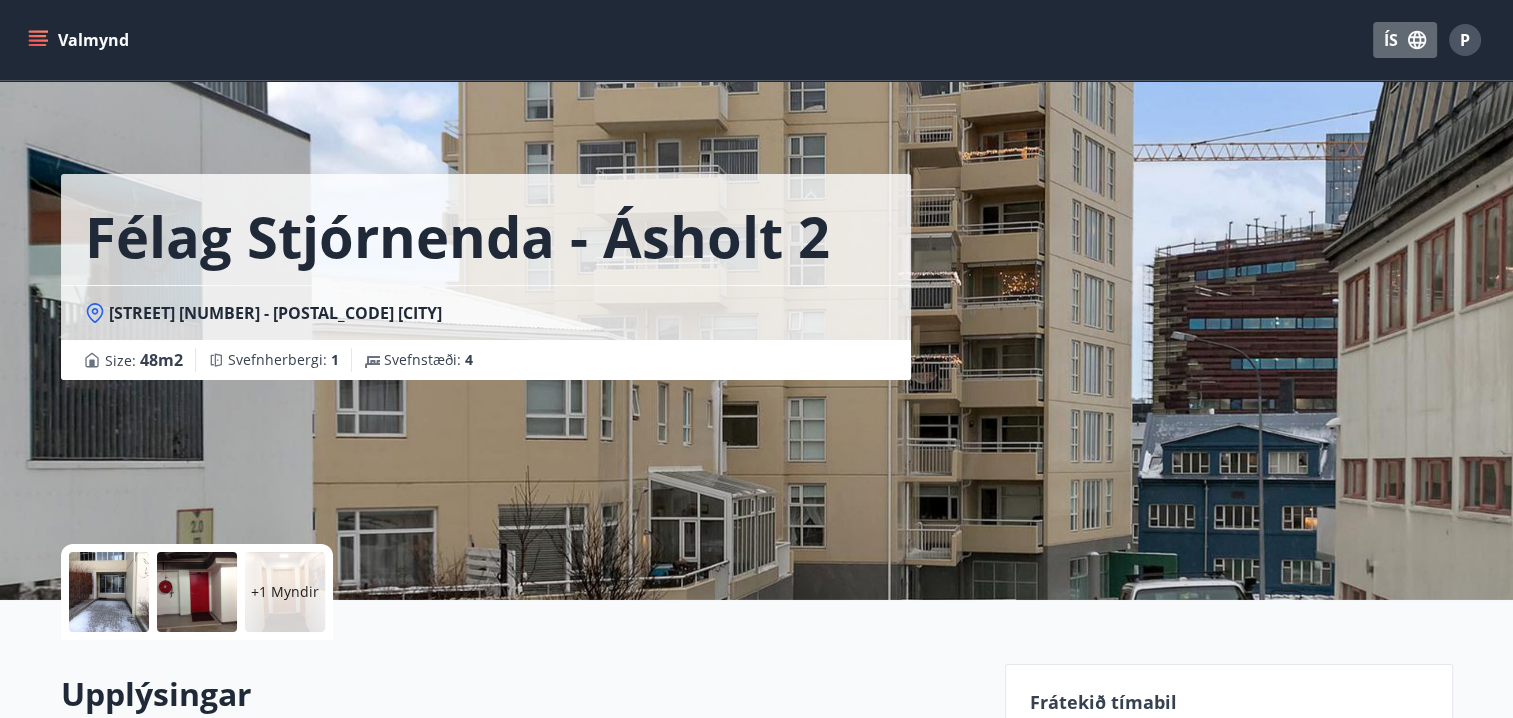 click 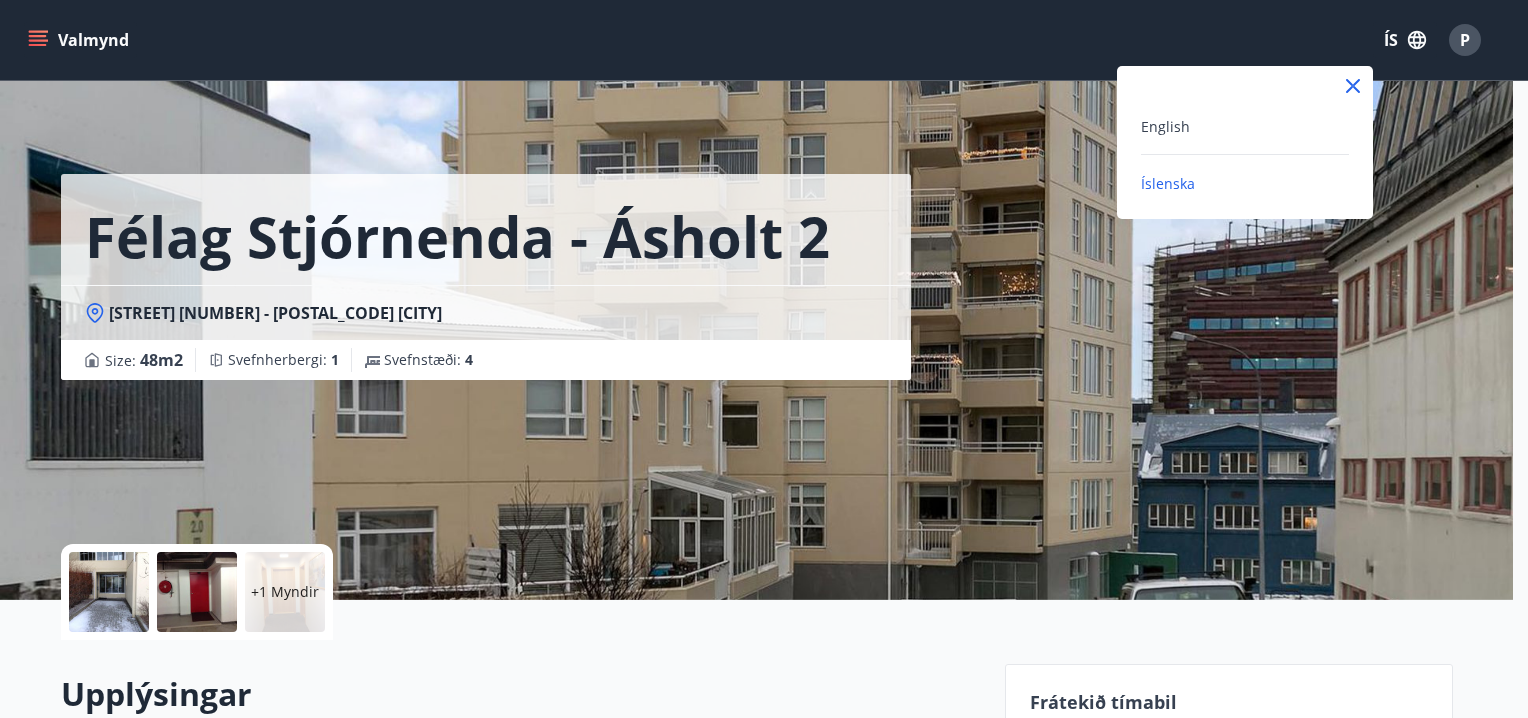 click at bounding box center (764, 359) 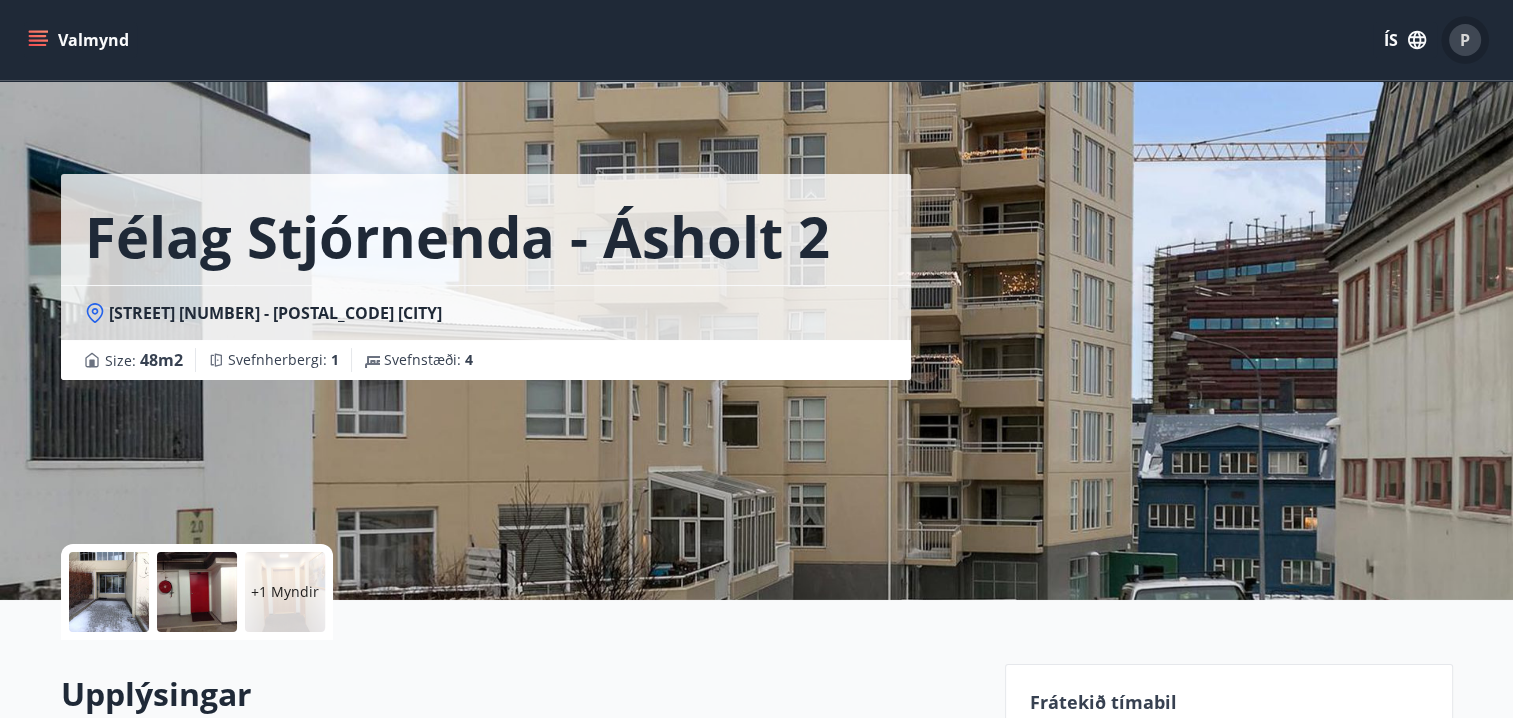 click on "P" at bounding box center [1465, 40] 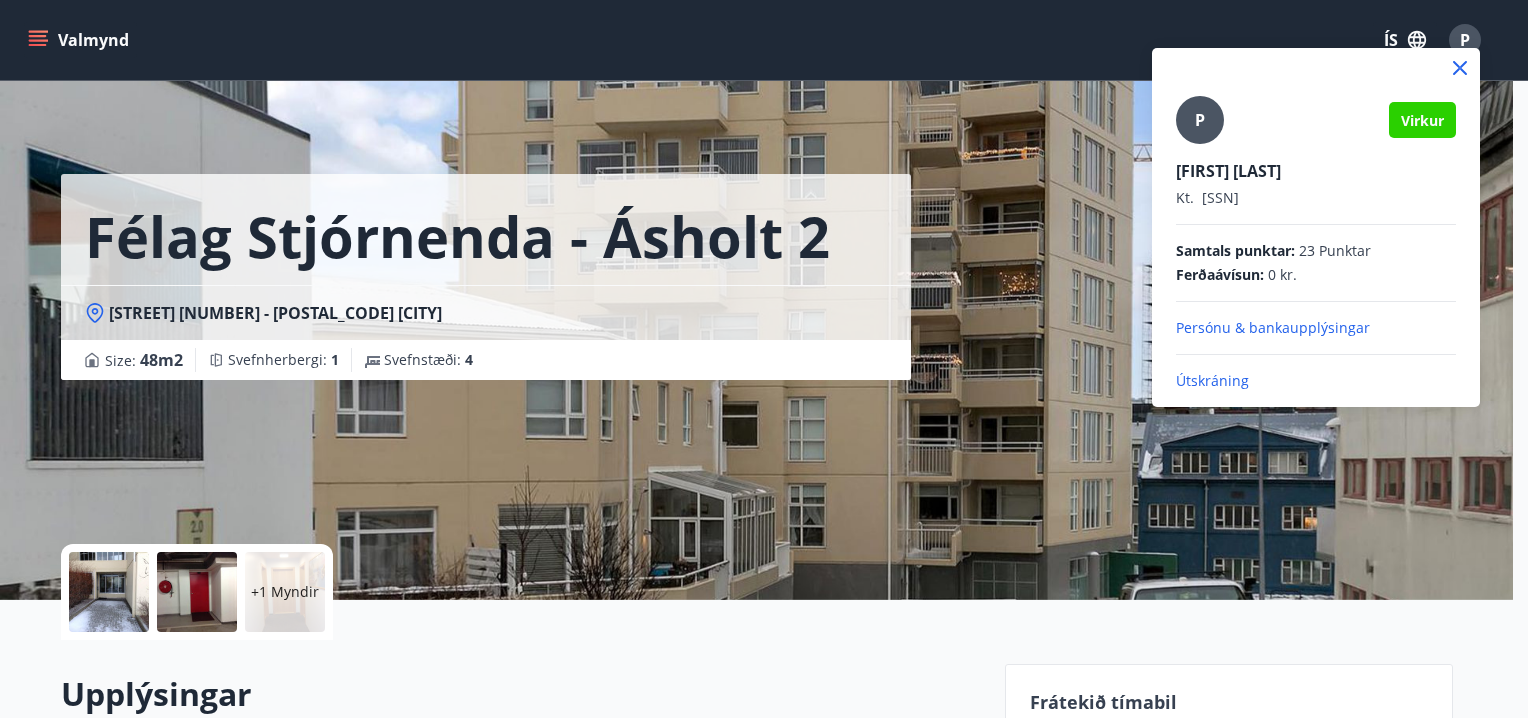 click on "[FIRST] [LAST]" at bounding box center (1316, 171) 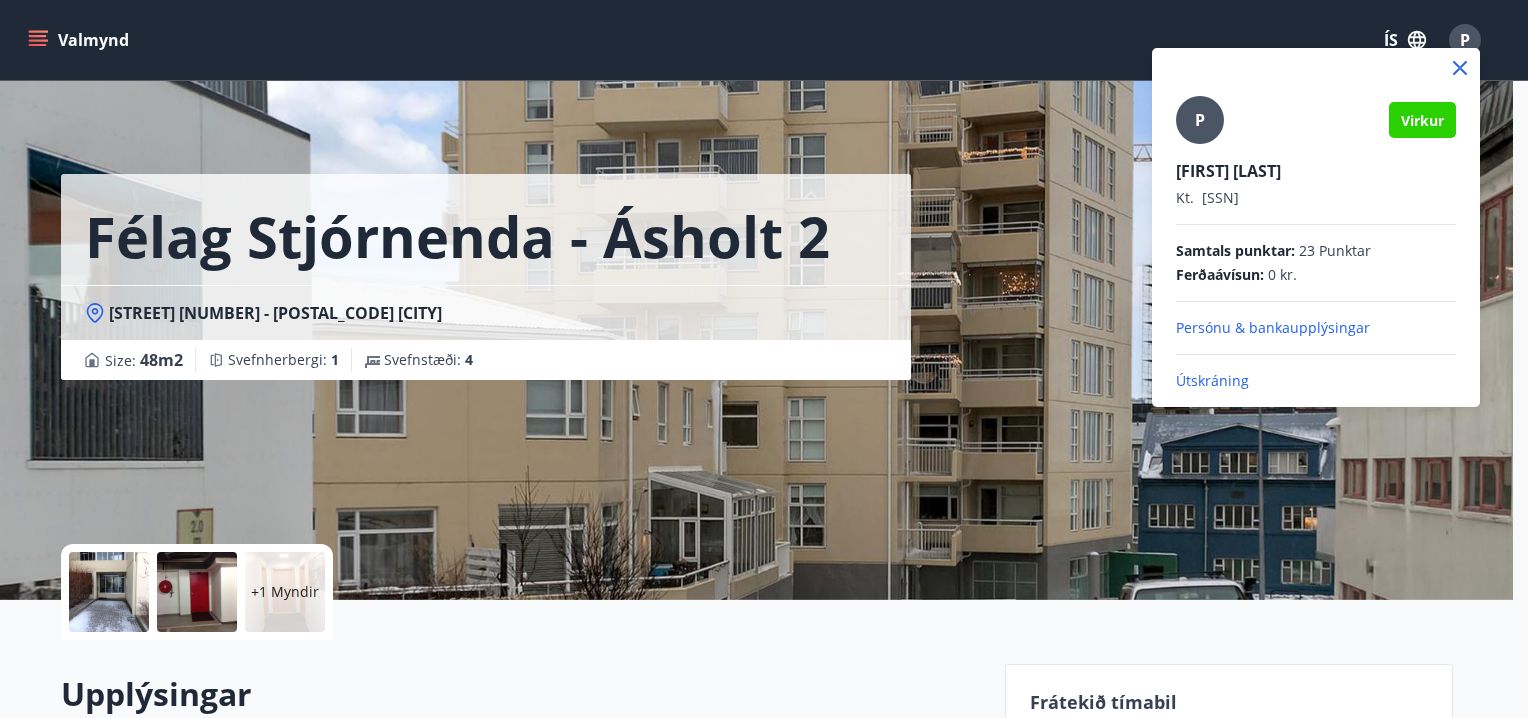 click on "Virkur" at bounding box center (1422, 120) 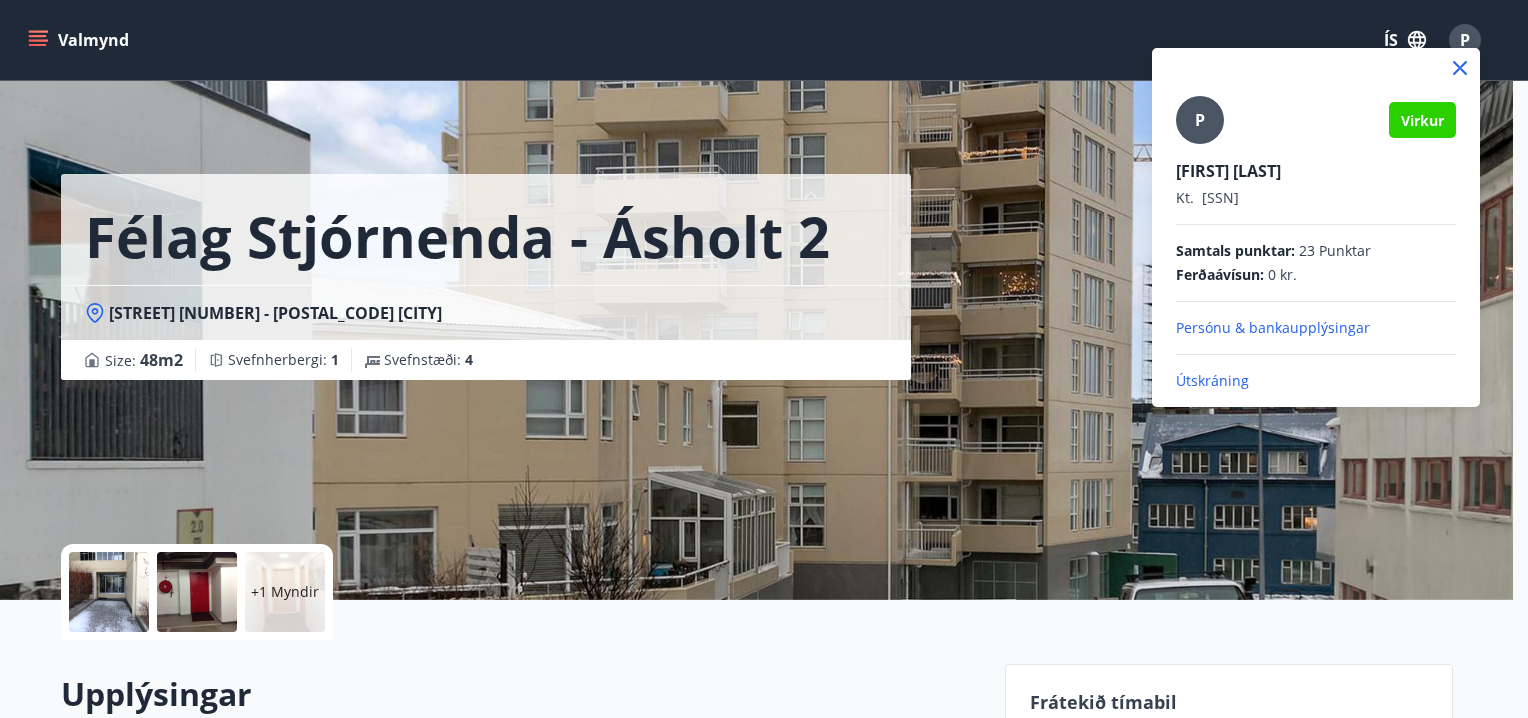 click at bounding box center [764, 359] 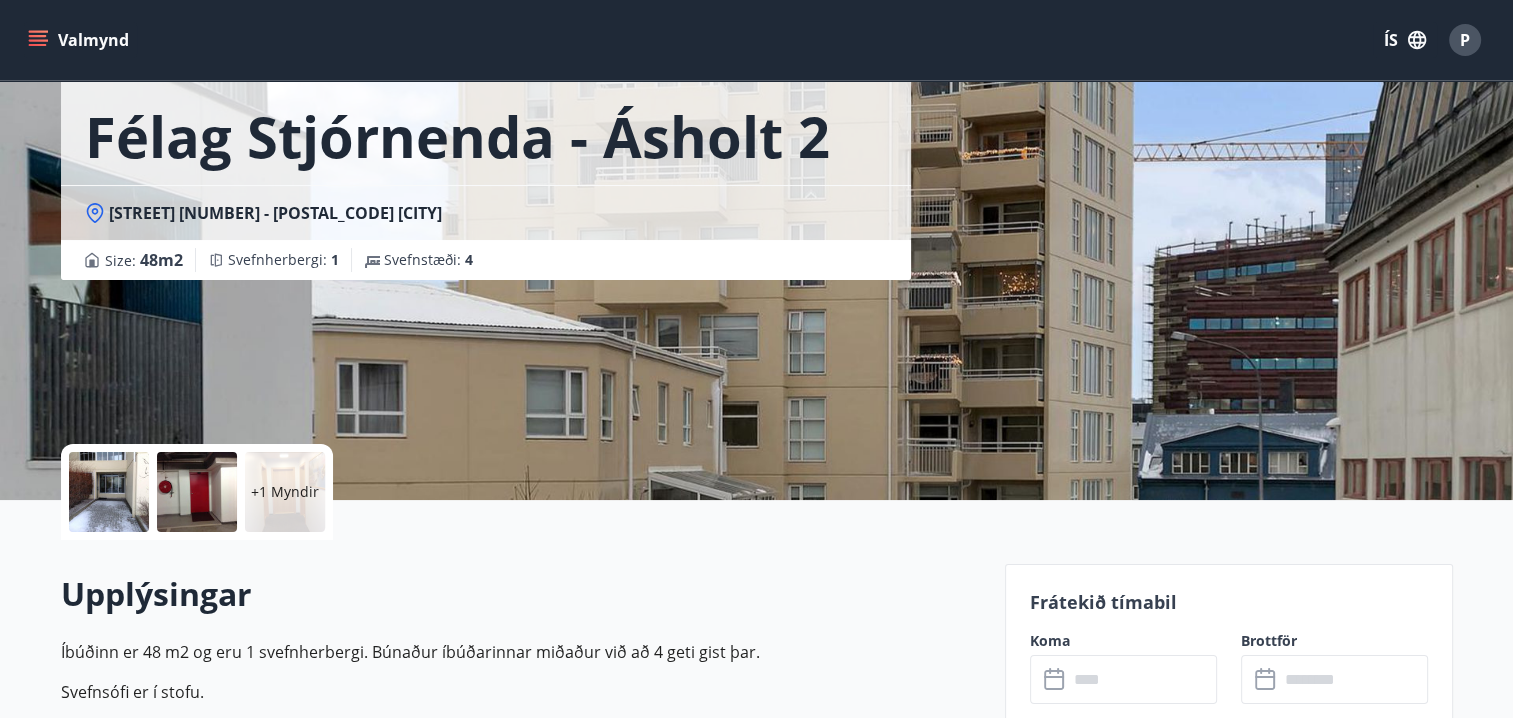 scroll, scrollTop: 0, scrollLeft: 0, axis: both 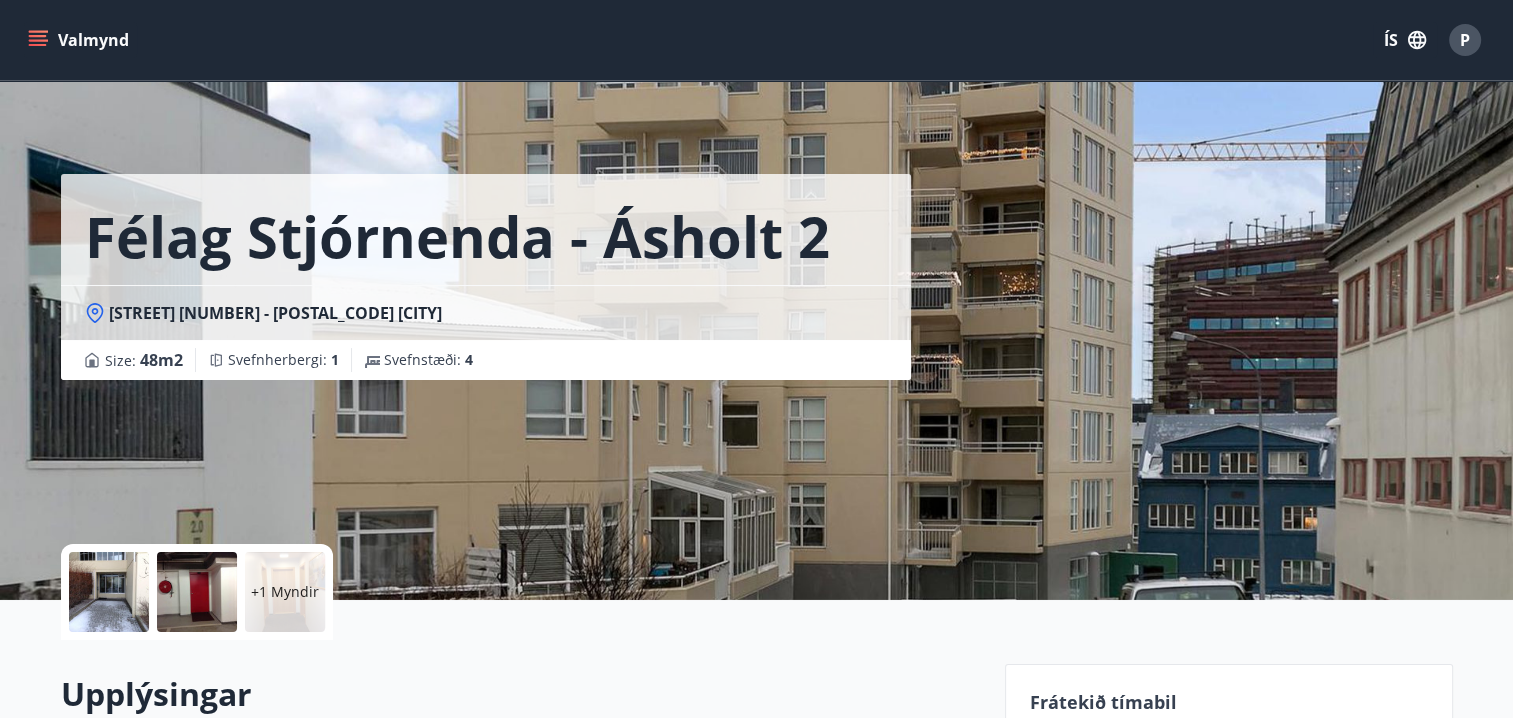 click on "Valmynd" at bounding box center [80, 40] 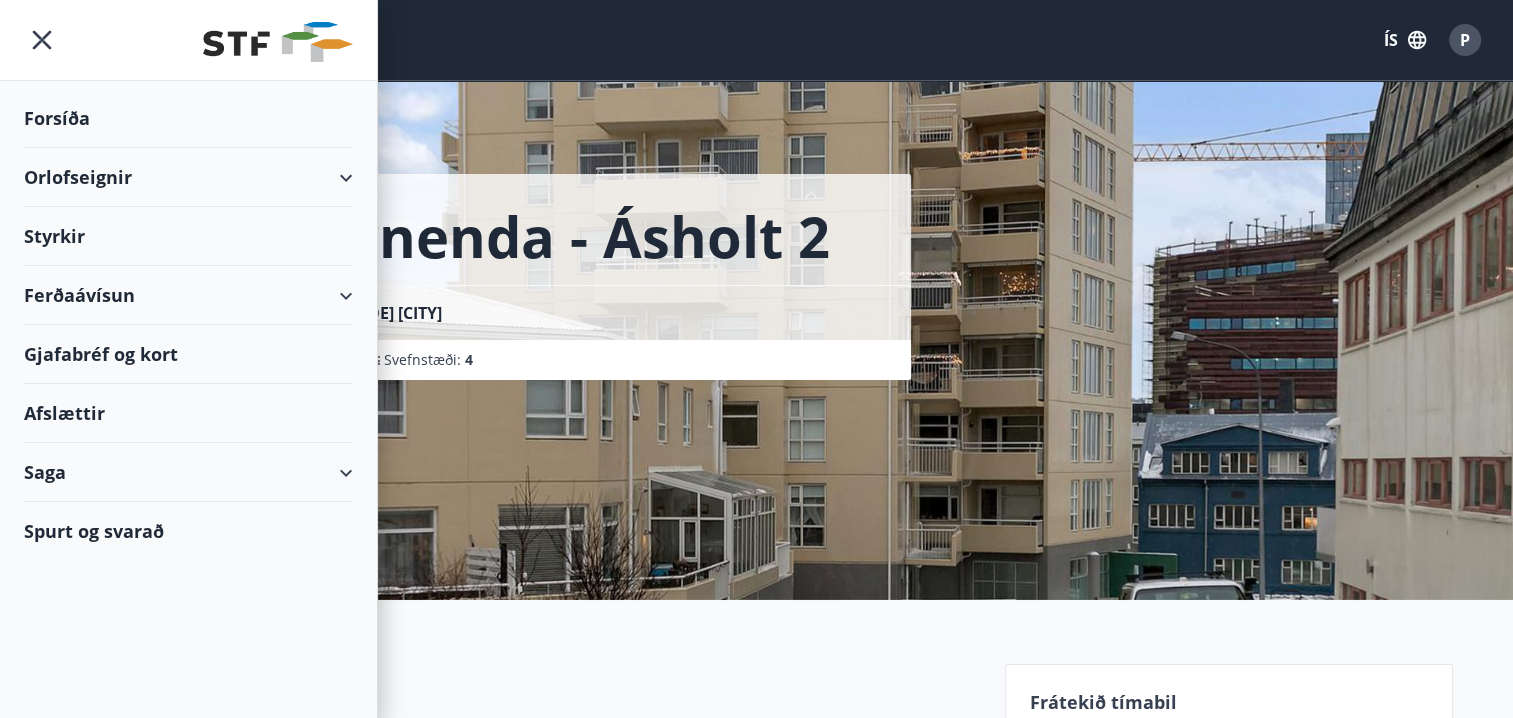 click on "Orlofseignir" at bounding box center (188, 177) 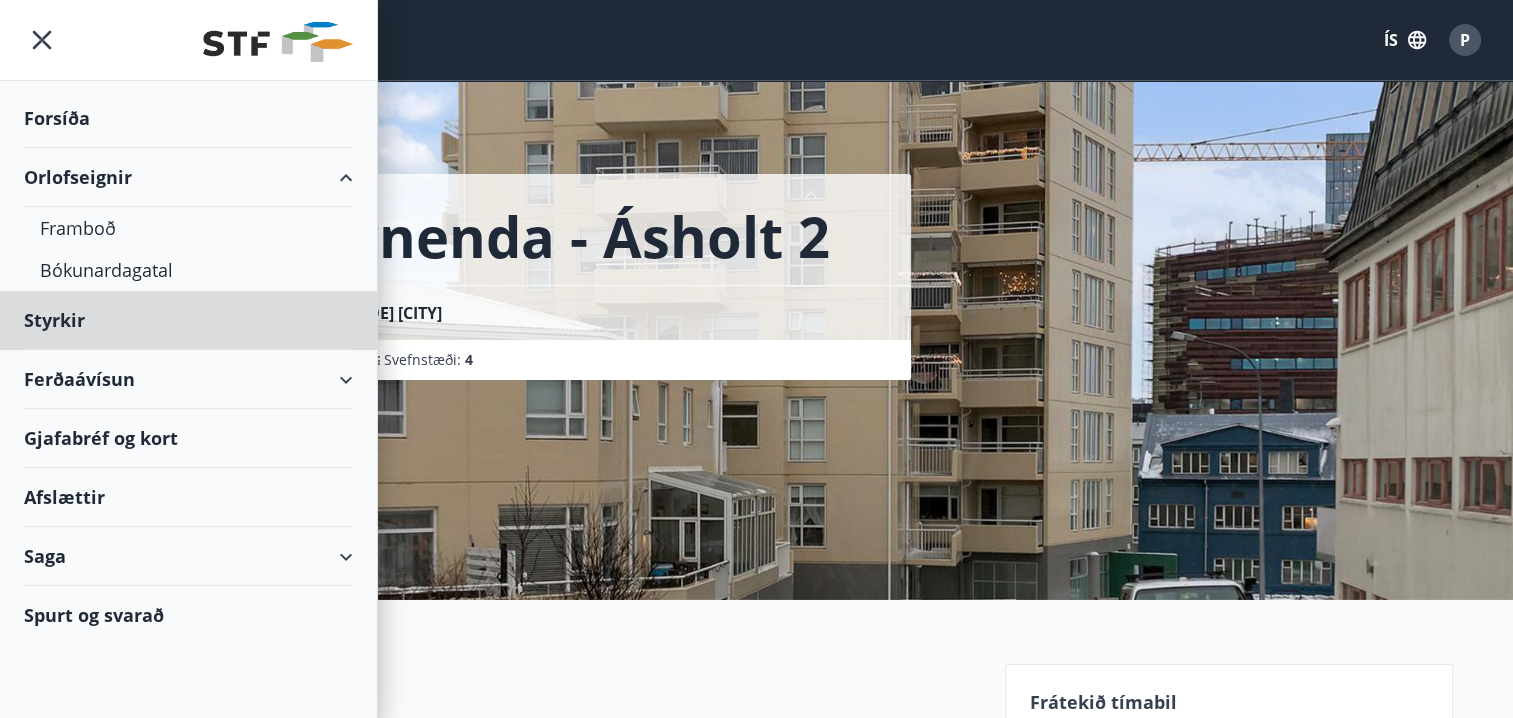 click on "Forsíða" at bounding box center [188, 118] 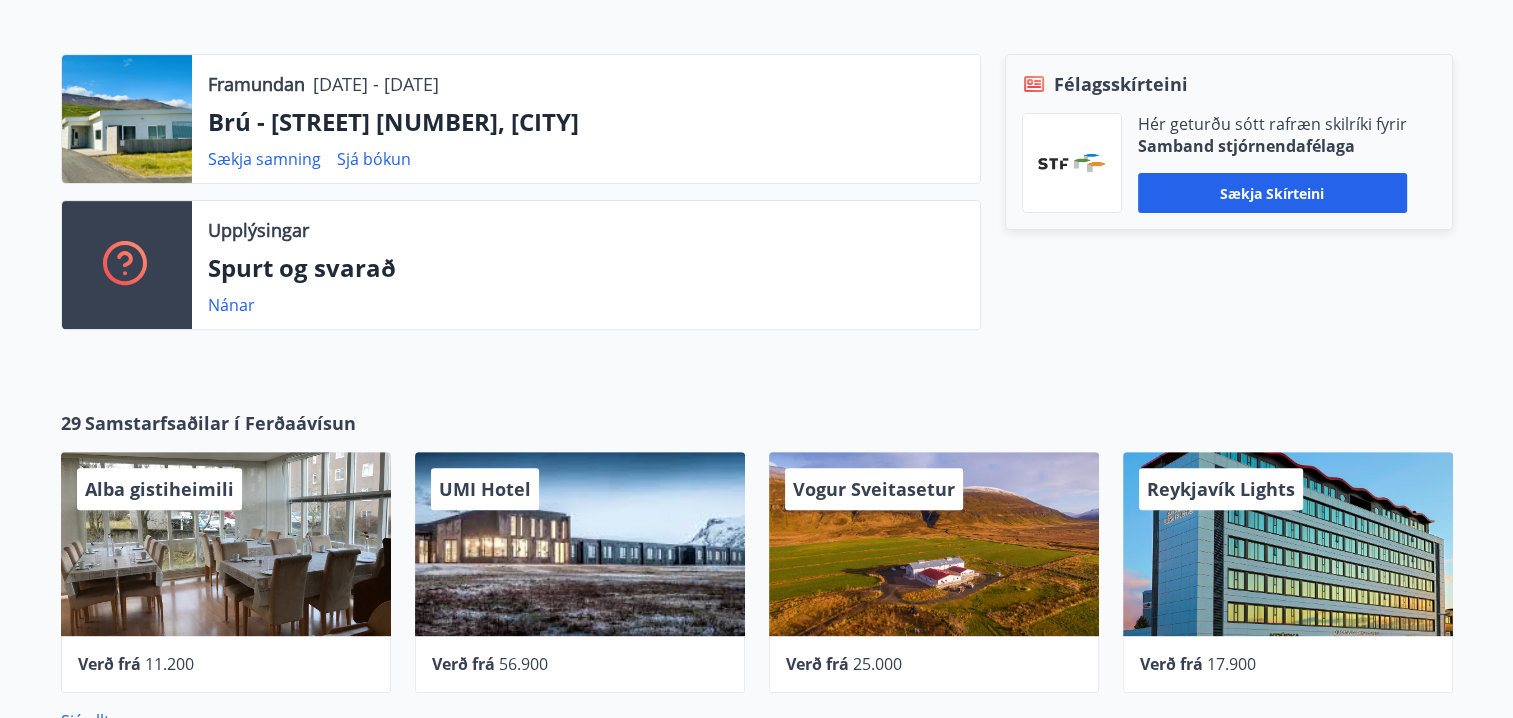 scroll, scrollTop: 500, scrollLeft: 0, axis: vertical 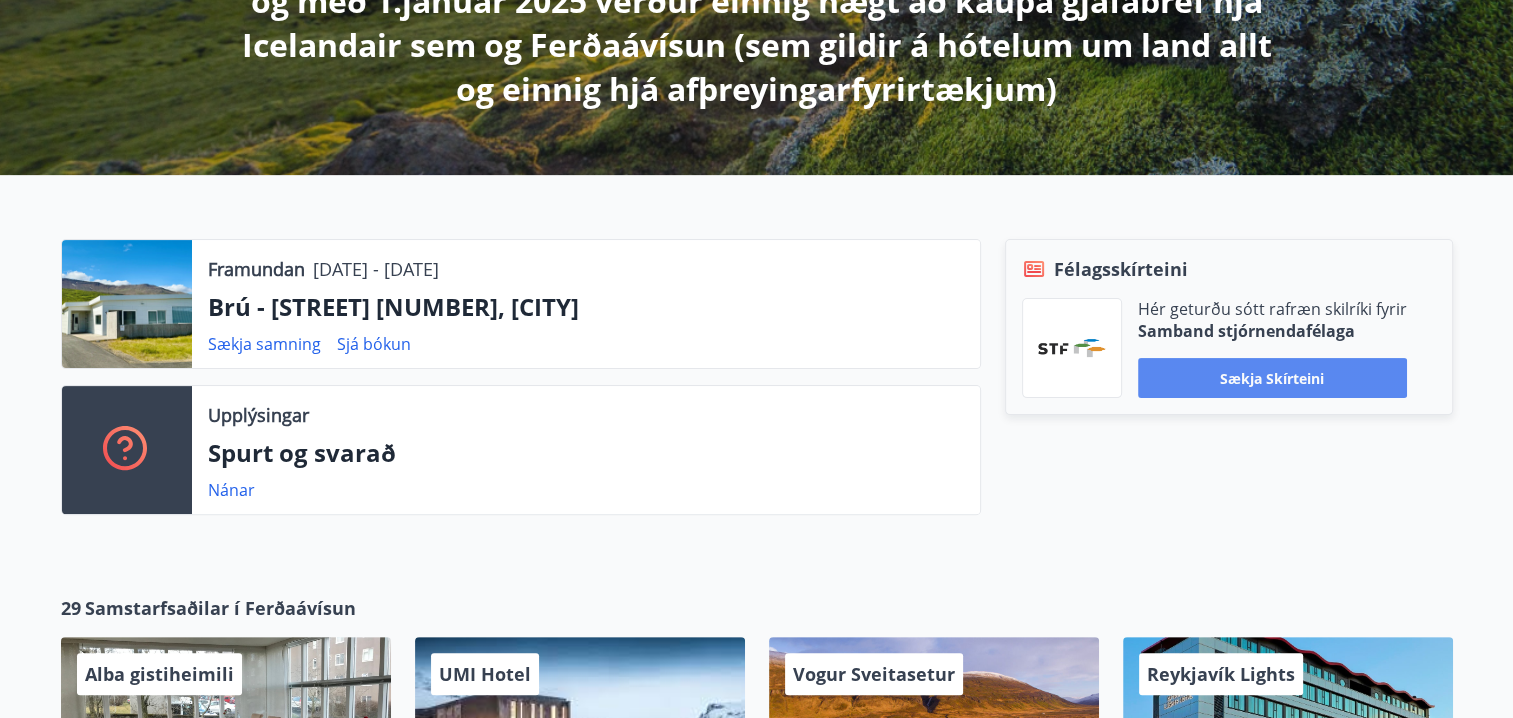 click on "Sækja skírteini" at bounding box center [1272, 378] 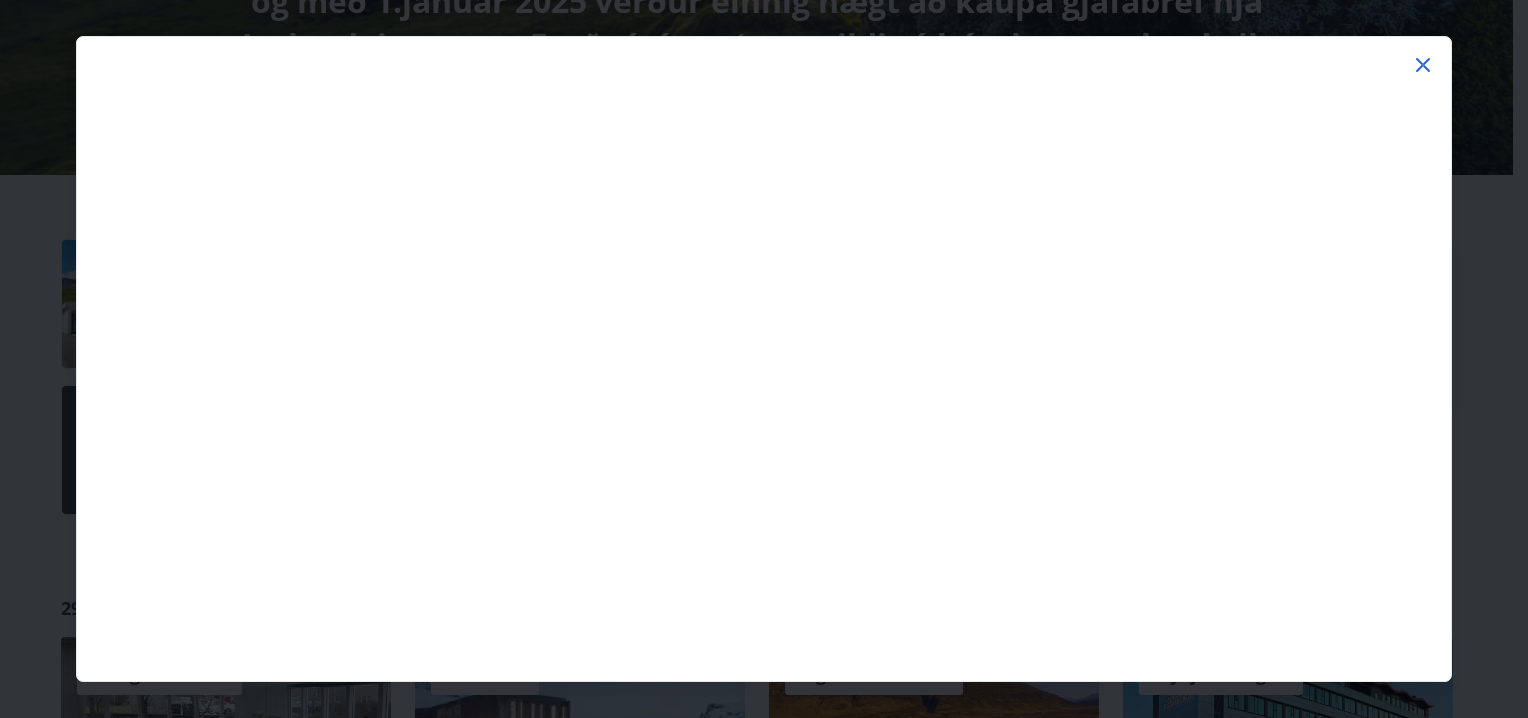 click 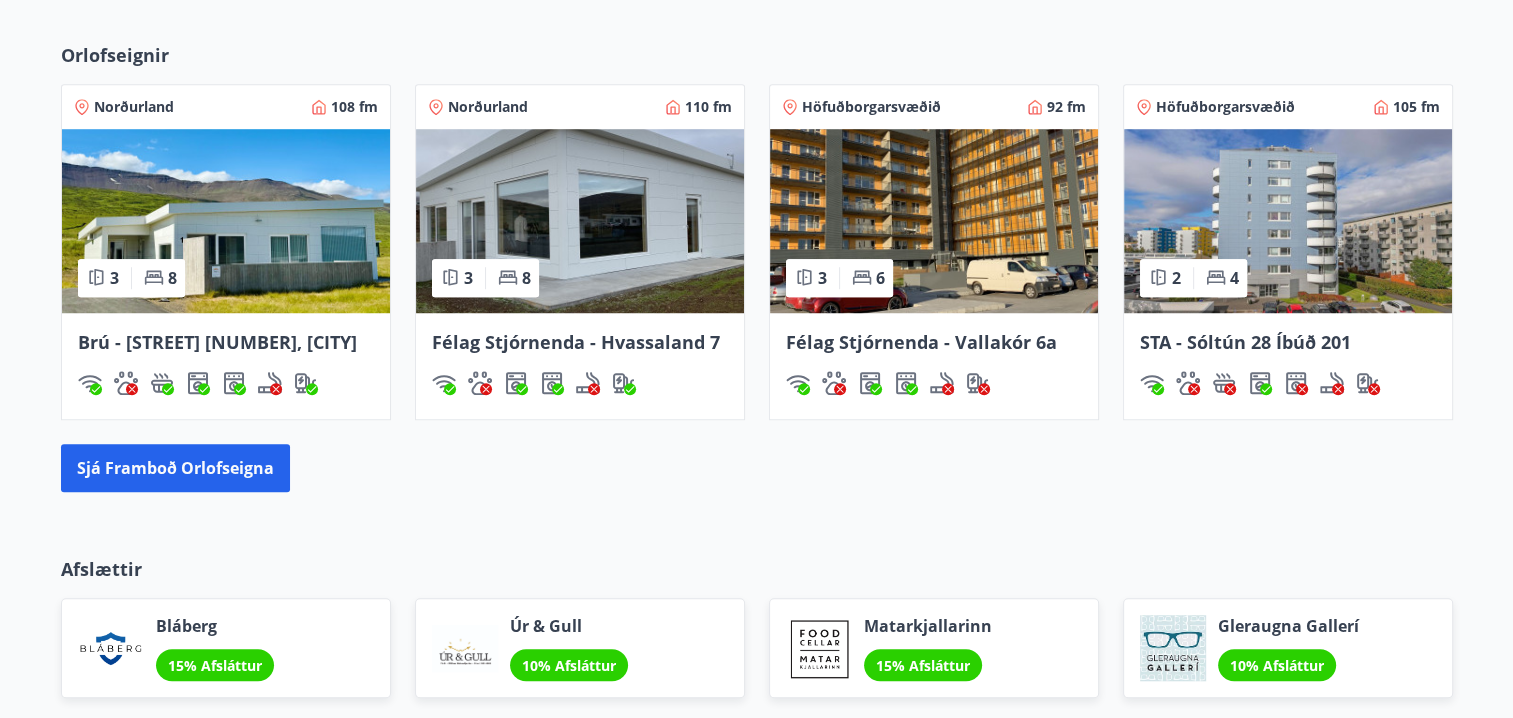 scroll, scrollTop: 1500, scrollLeft: 0, axis: vertical 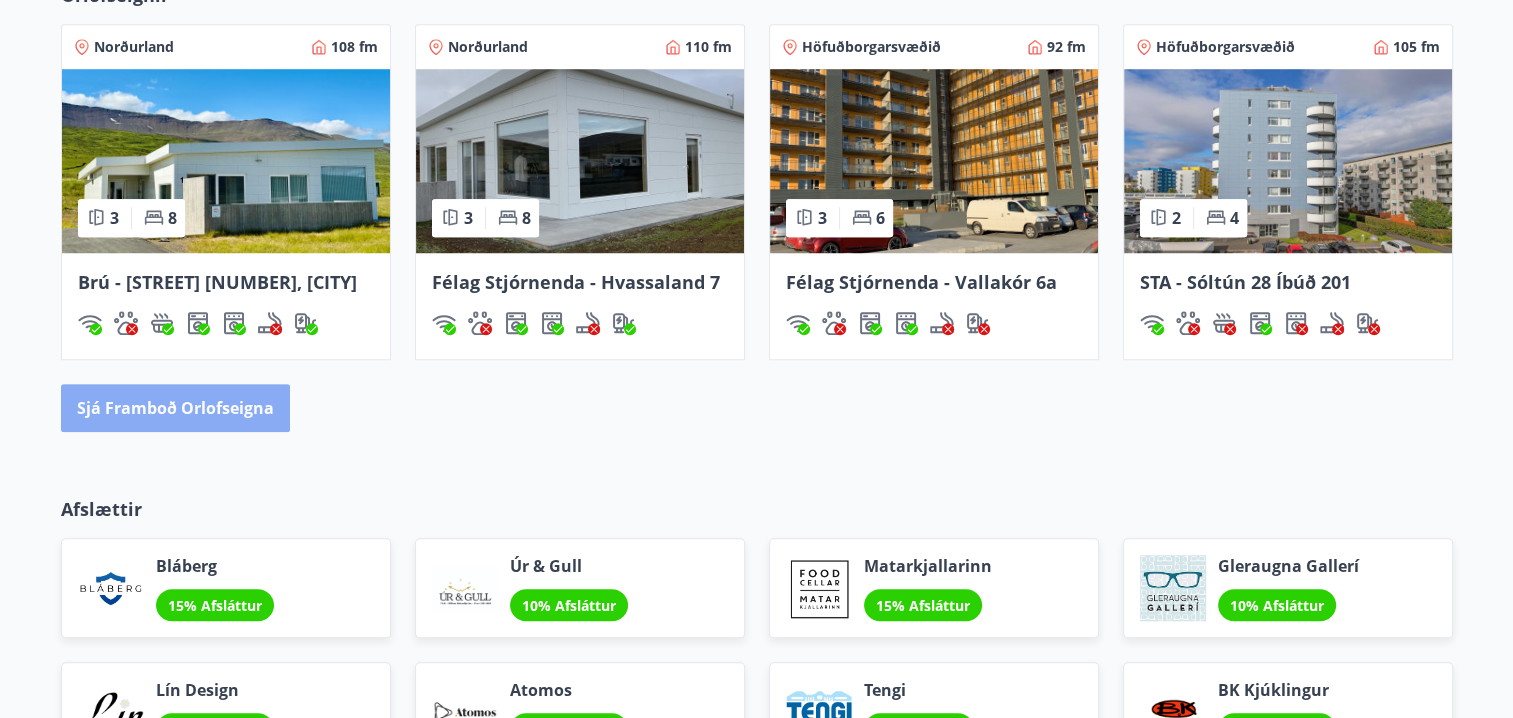 click on "Sjá framboð orlofseigna" at bounding box center [175, 408] 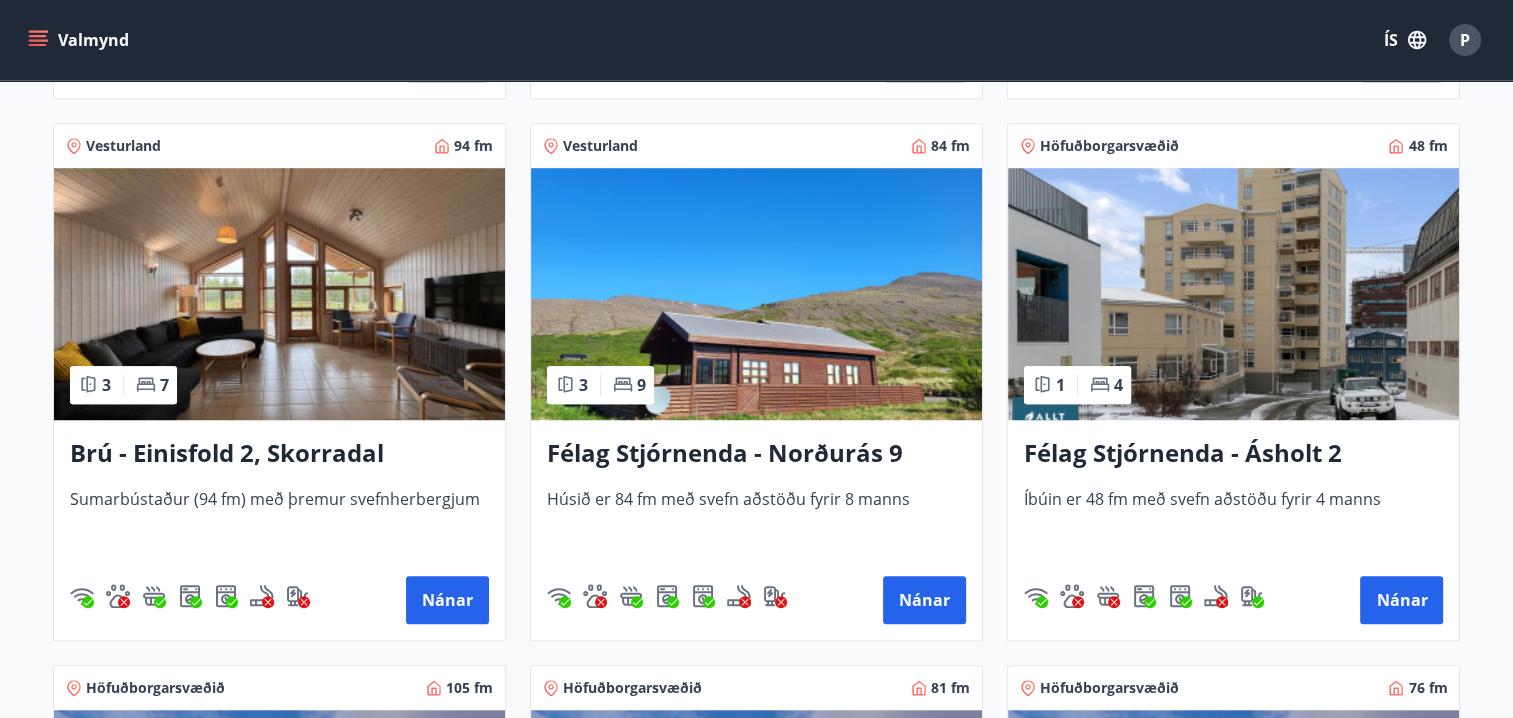 scroll, scrollTop: 1500, scrollLeft: 0, axis: vertical 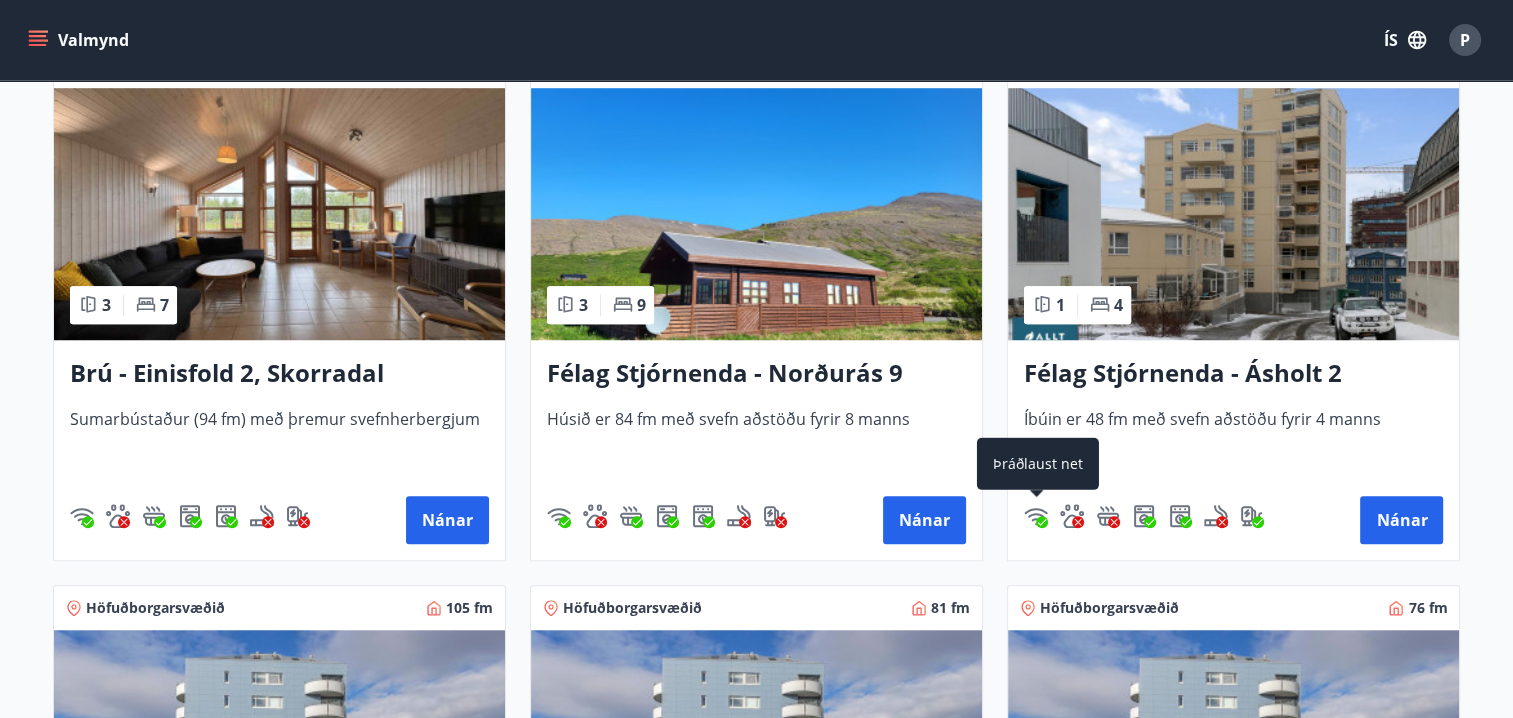 click at bounding box center (1036, 516) 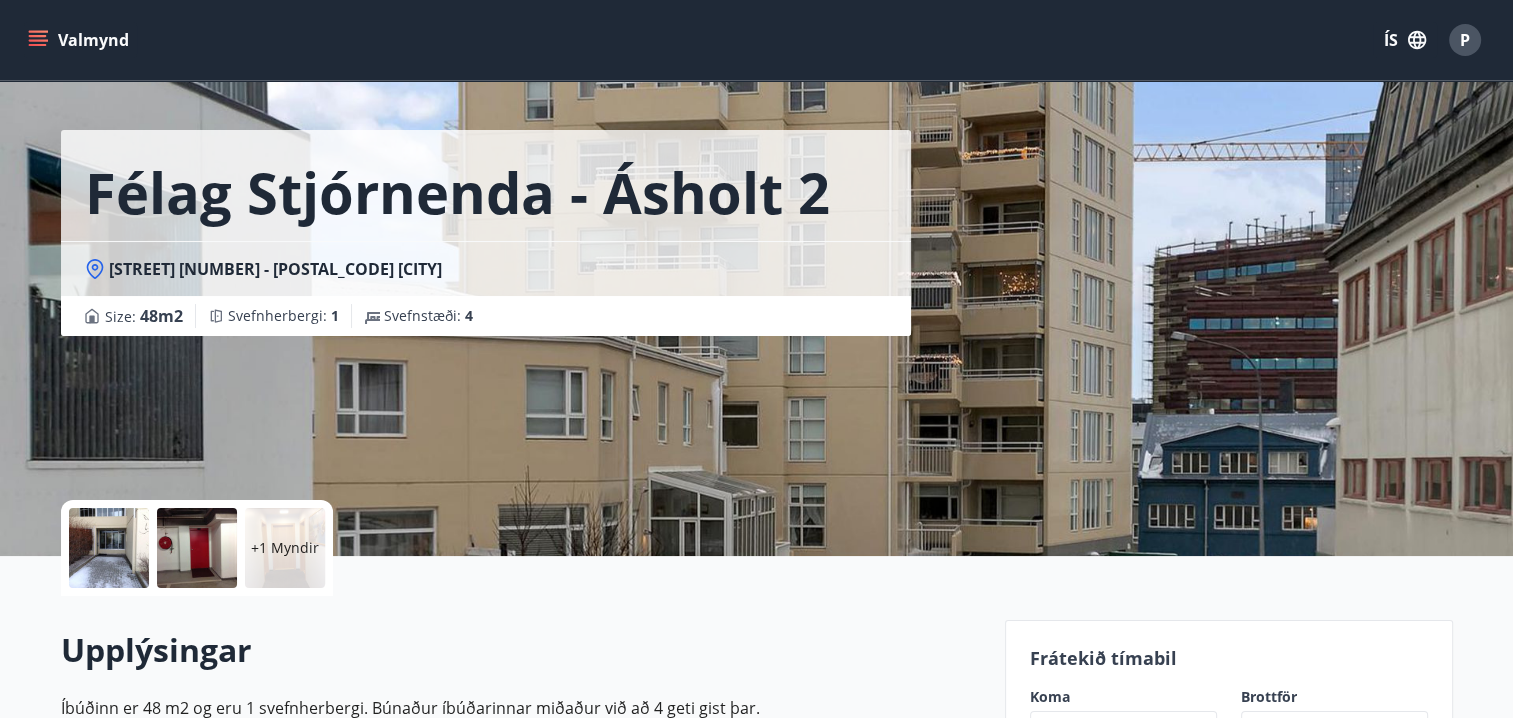 scroll, scrollTop: 0, scrollLeft: 0, axis: both 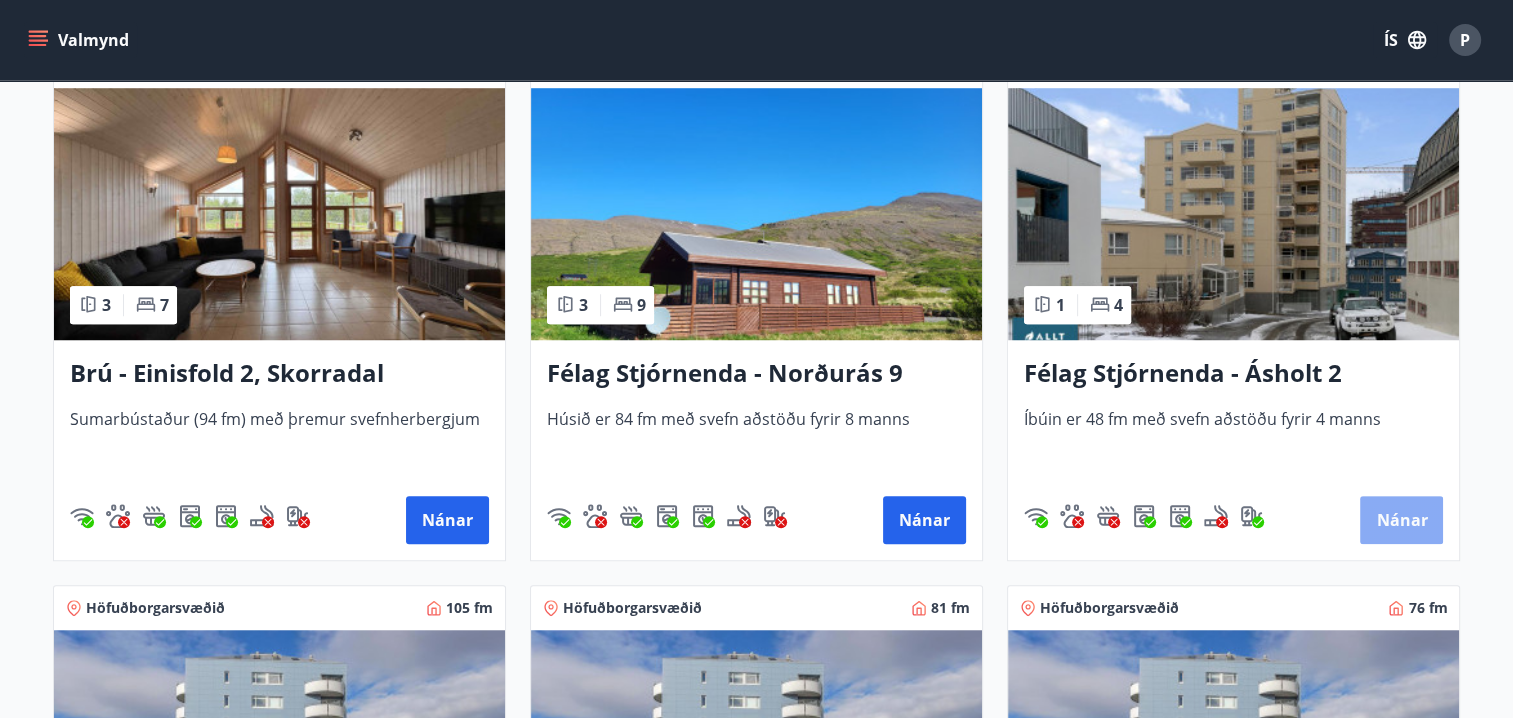 click on "Nánar" at bounding box center (1401, 520) 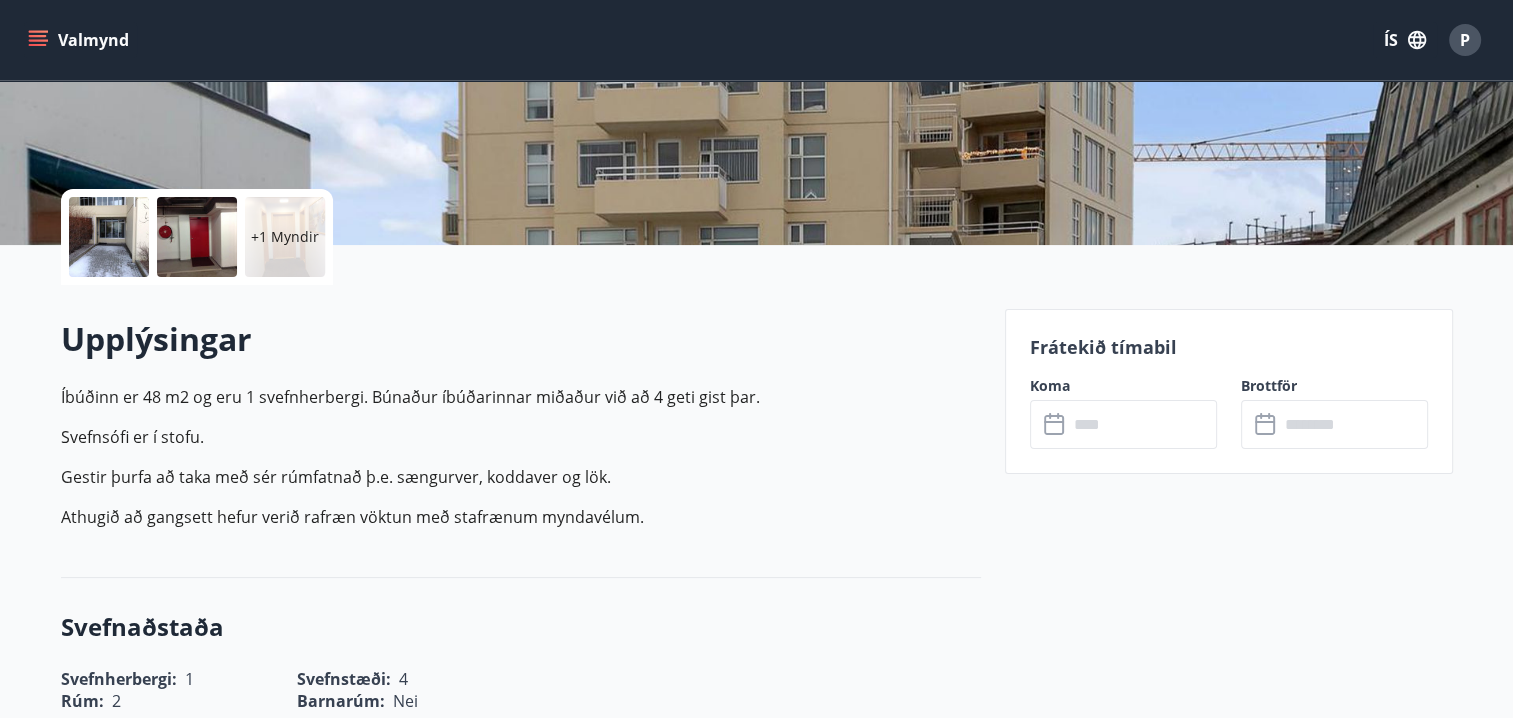 scroll, scrollTop: 400, scrollLeft: 0, axis: vertical 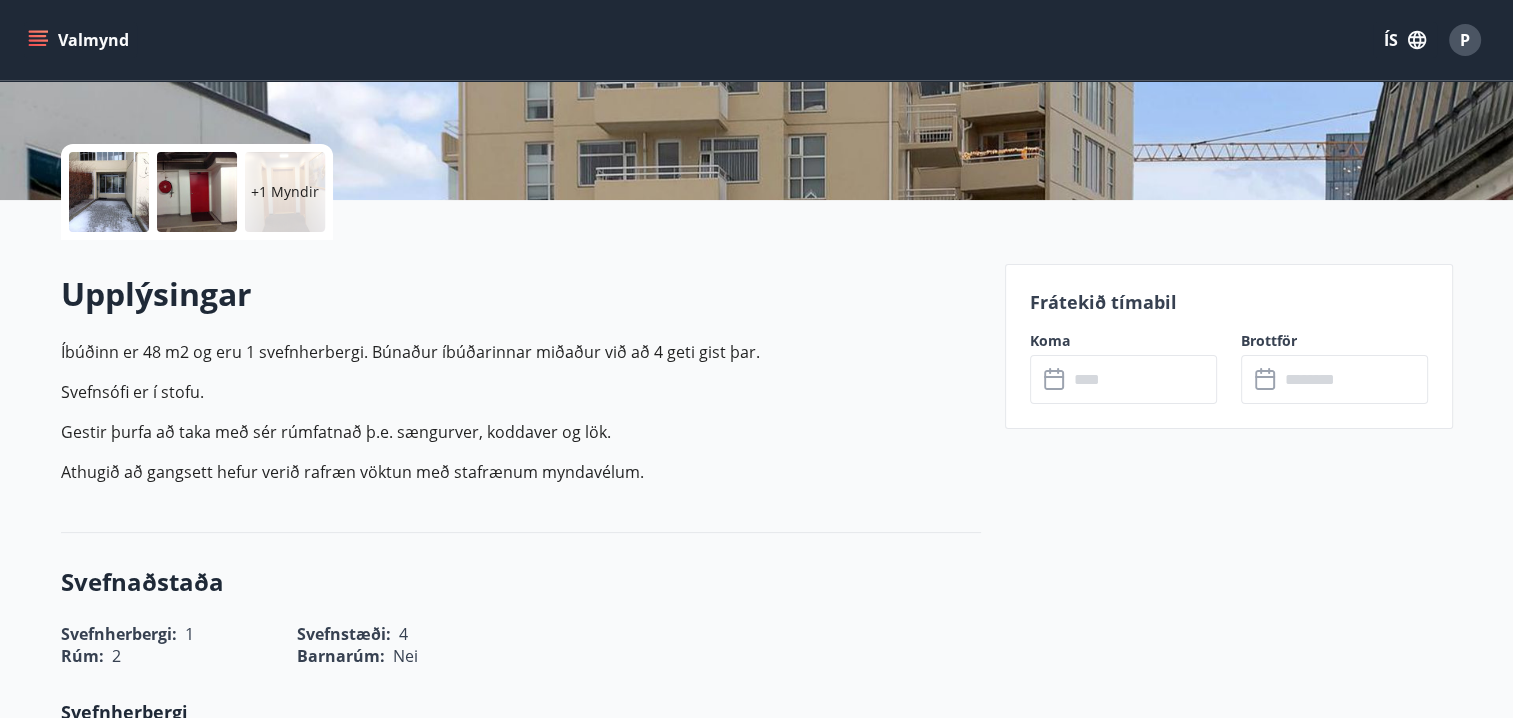 click 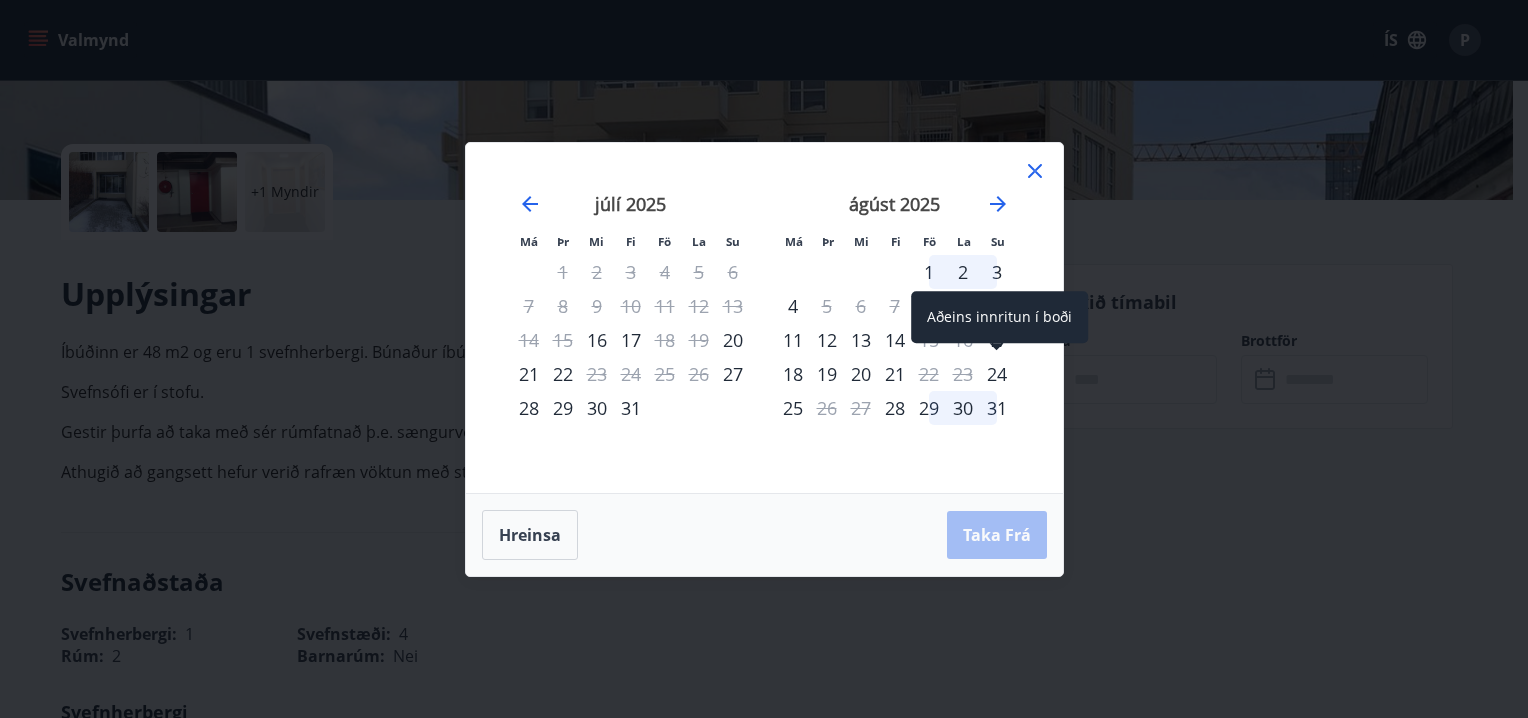 click on "24" at bounding box center [997, 374] 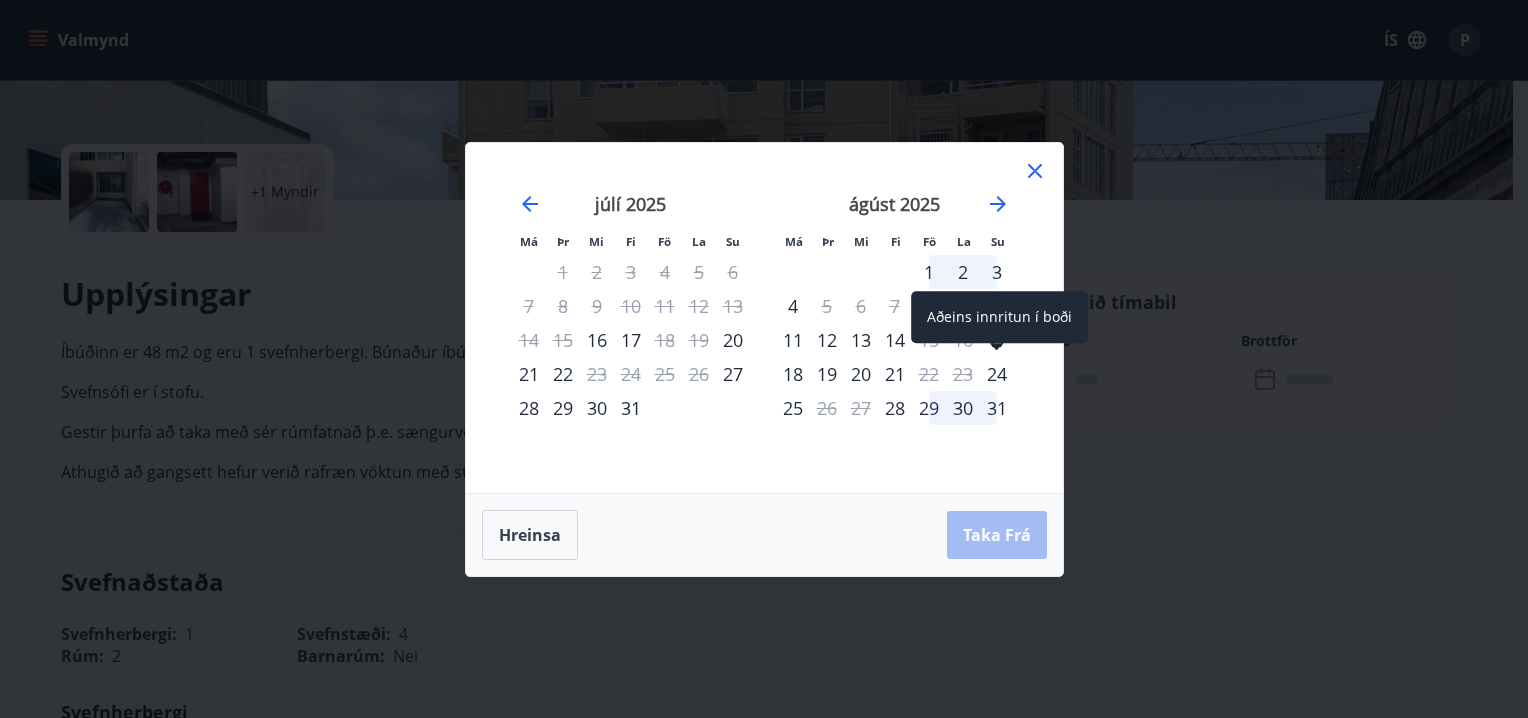 click on "24" at bounding box center (997, 374) 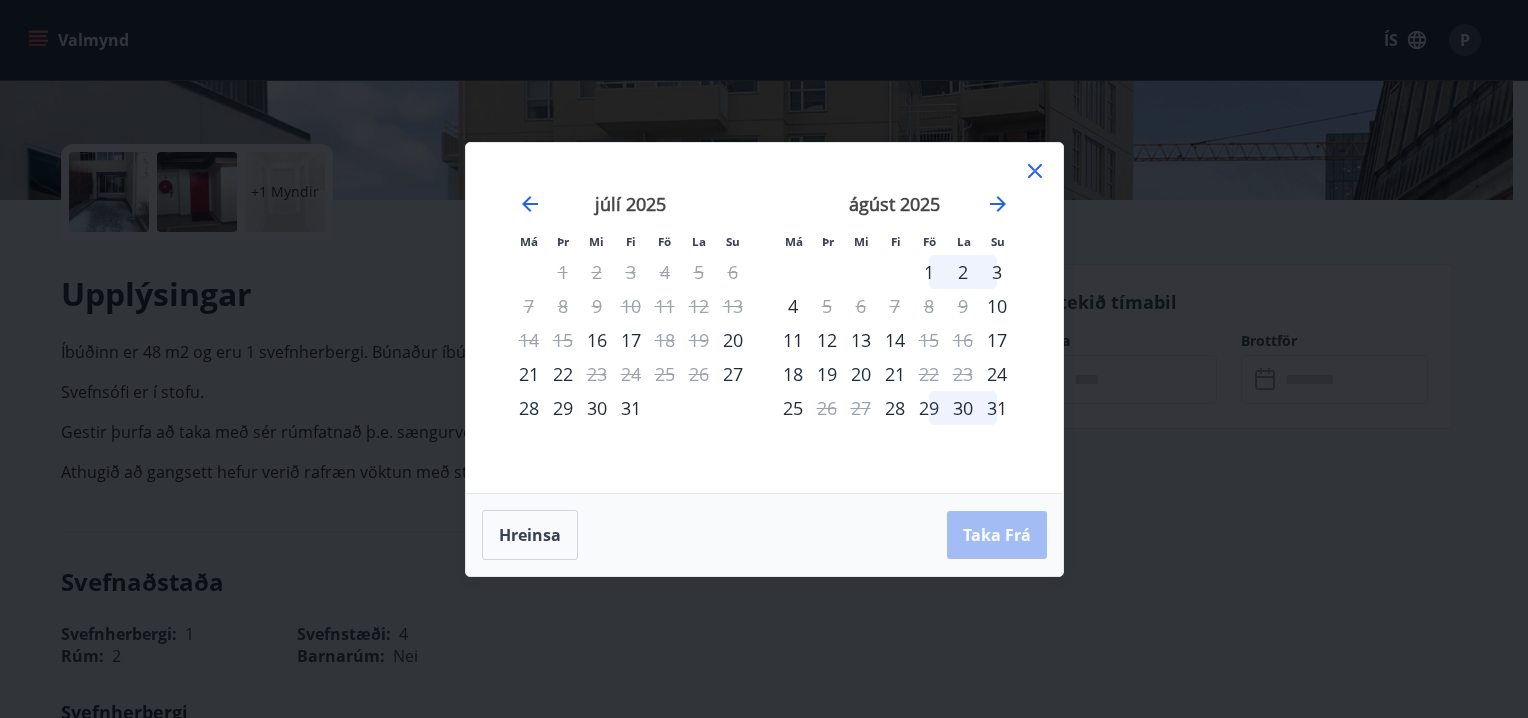 click on "25" at bounding box center [793, 408] 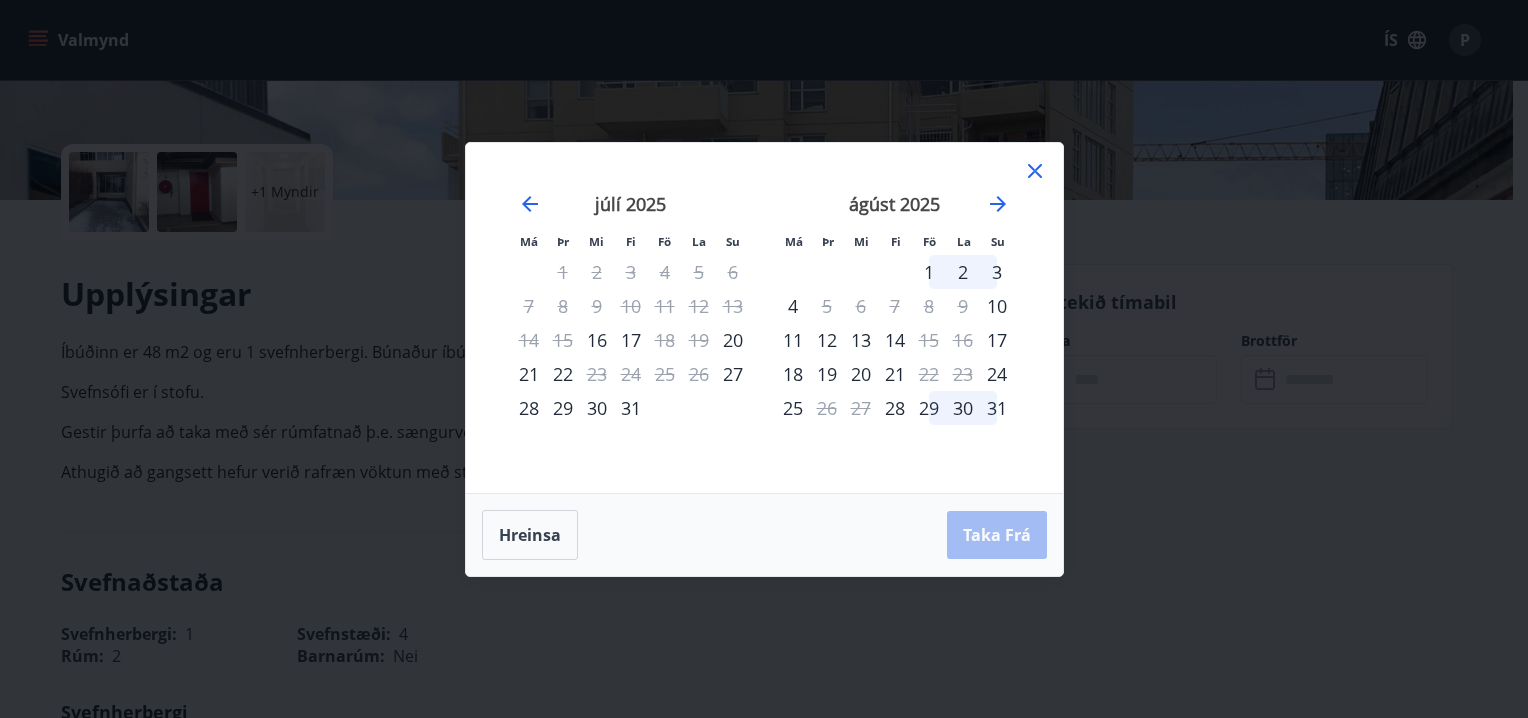 click on "4" at bounding box center [793, 306] 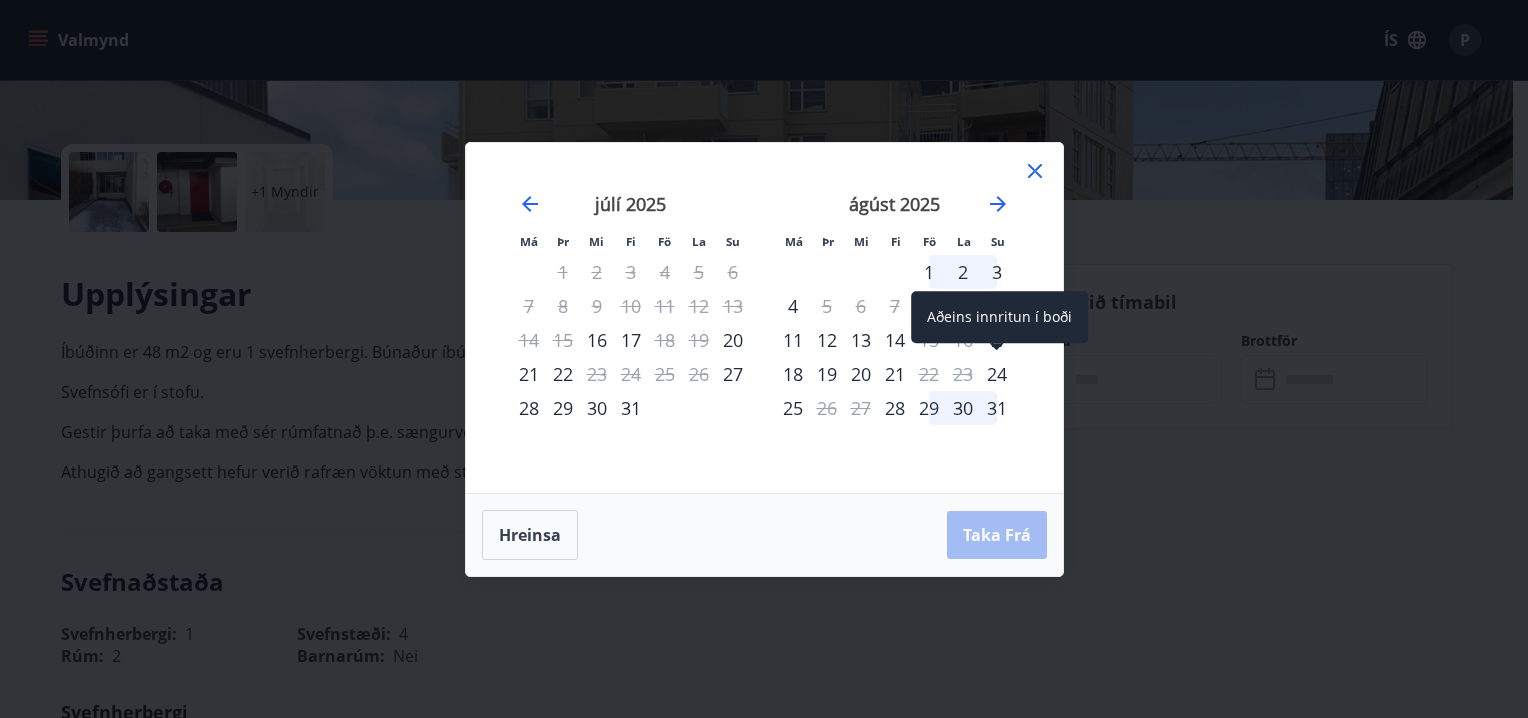 drag, startPoint x: 994, startPoint y: 365, endPoint x: 1002, endPoint y: 385, distance: 21.540659 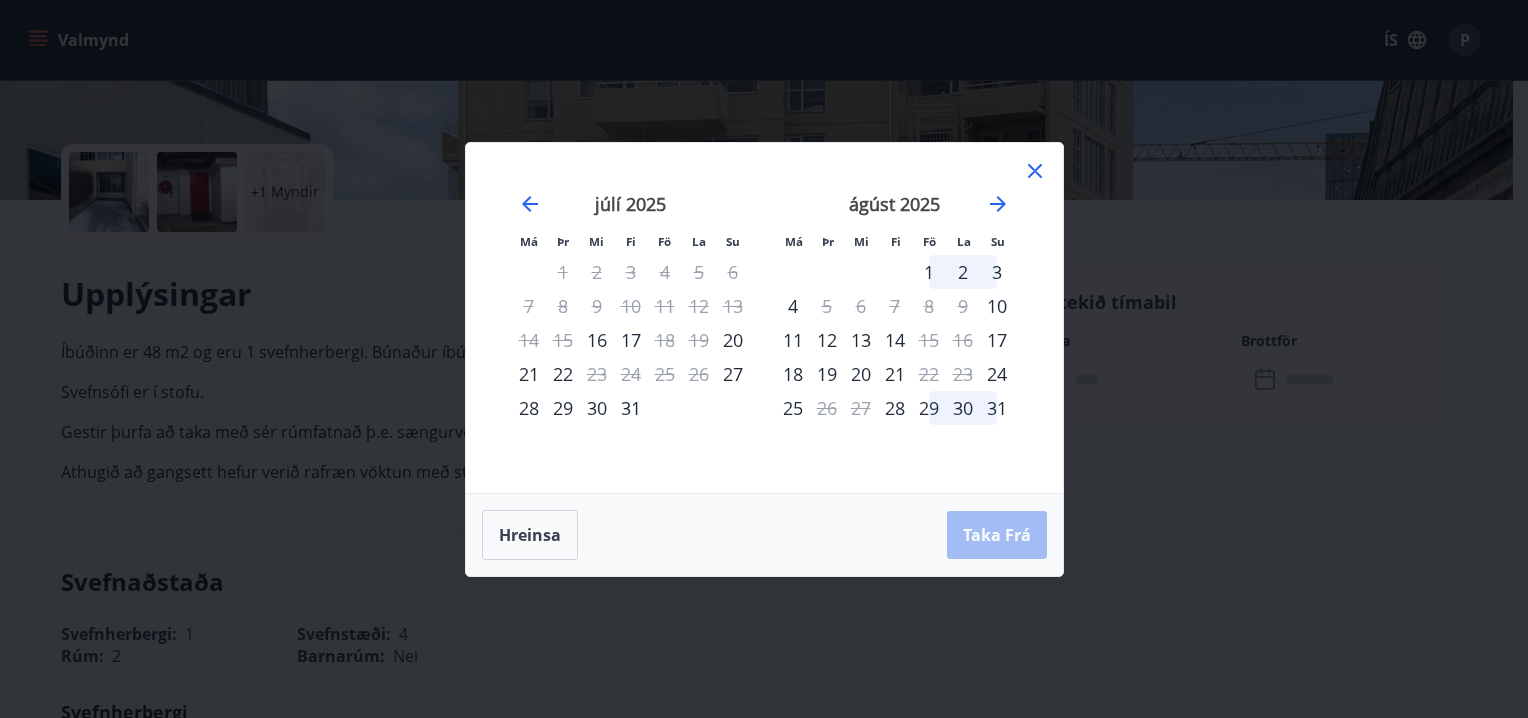 click 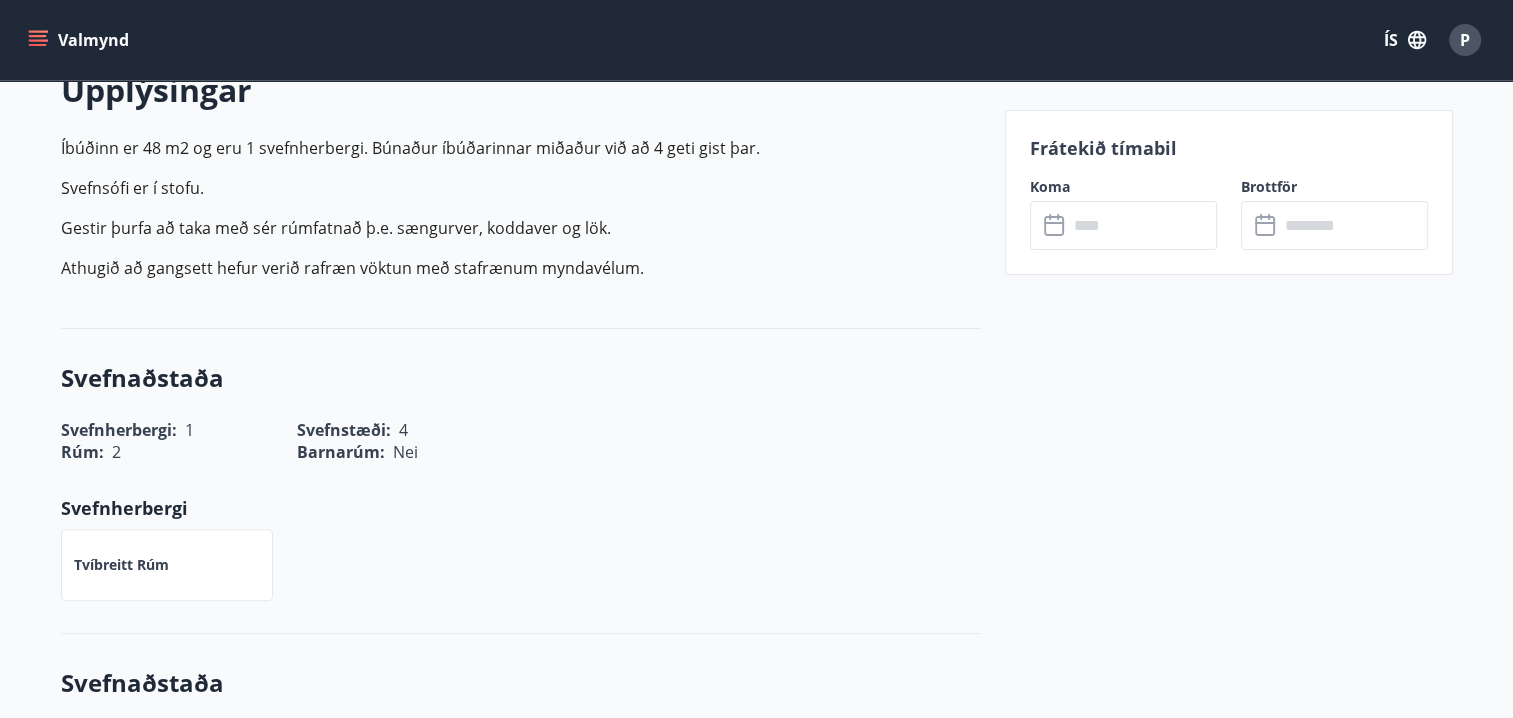 scroll, scrollTop: 400, scrollLeft: 0, axis: vertical 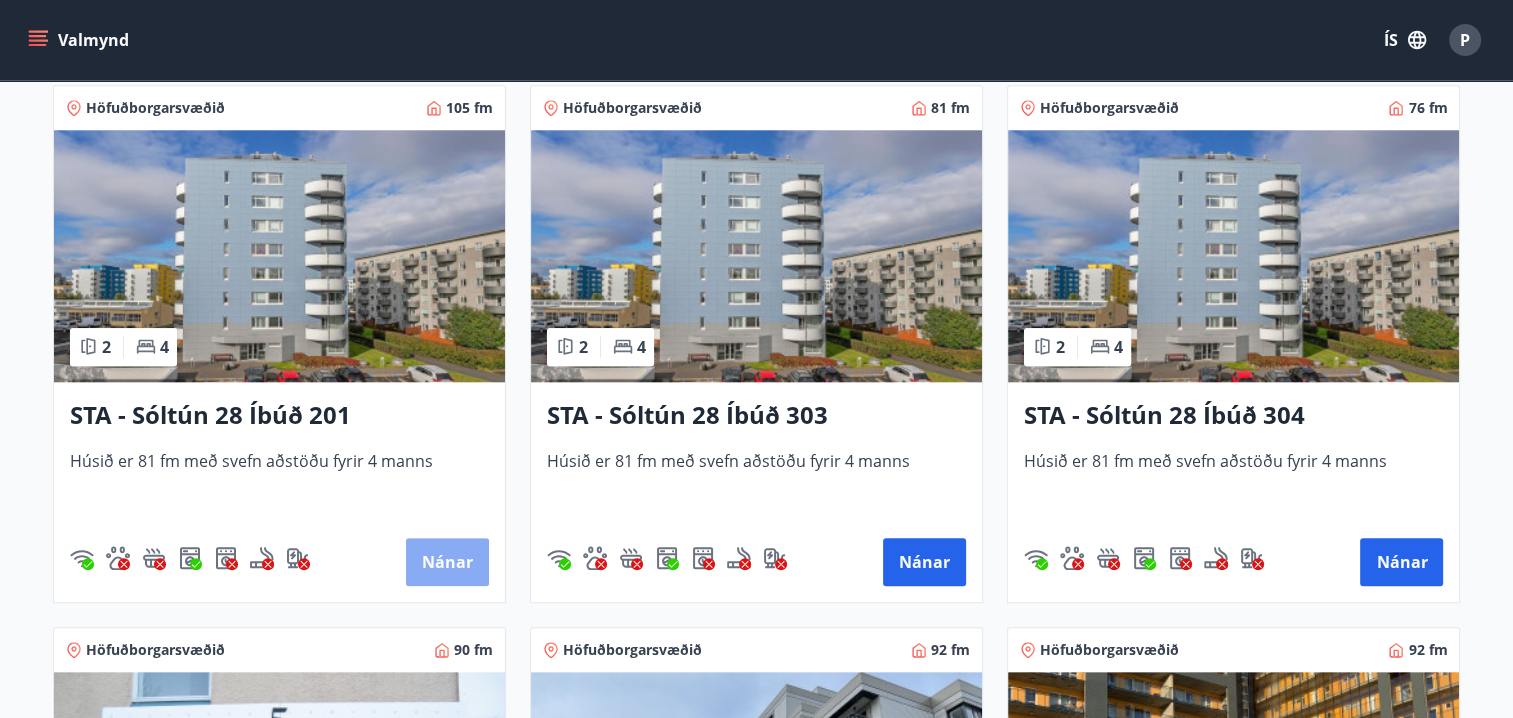 click on "Nánar" at bounding box center [447, 562] 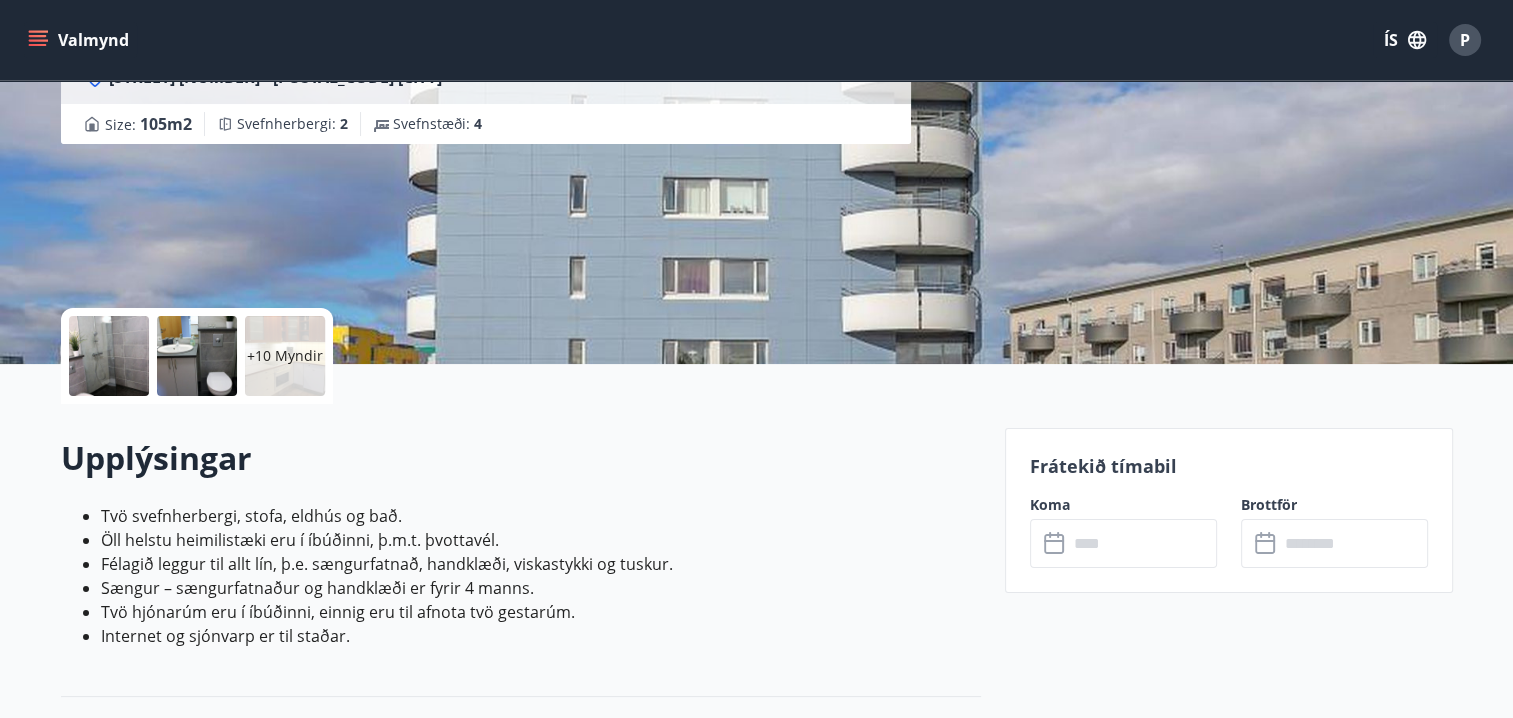 scroll, scrollTop: 300, scrollLeft: 0, axis: vertical 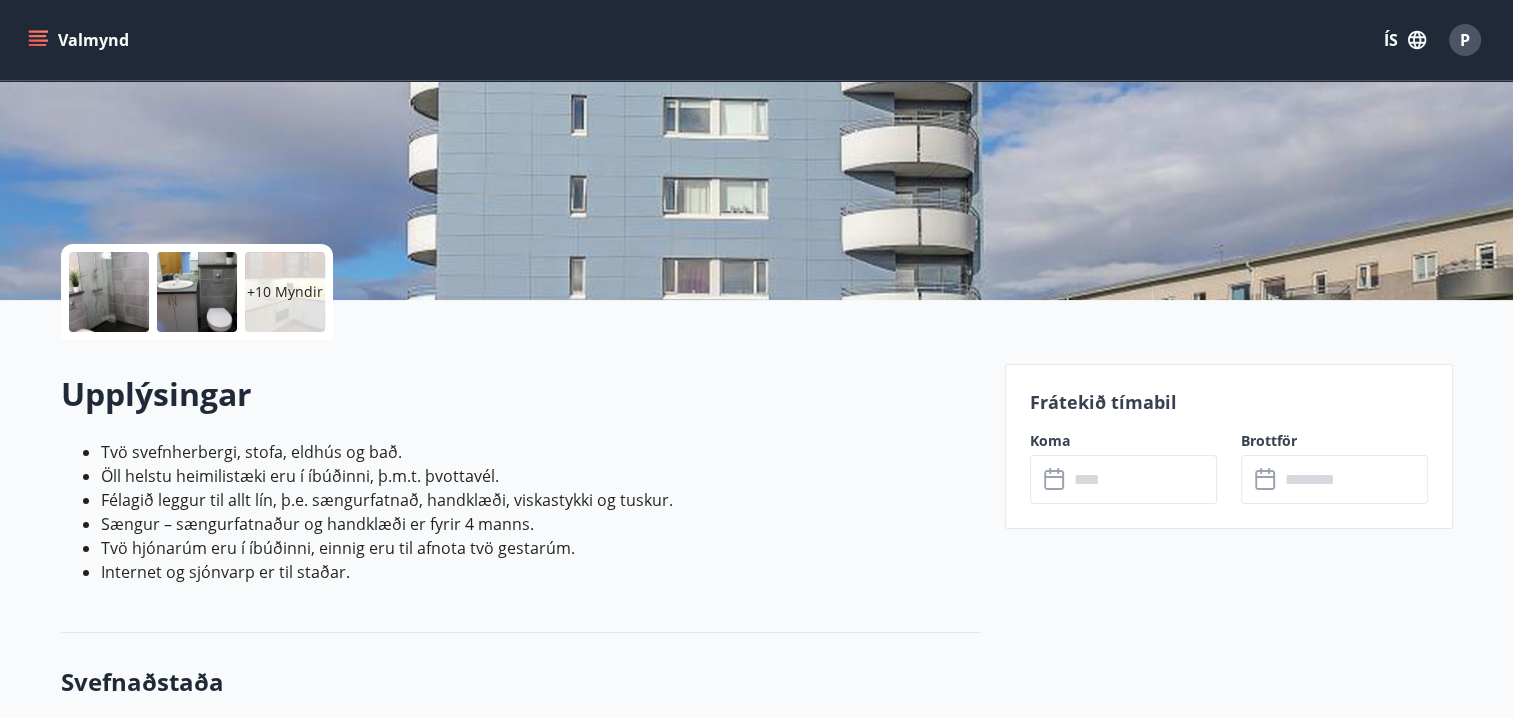 click 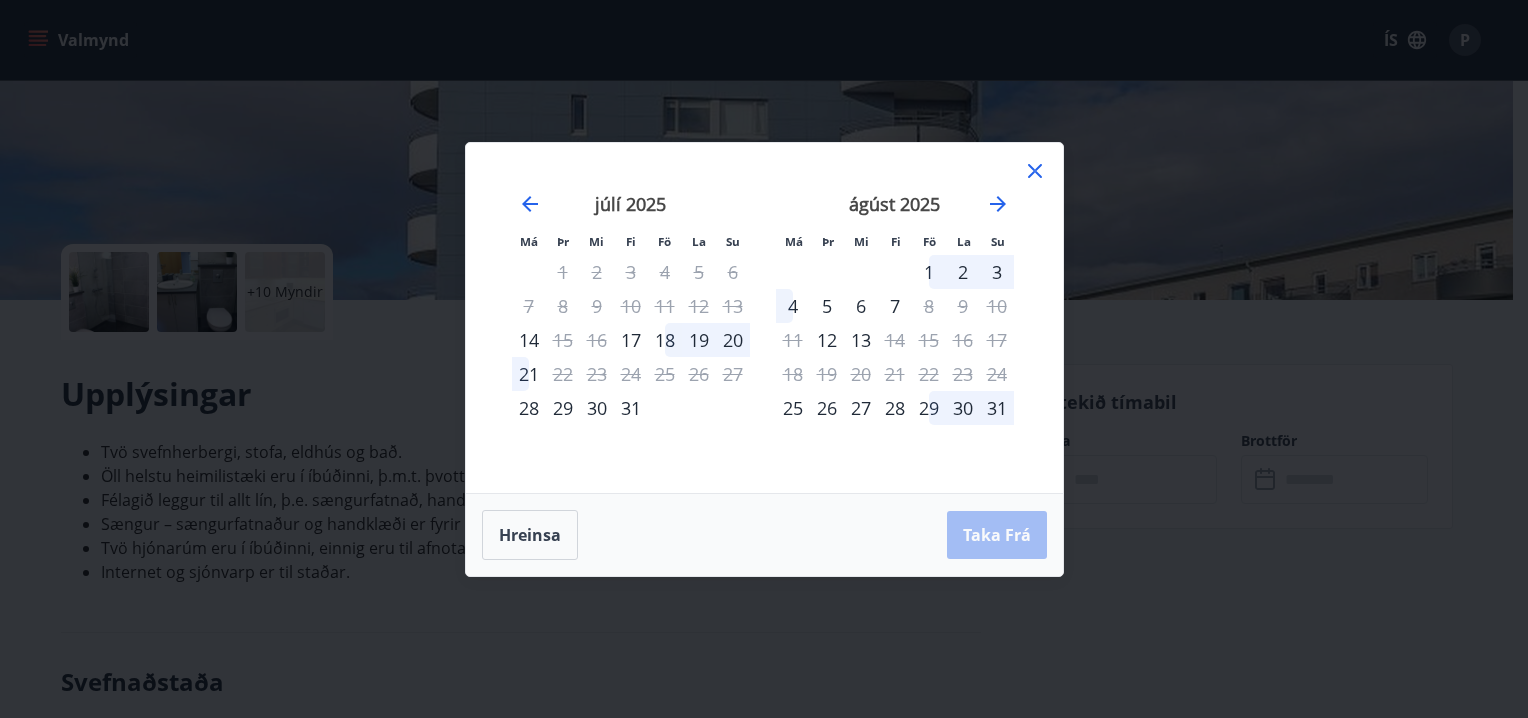 click 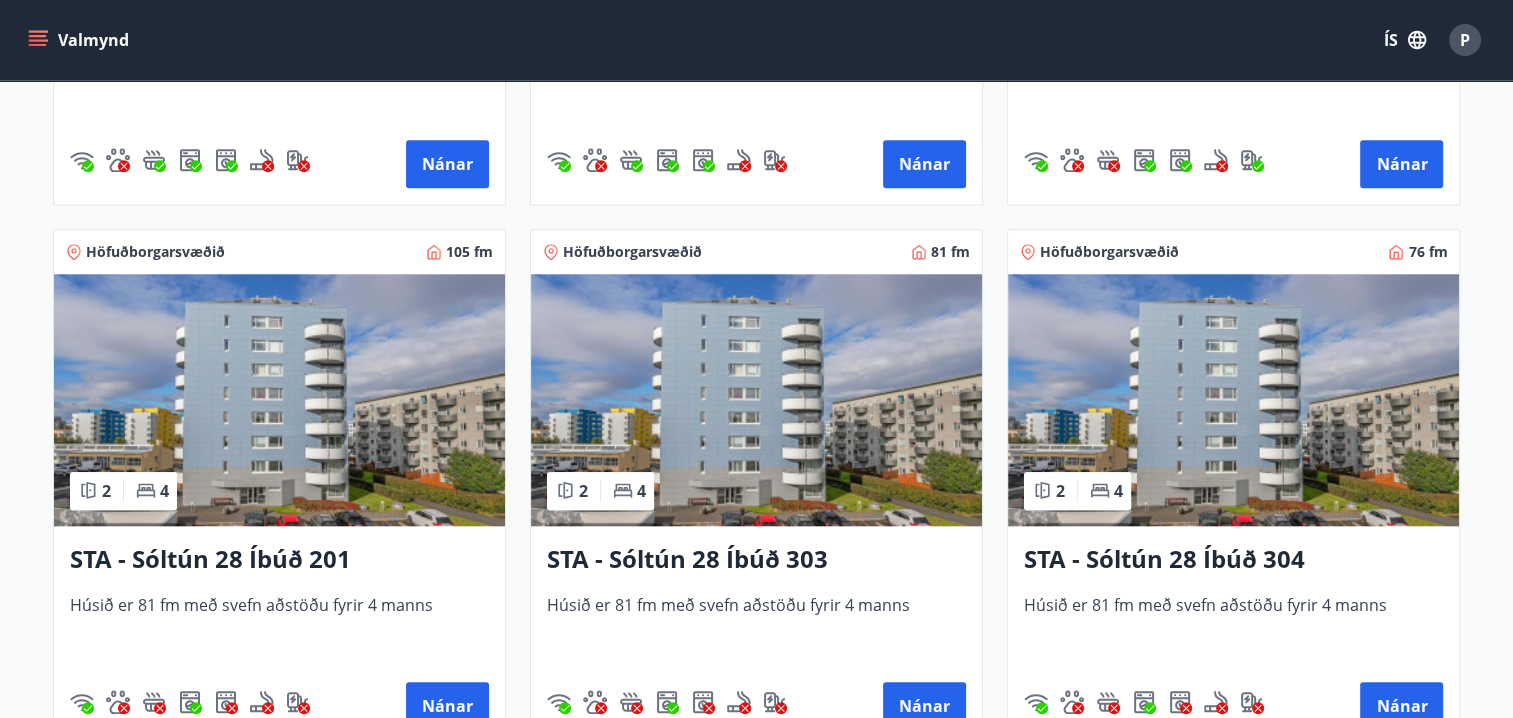 scroll, scrollTop: 1900, scrollLeft: 0, axis: vertical 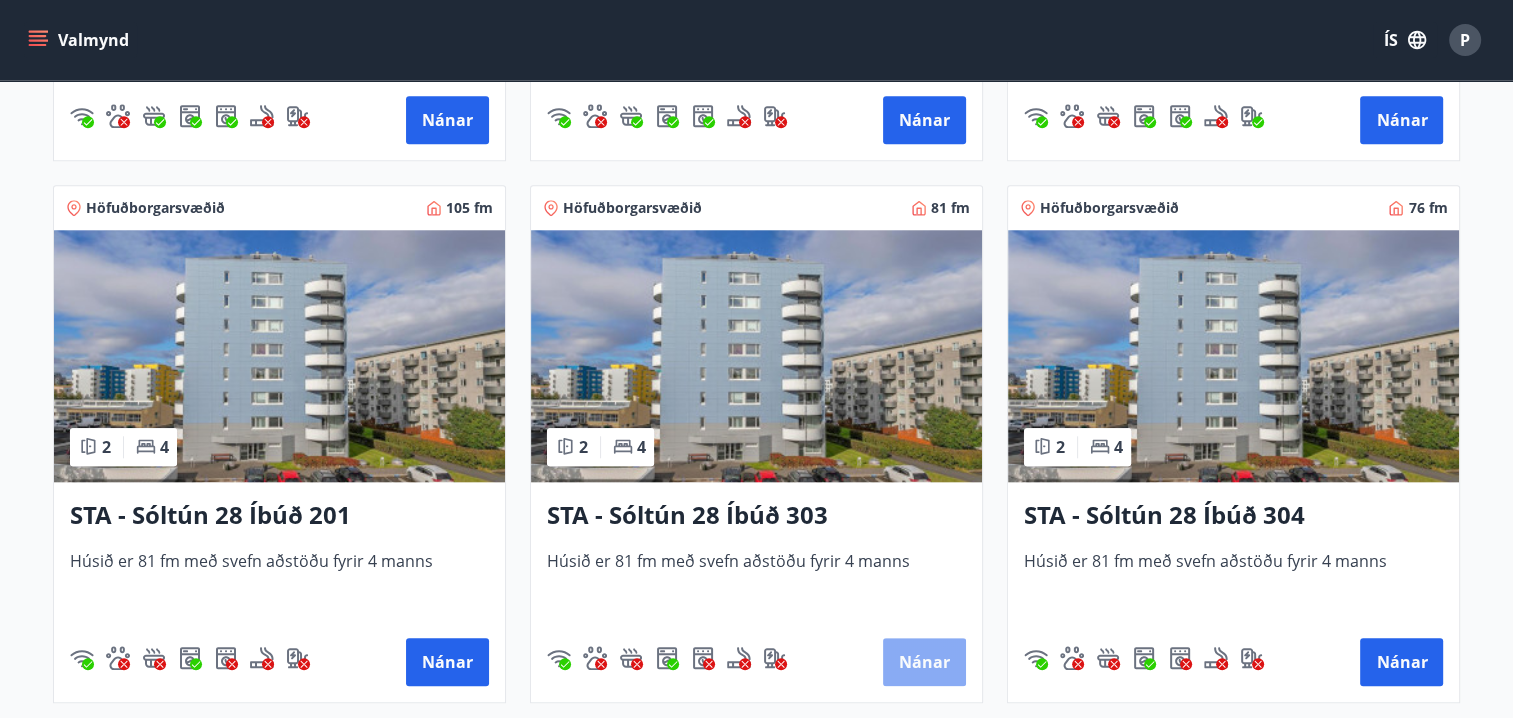 click on "Nánar" at bounding box center [924, 662] 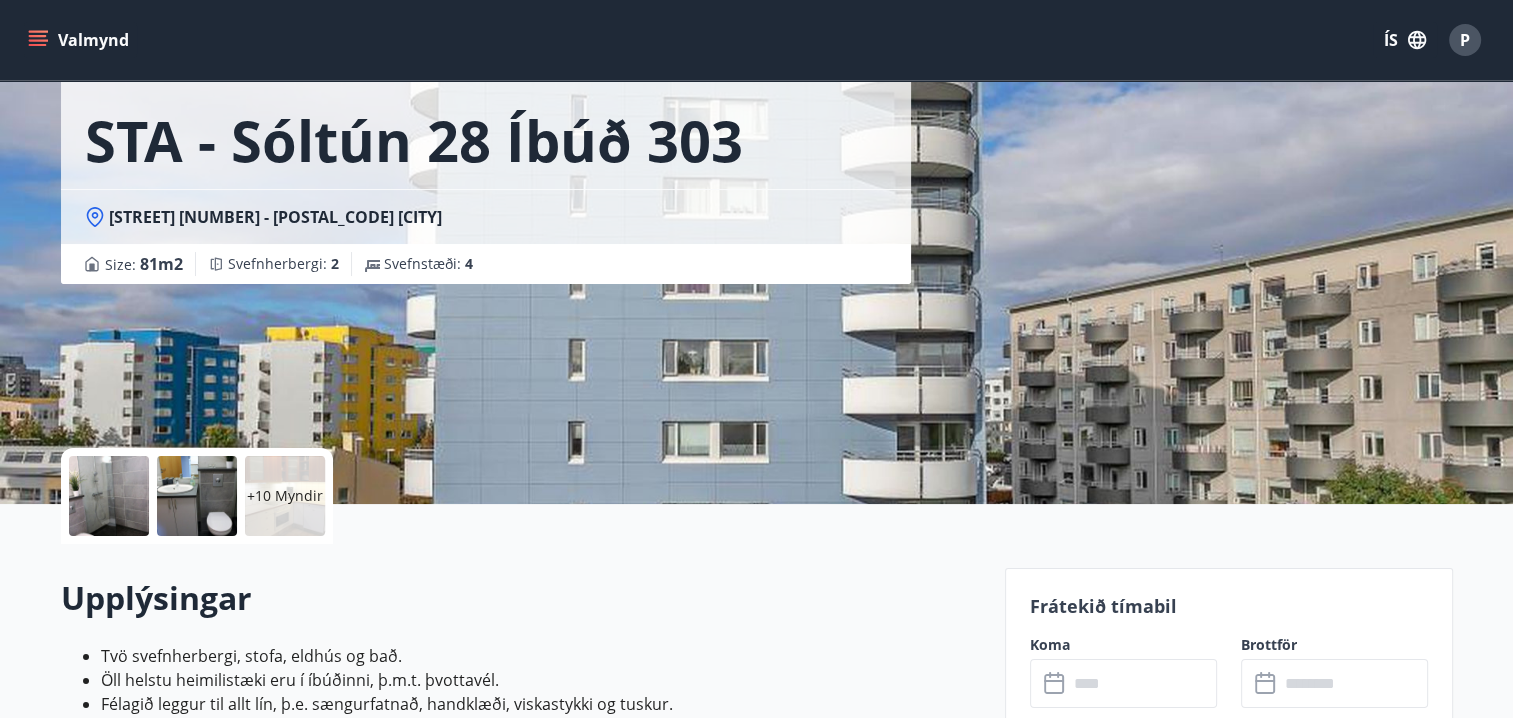 scroll, scrollTop: 300, scrollLeft: 0, axis: vertical 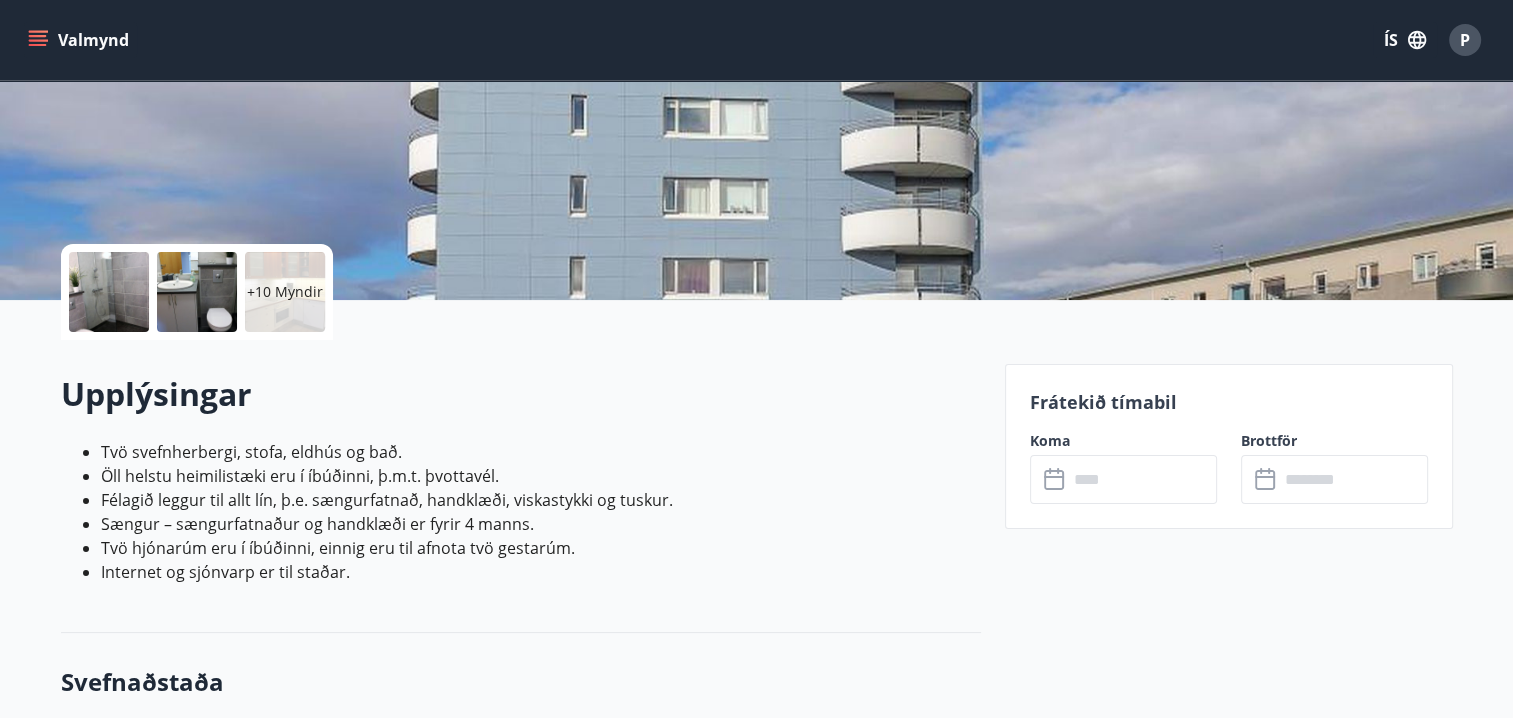 click on "​ ​" at bounding box center [1123, 479] 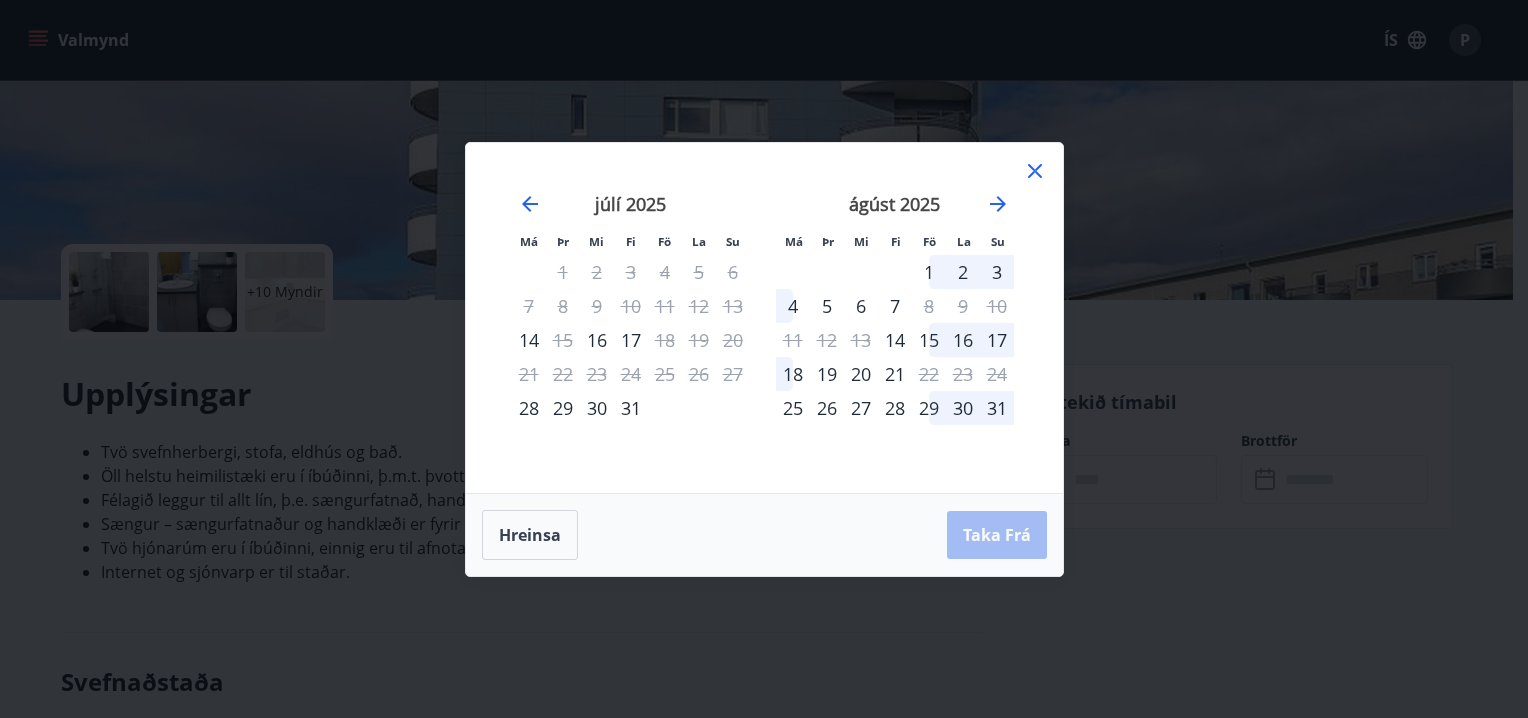 click 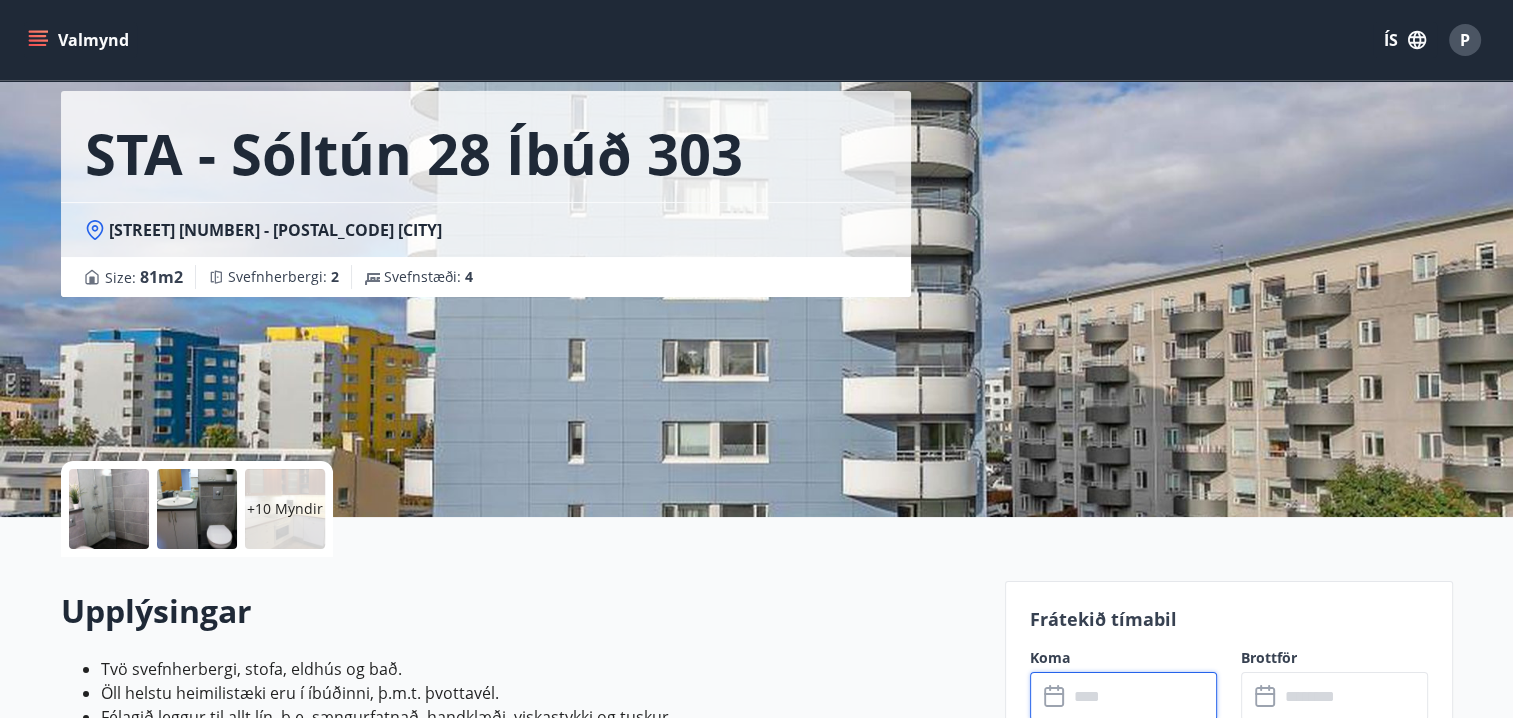 scroll, scrollTop: 400, scrollLeft: 0, axis: vertical 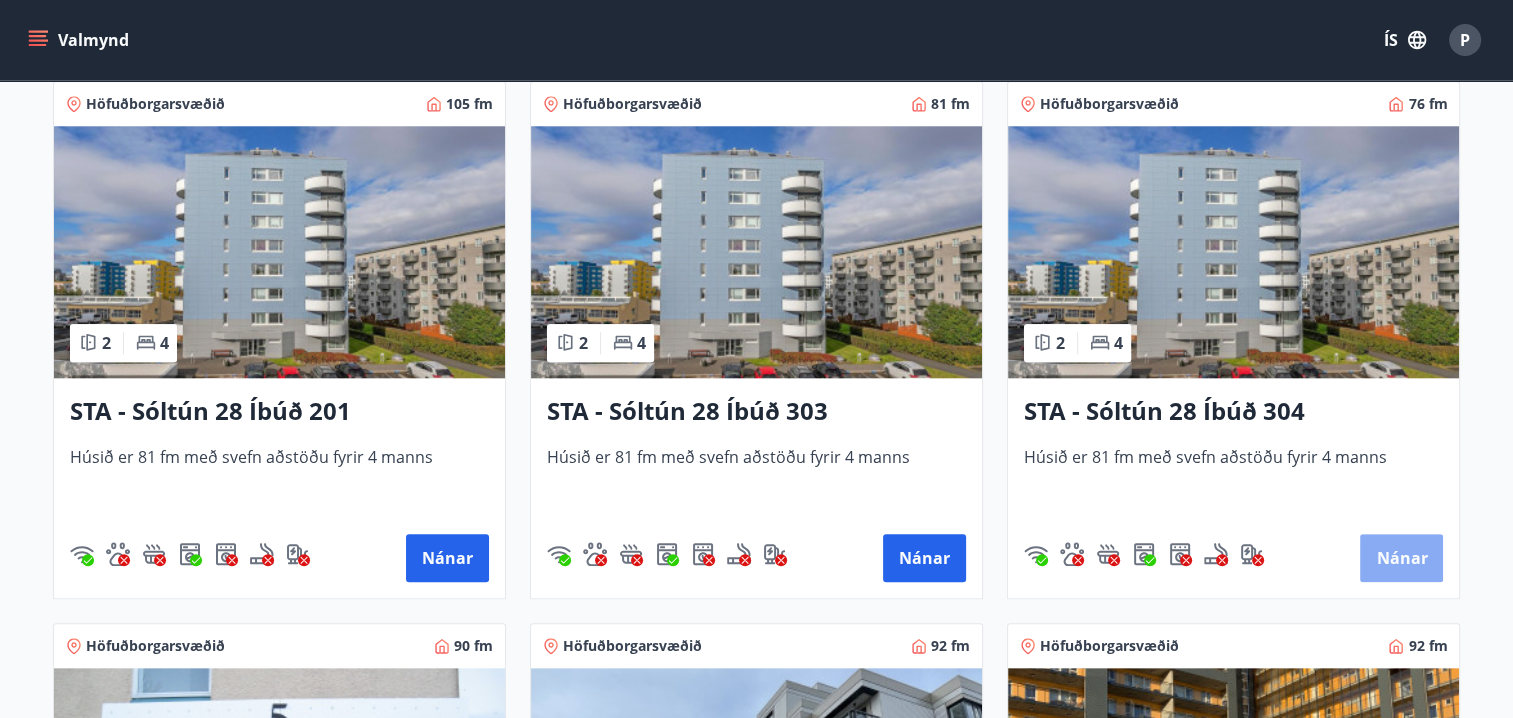 click on "Nánar" at bounding box center (1401, 558) 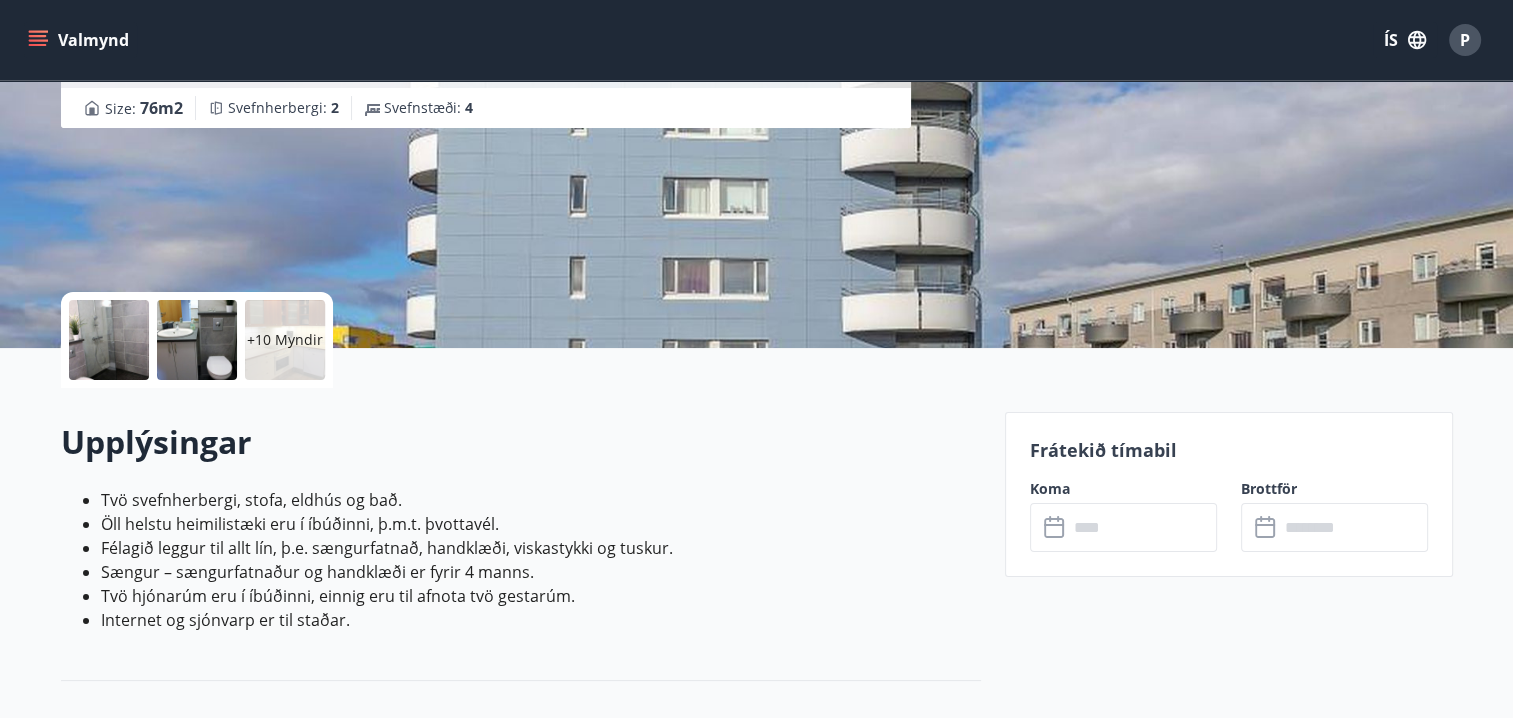 scroll, scrollTop: 300, scrollLeft: 0, axis: vertical 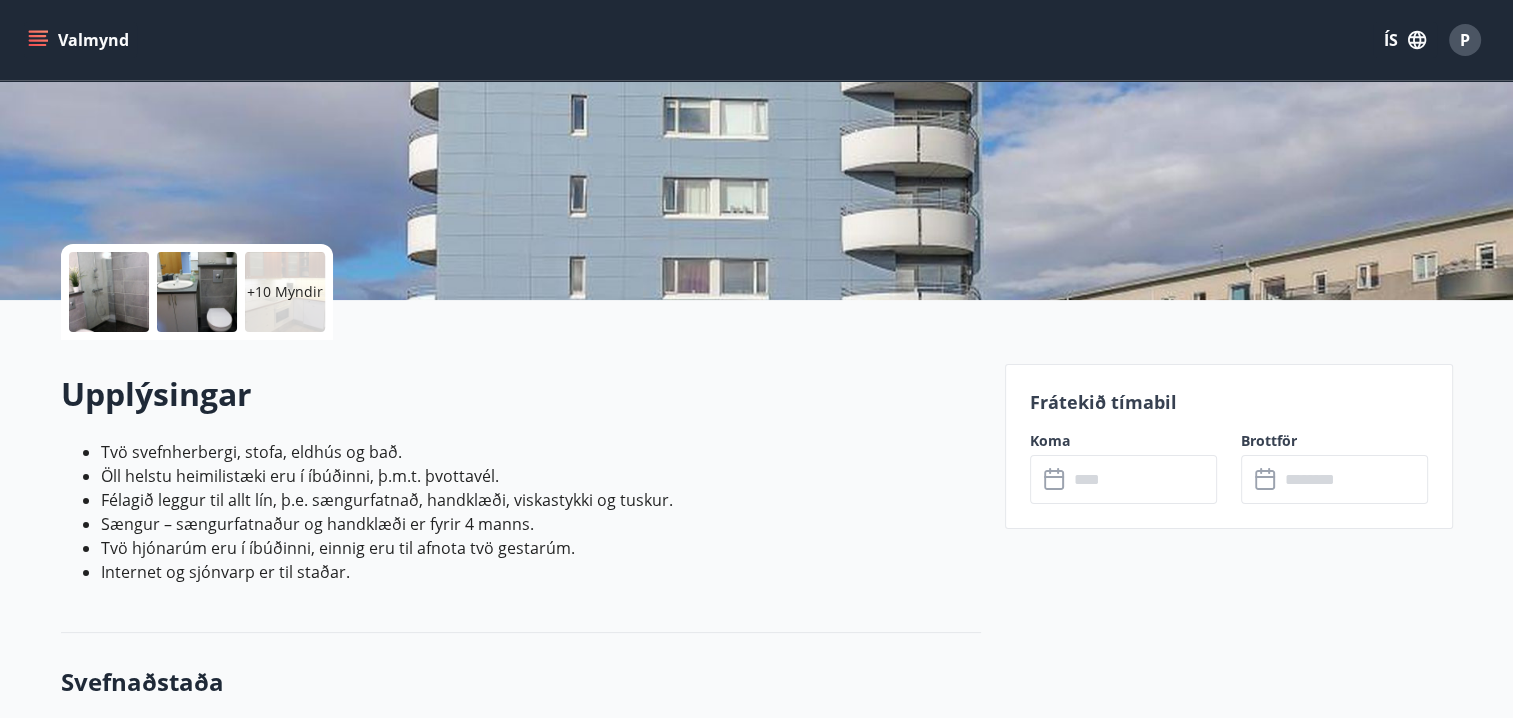 click 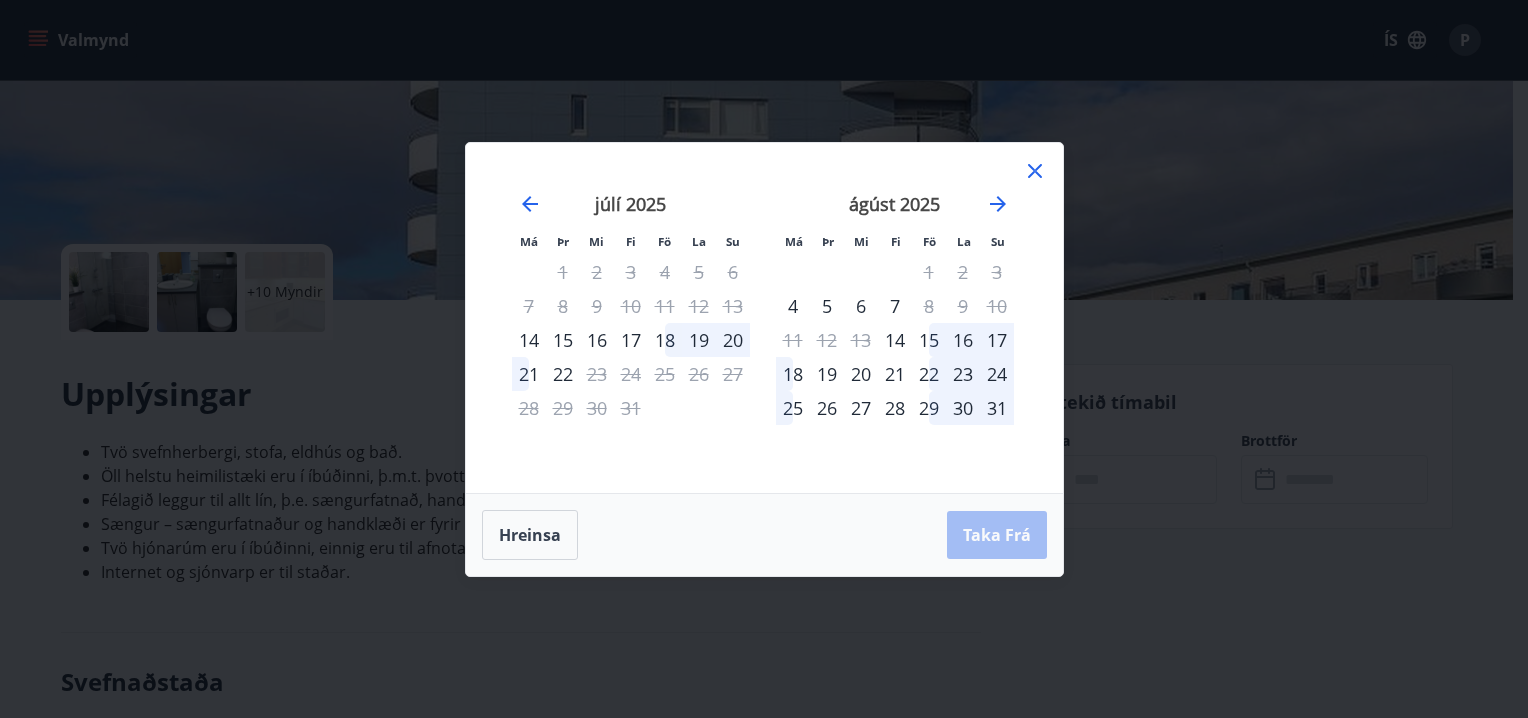 click 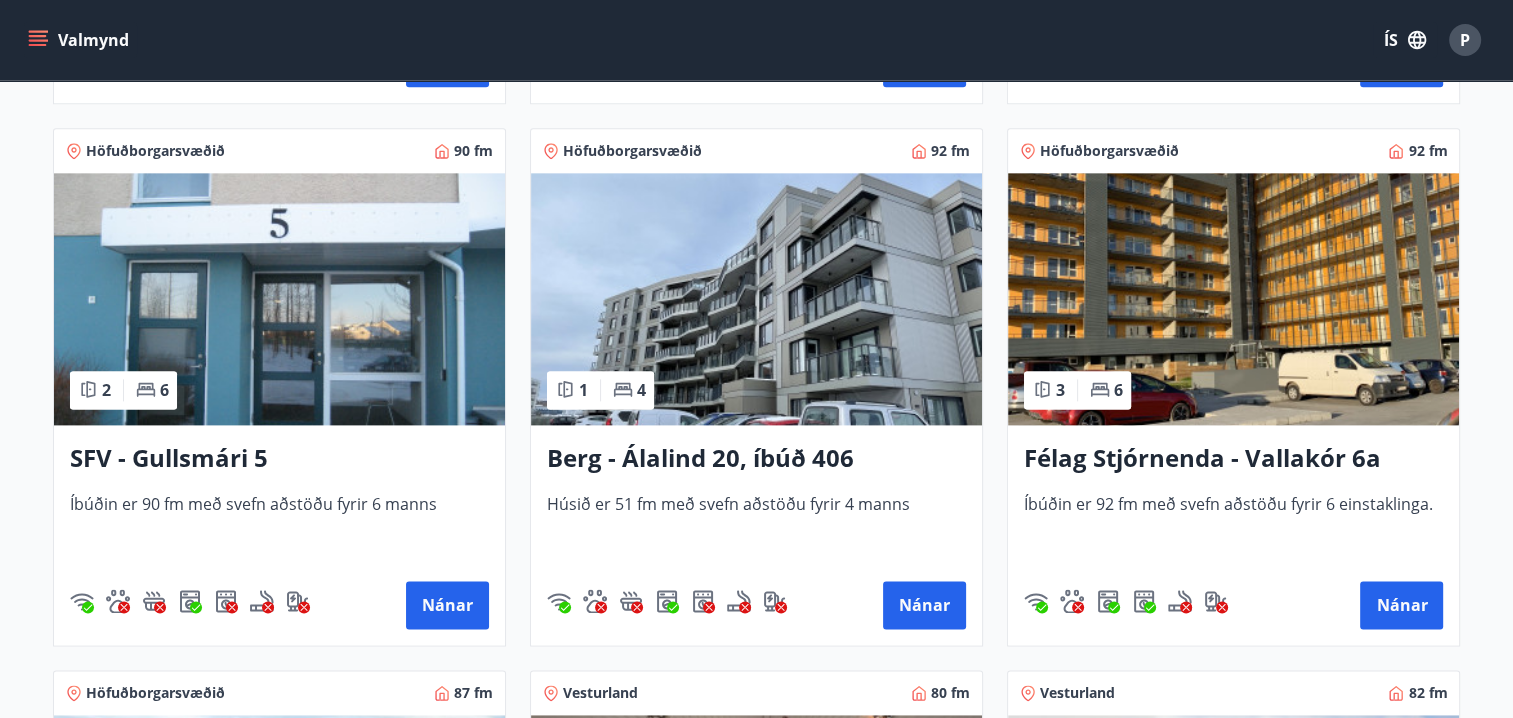 scroll, scrollTop: 2500, scrollLeft: 0, axis: vertical 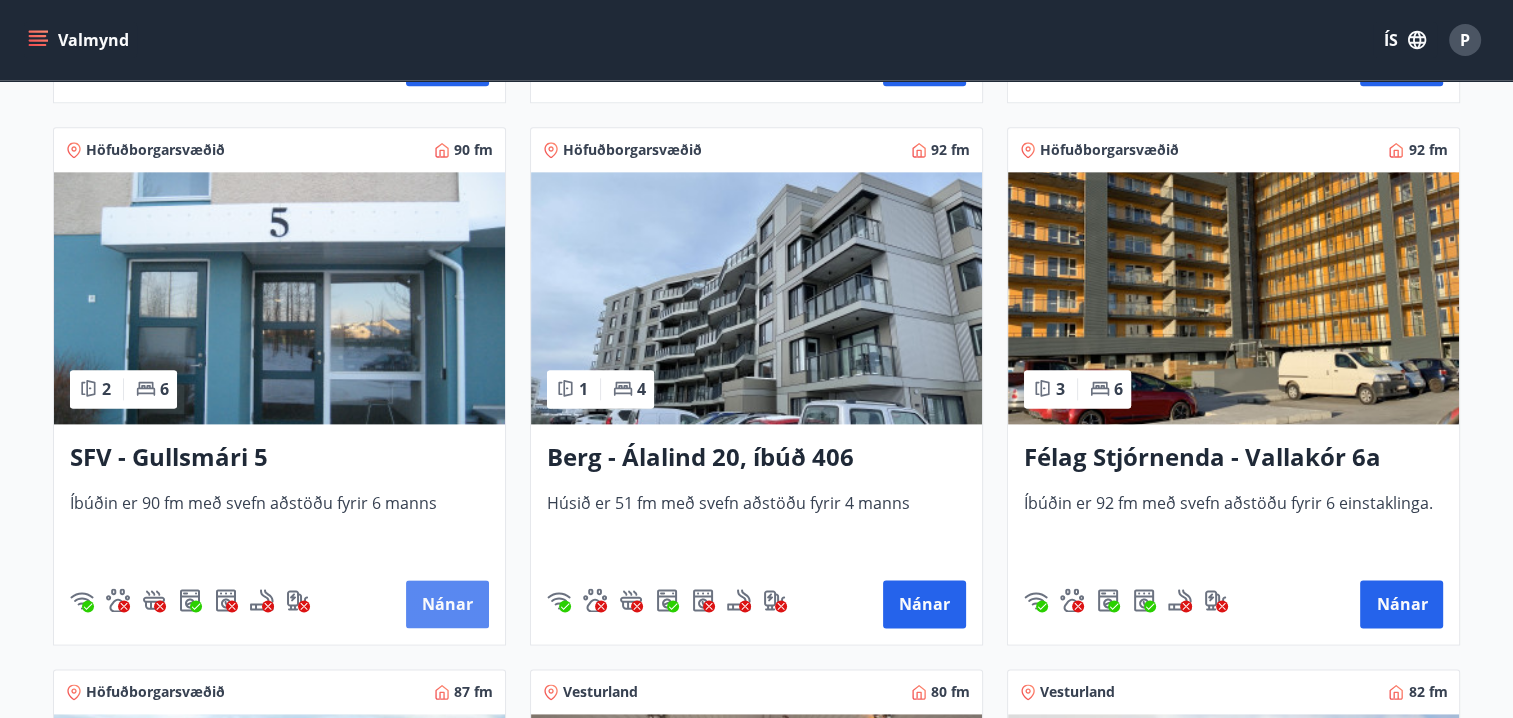 click on "Nánar" at bounding box center (447, 604) 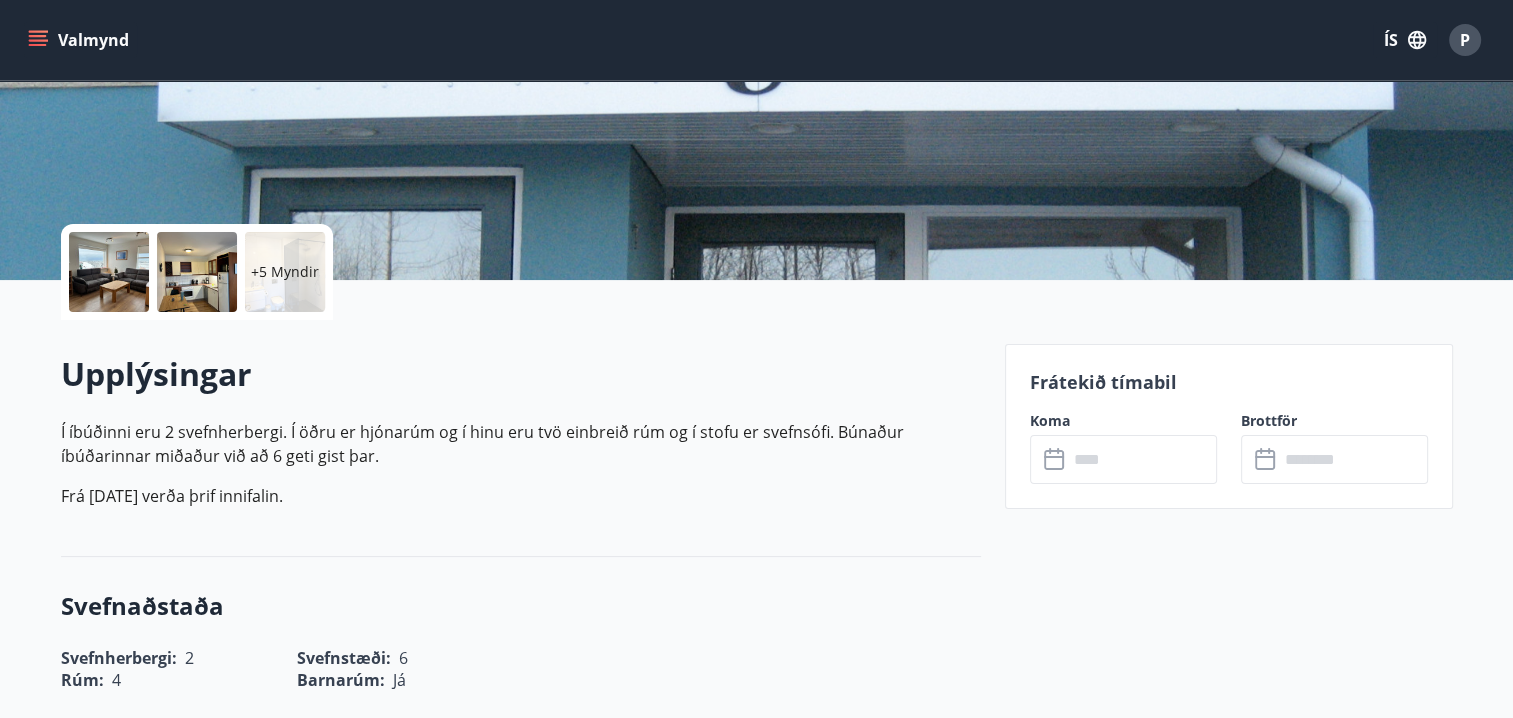 scroll, scrollTop: 400, scrollLeft: 0, axis: vertical 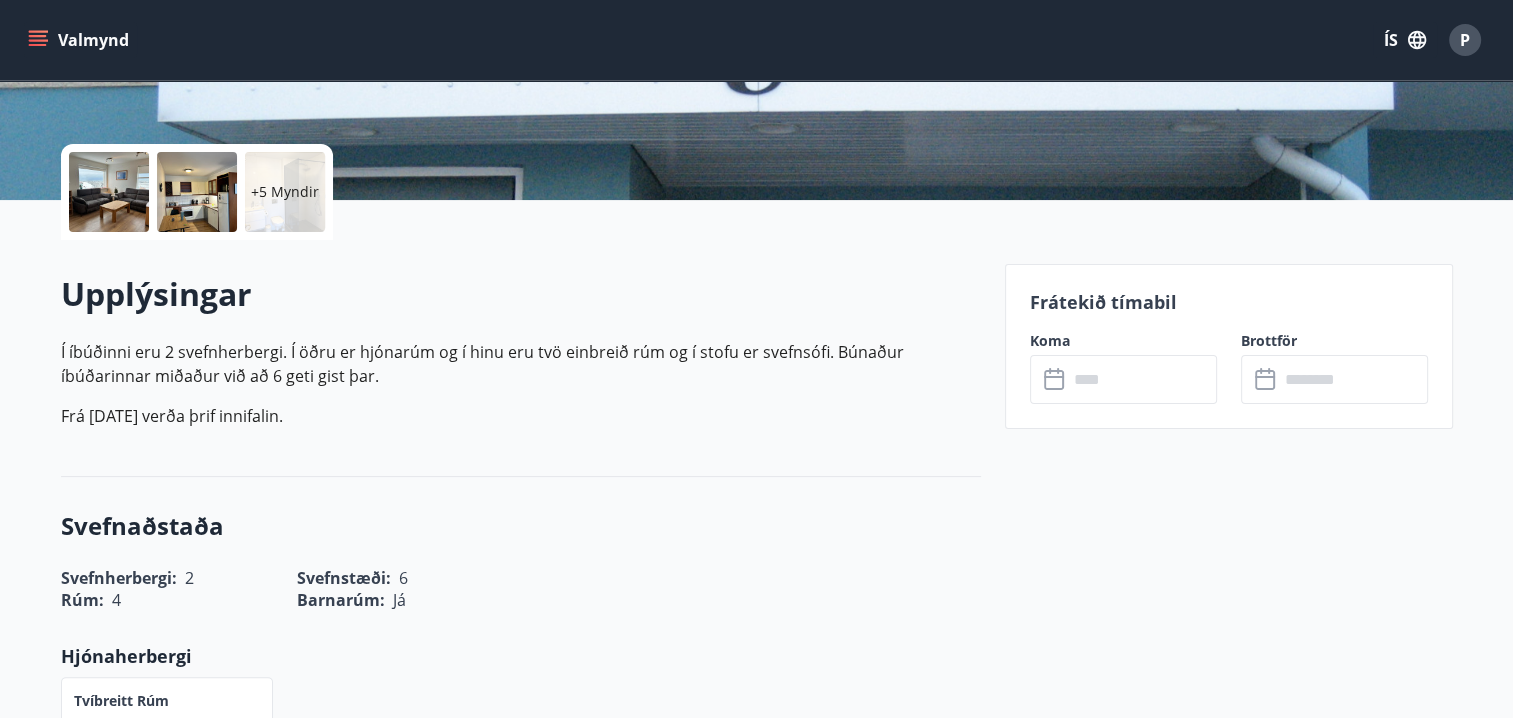 click 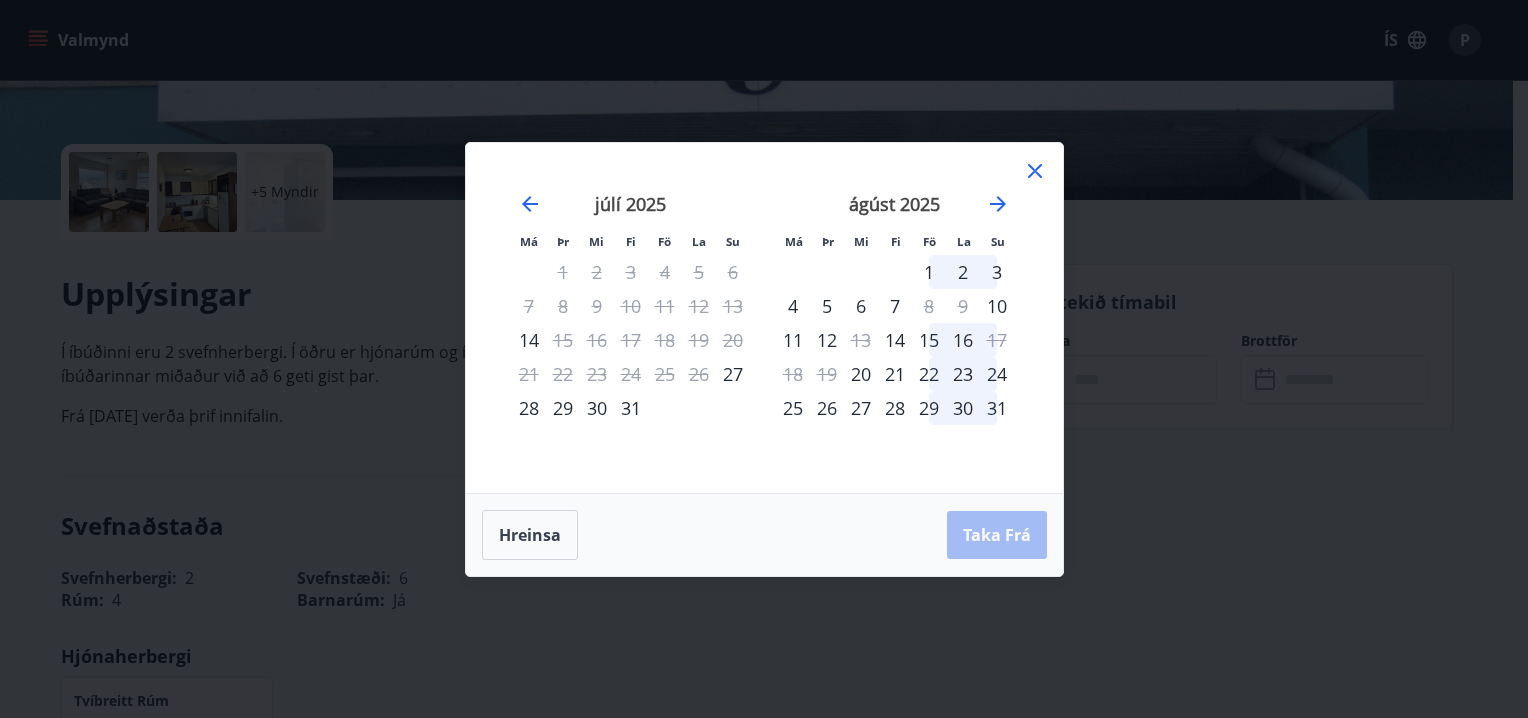click on "24" at bounding box center [997, 374] 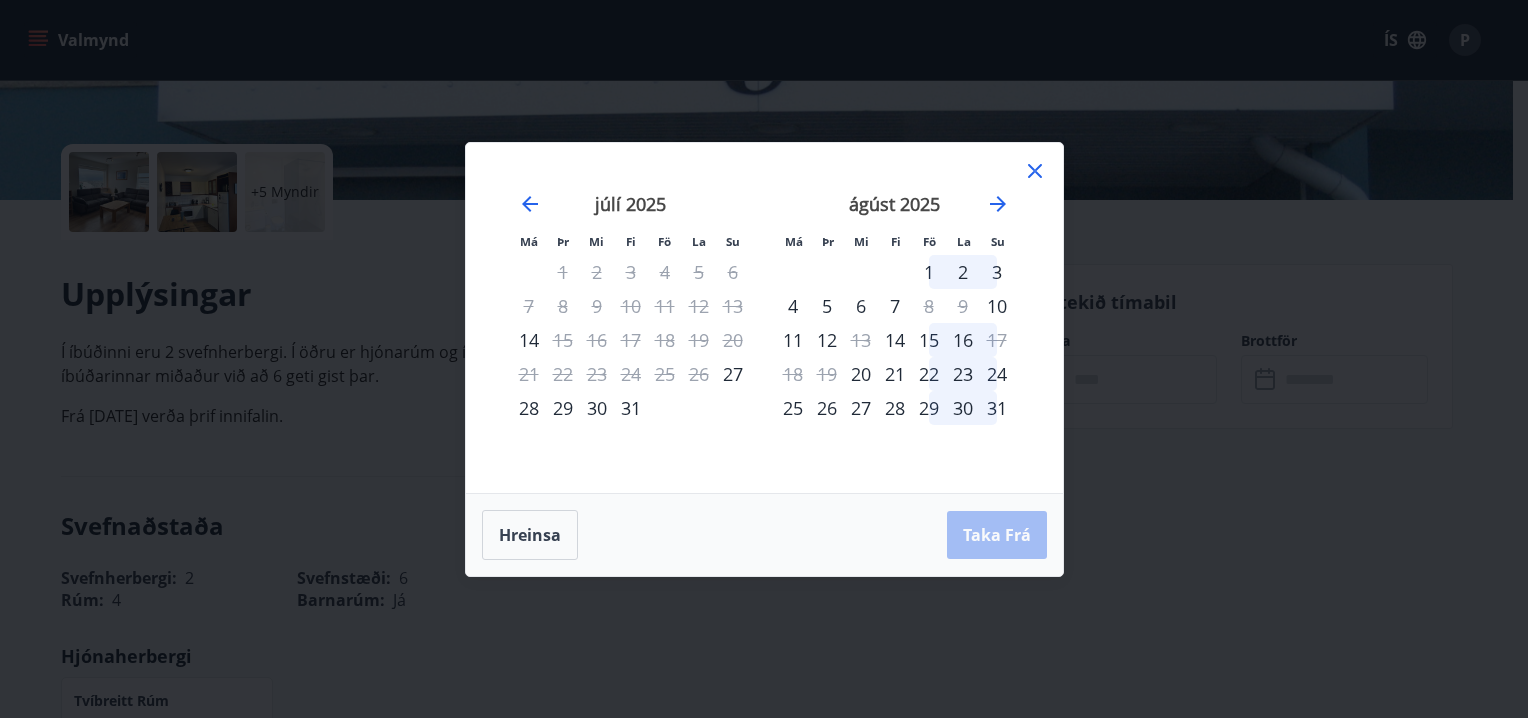 click on "25" at bounding box center (793, 408) 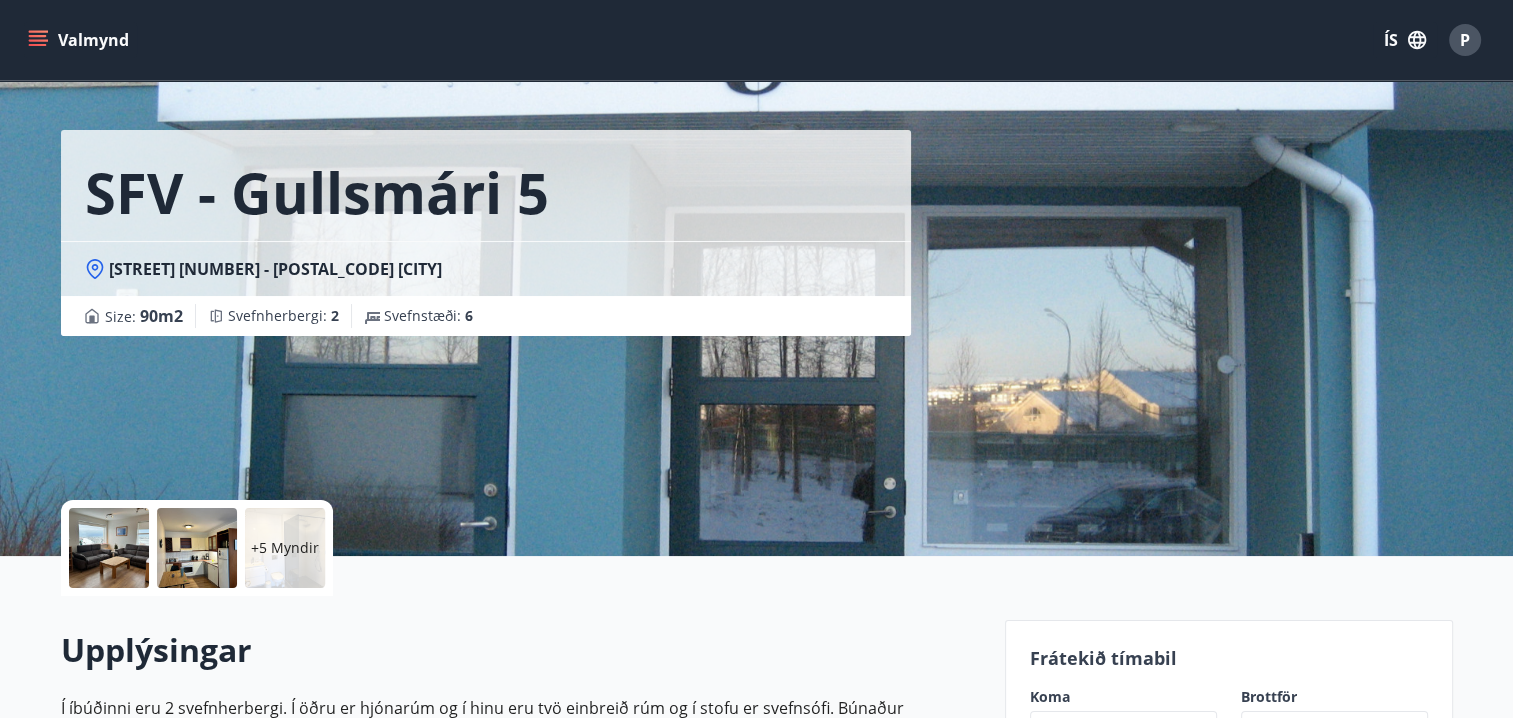 scroll, scrollTop: 0, scrollLeft: 0, axis: both 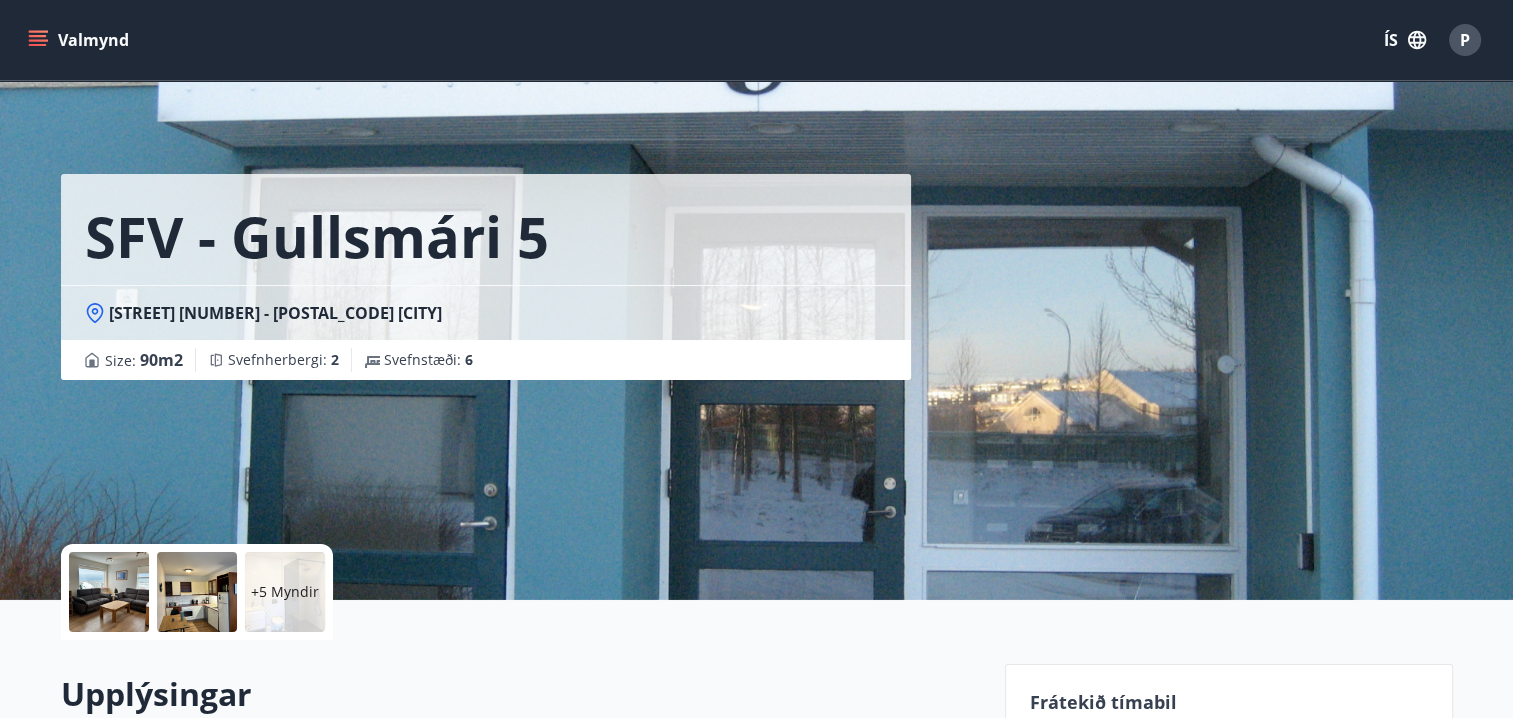 click on "SFV - Gullsmári 5 Gullsmára 5 -  201 Kópavogi Size : 90 m2 Svefnherbergi : 2 Svefnstæði : 6" at bounding box center (525, 190) 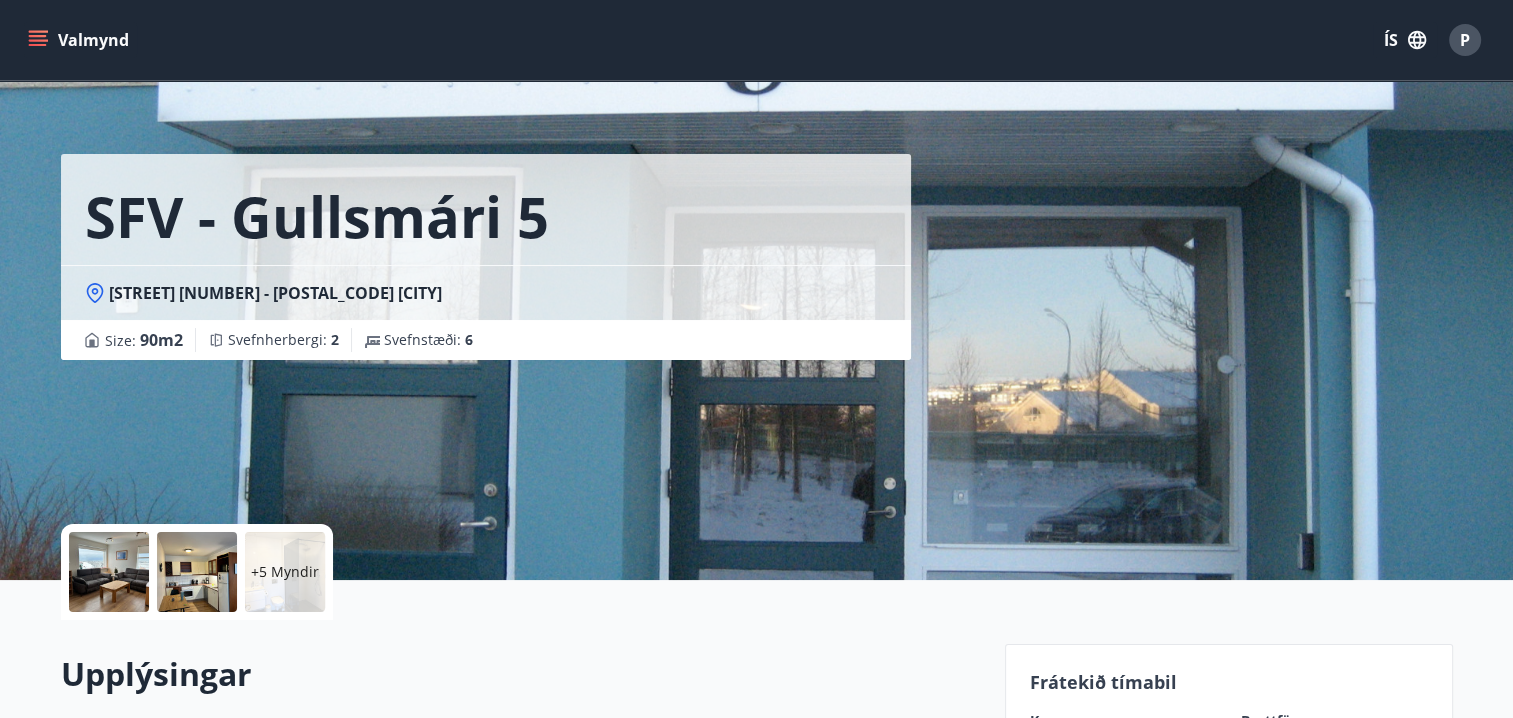 scroll, scrollTop: 0, scrollLeft: 0, axis: both 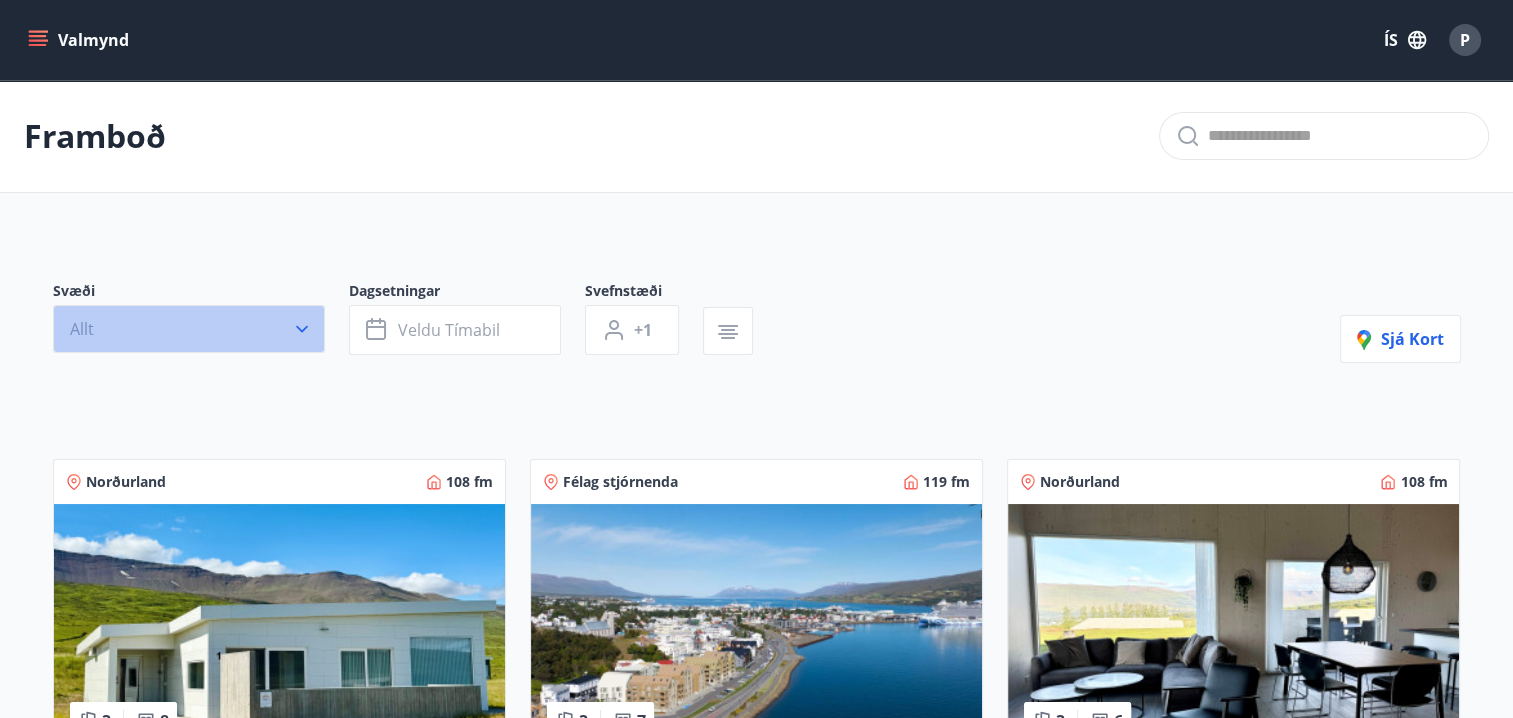 click 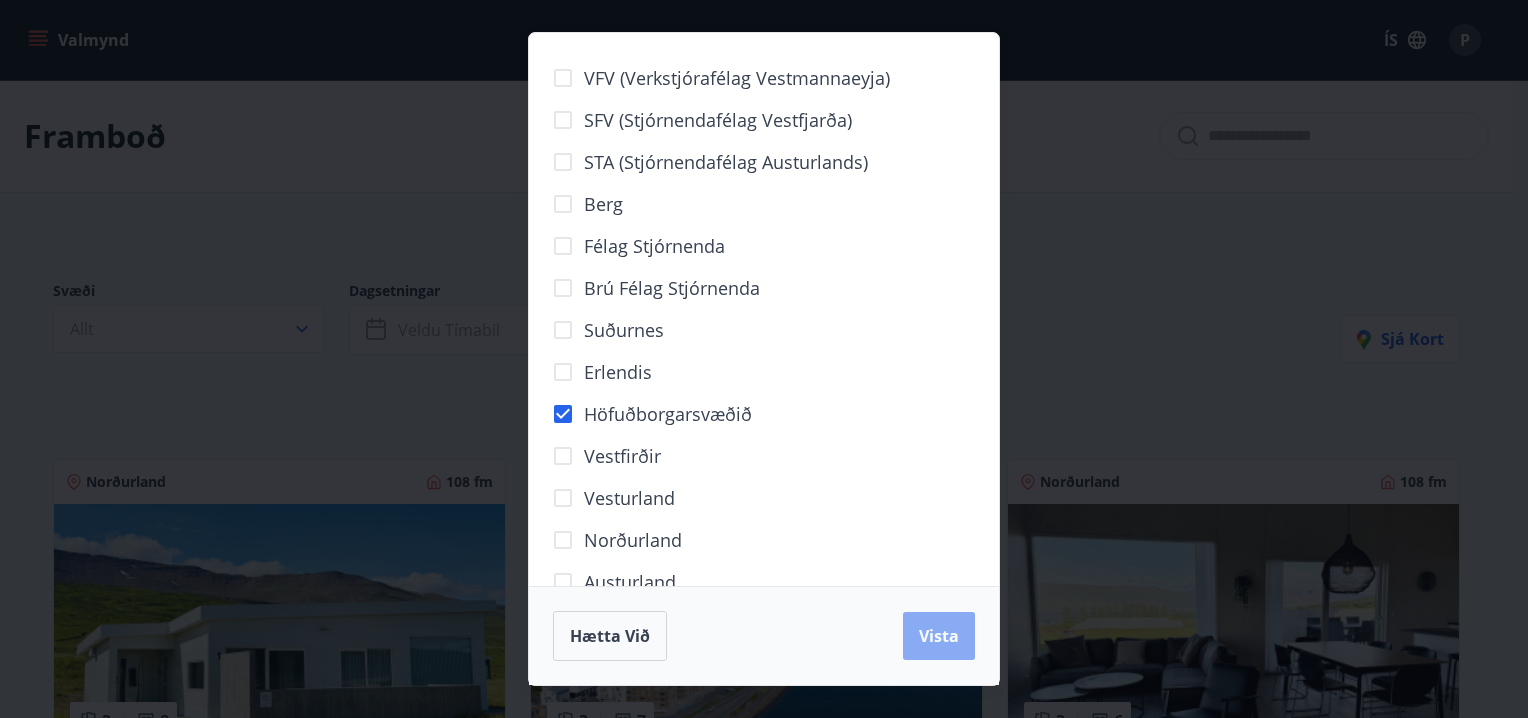 click on "Vista" at bounding box center (939, 636) 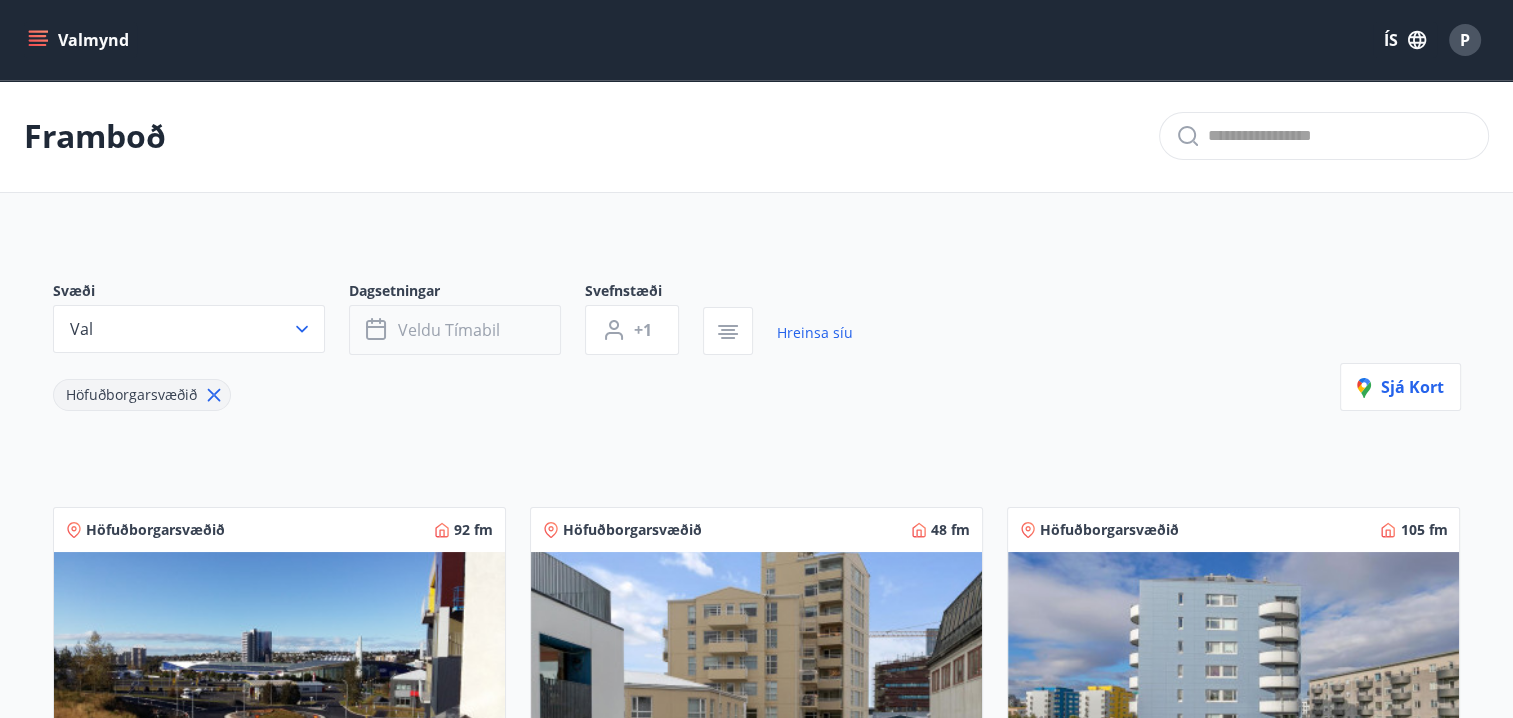 click 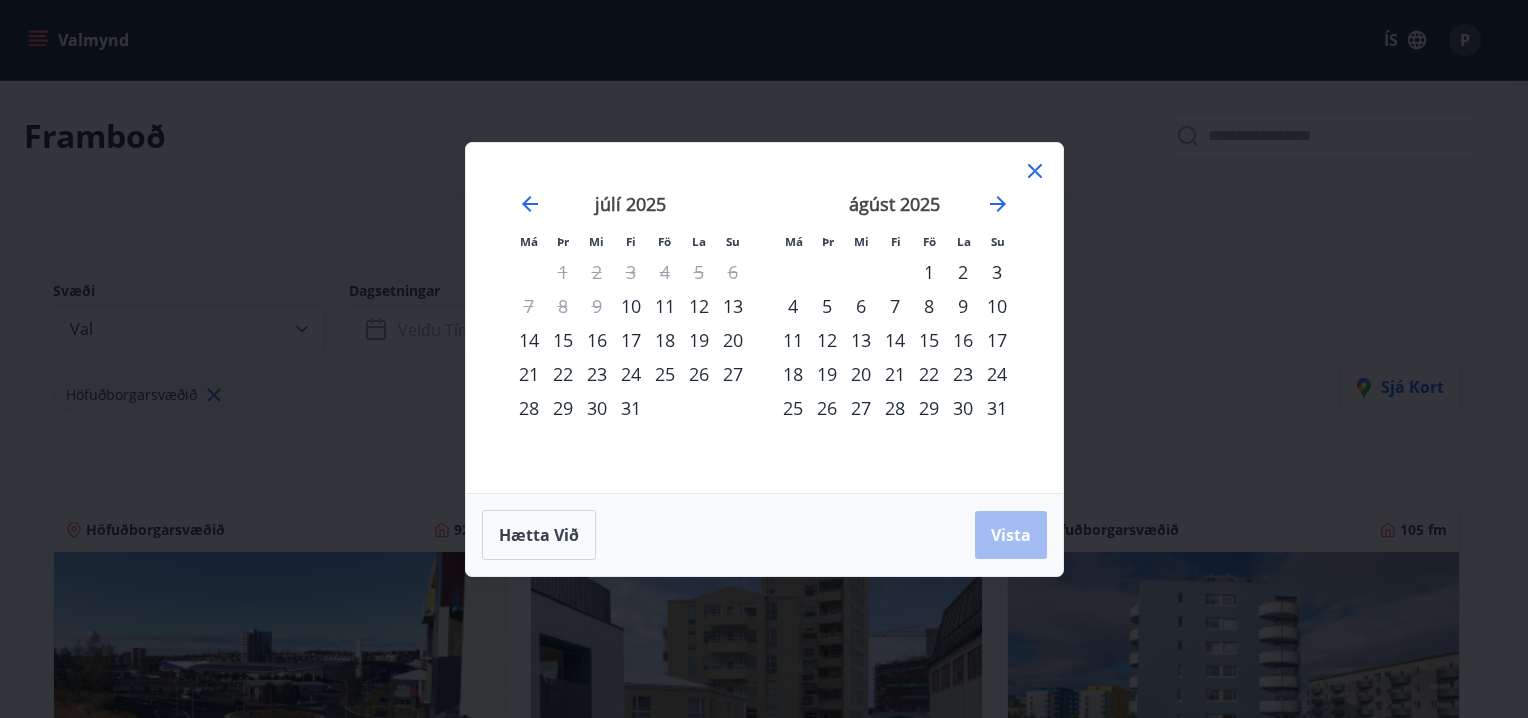 click on "24" at bounding box center (997, 374) 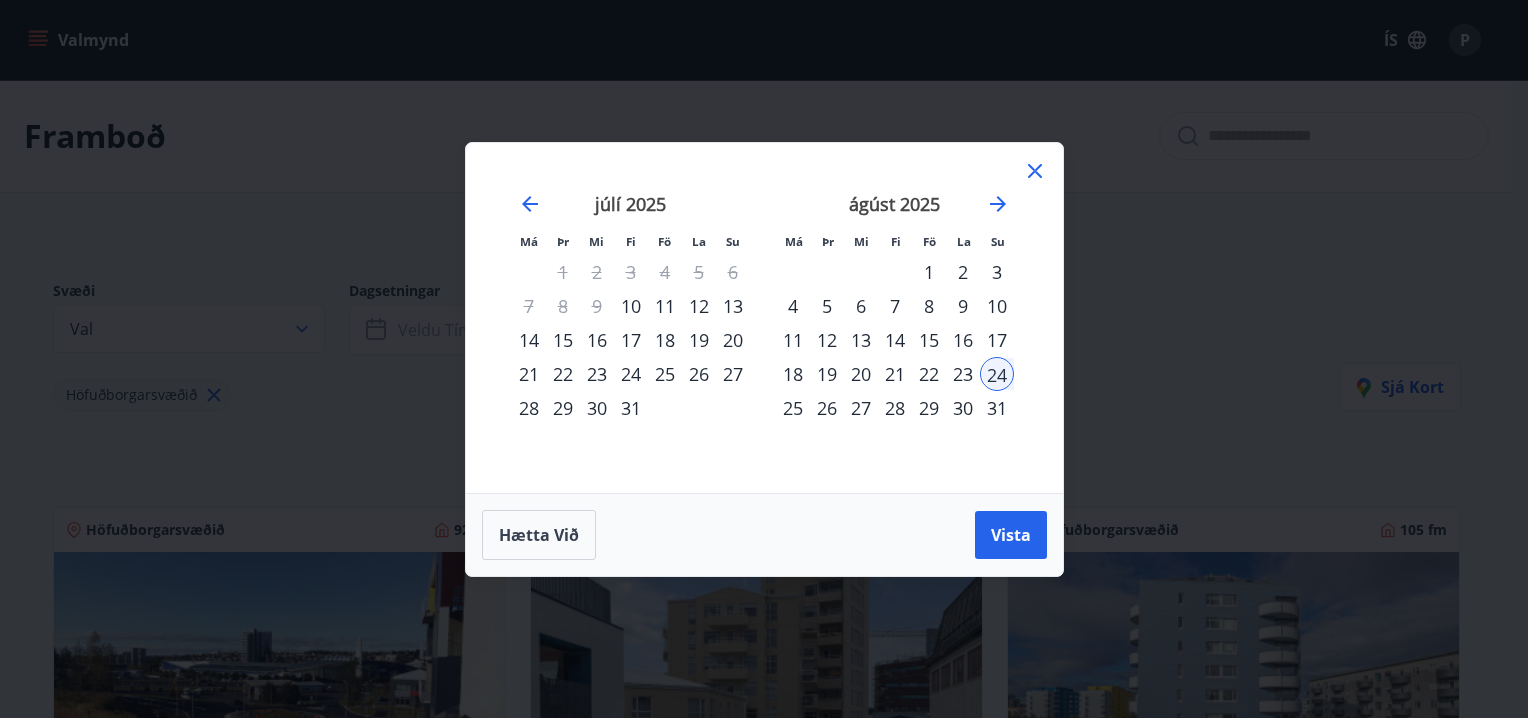 click on "25" at bounding box center [793, 408] 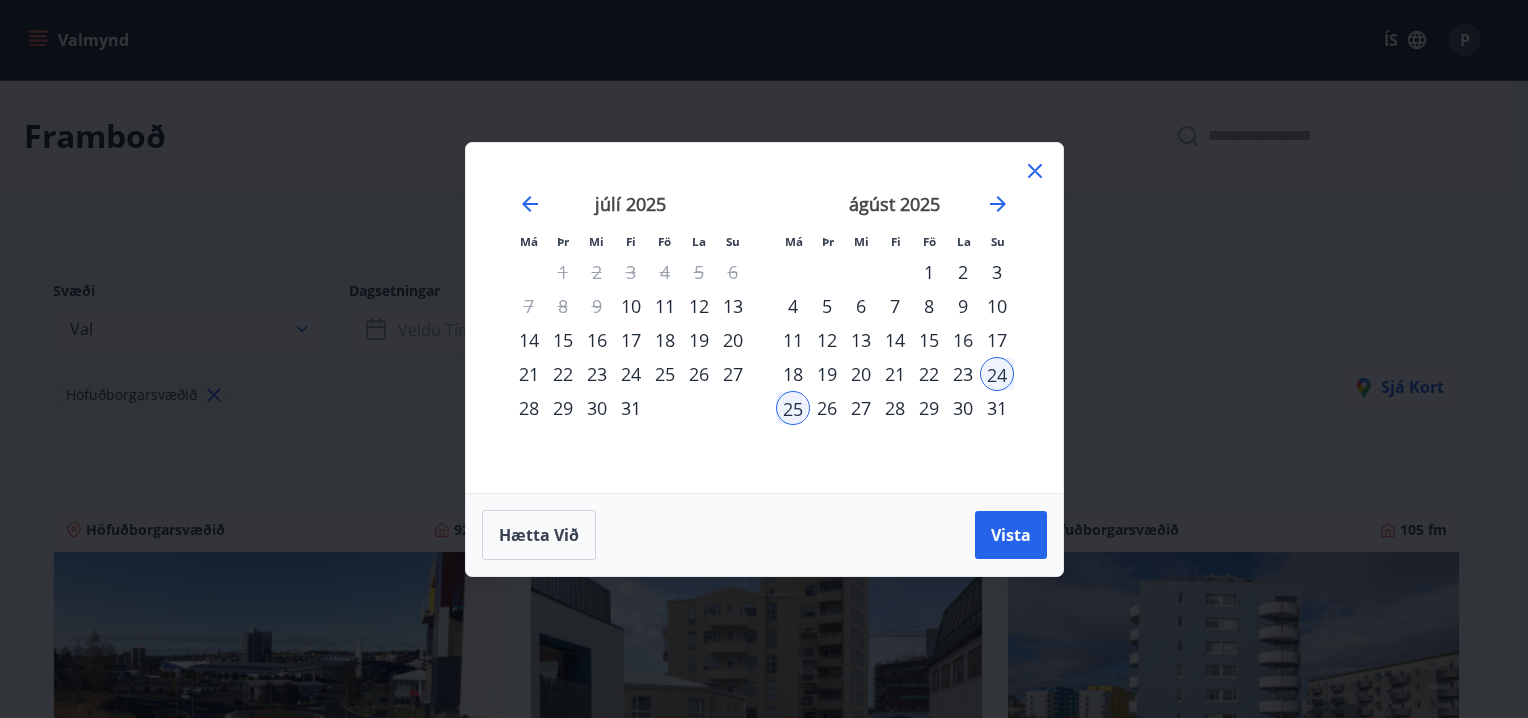 click on "26" at bounding box center [827, 408] 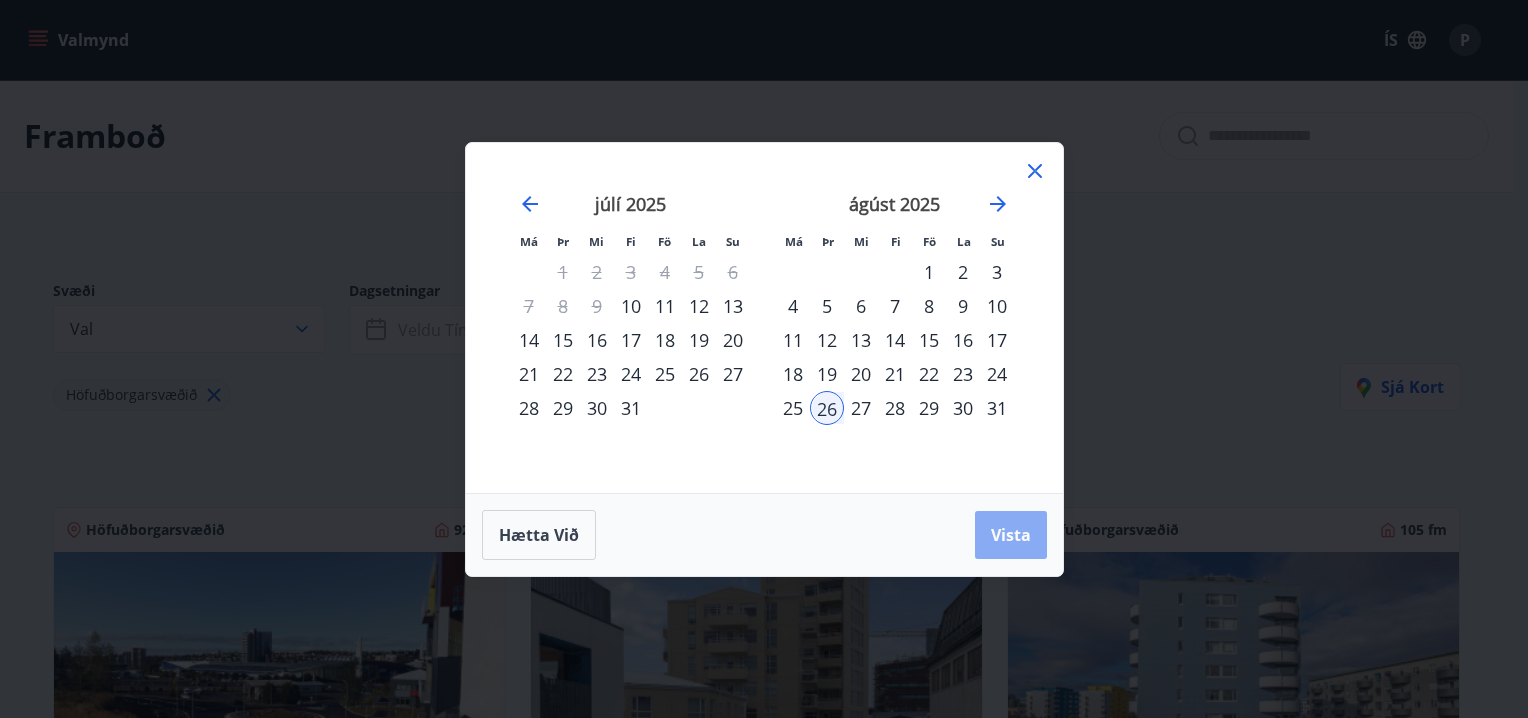 click on "Vista" at bounding box center (1011, 535) 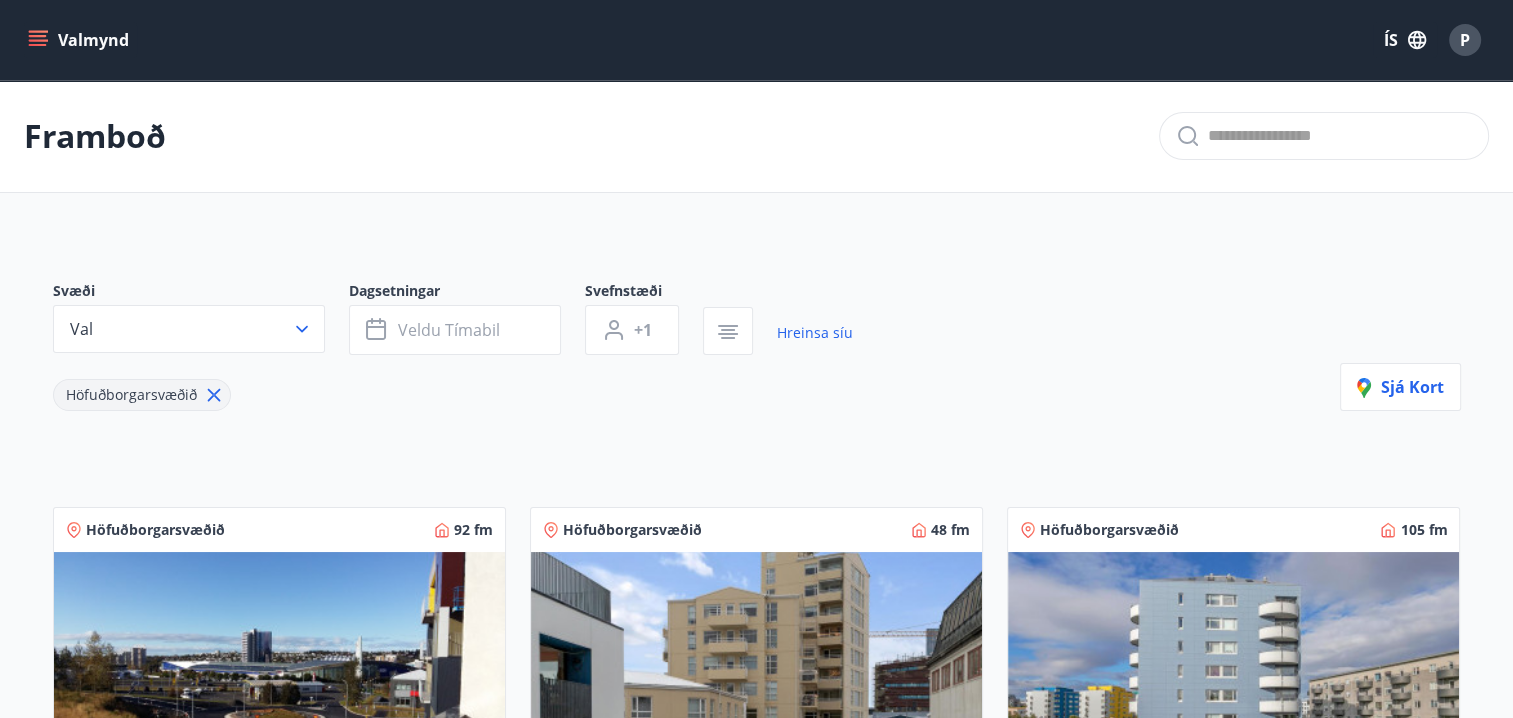 click on "+1" at bounding box center (632, 330) 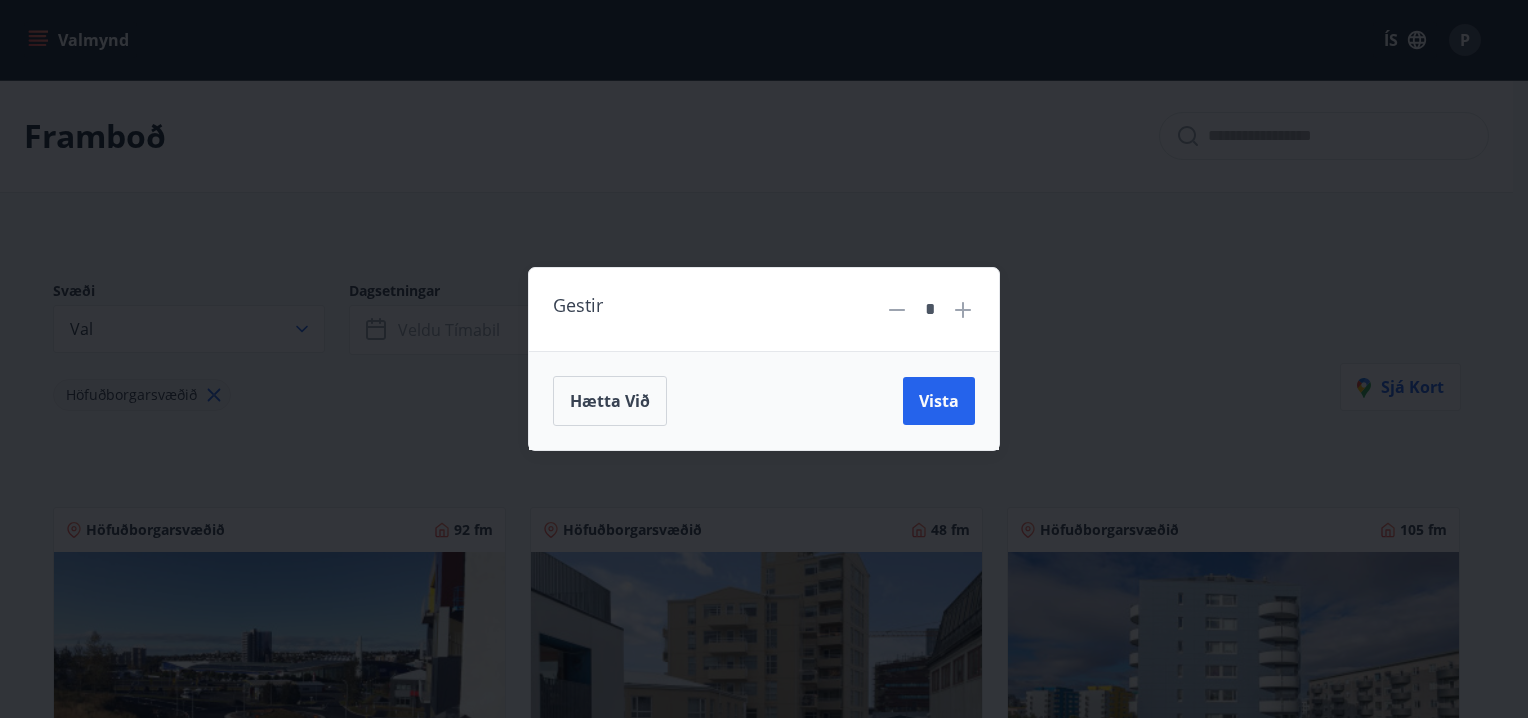 click 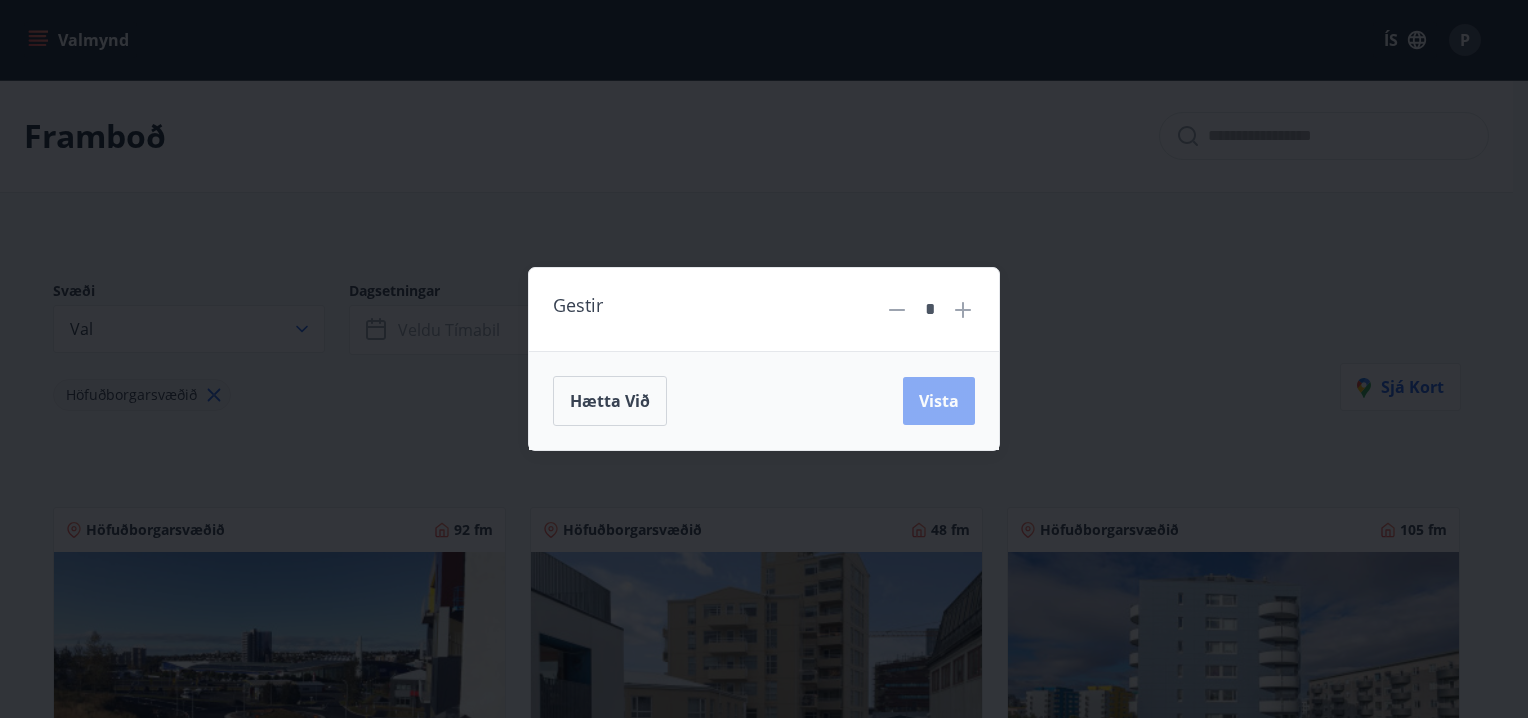 click on "Vista" at bounding box center [939, 401] 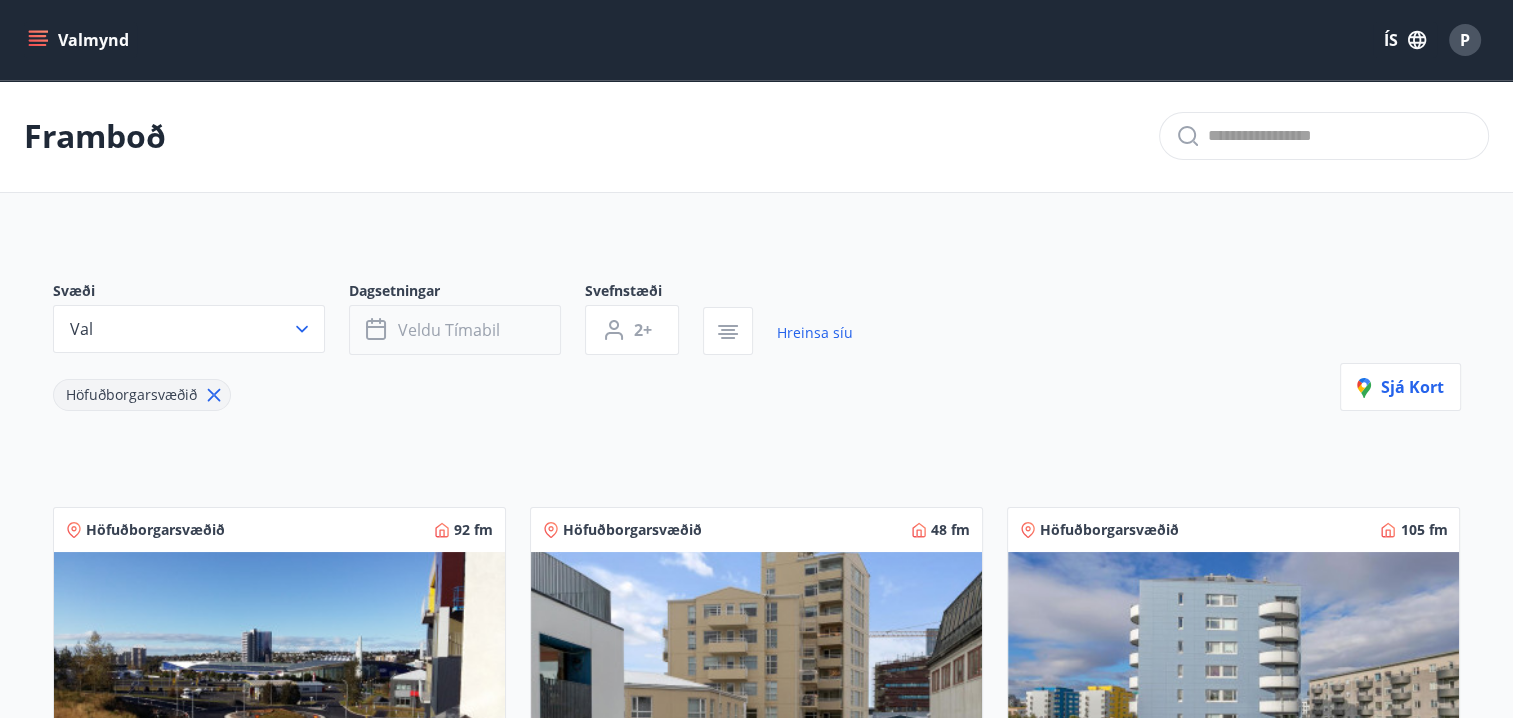 click on "Veldu tímabil" at bounding box center (455, 330) 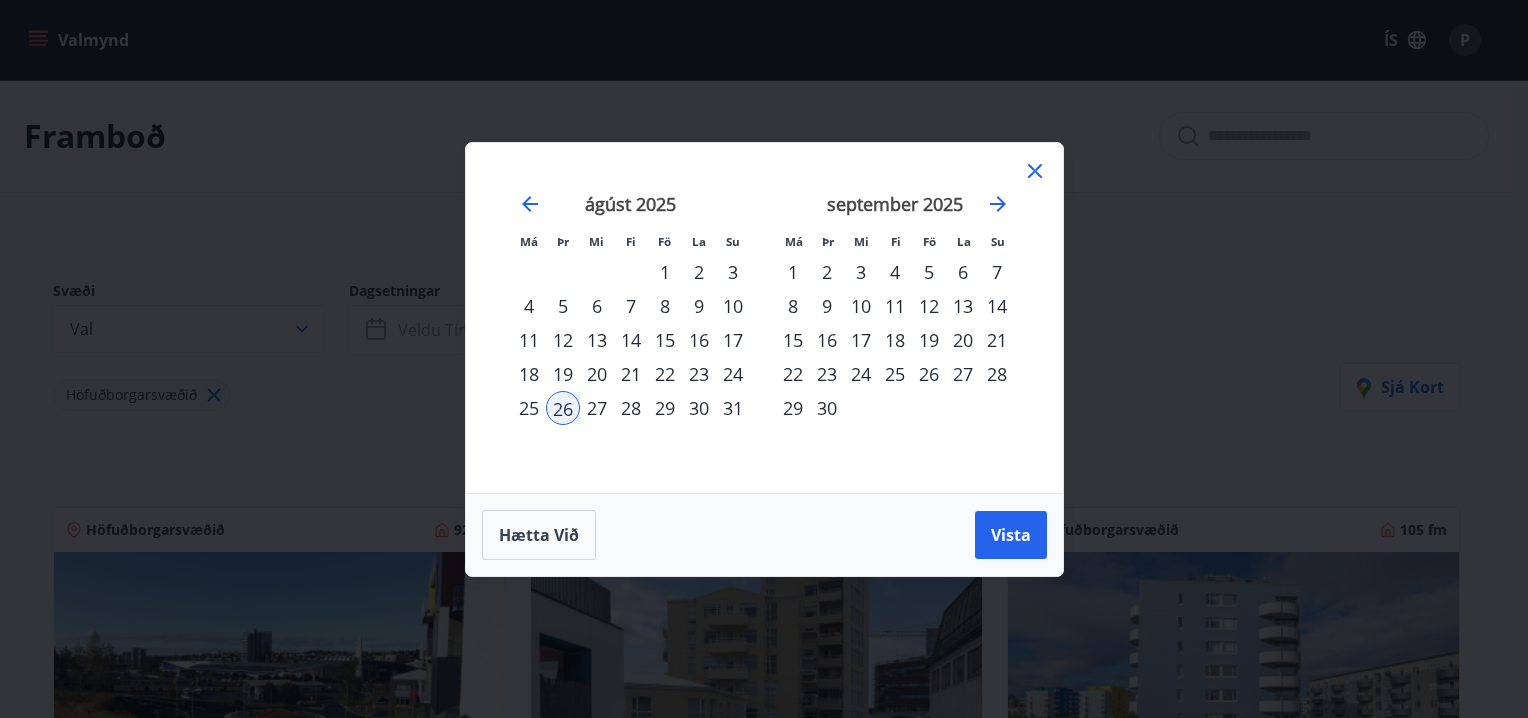 click on "24" at bounding box center (733, 374) 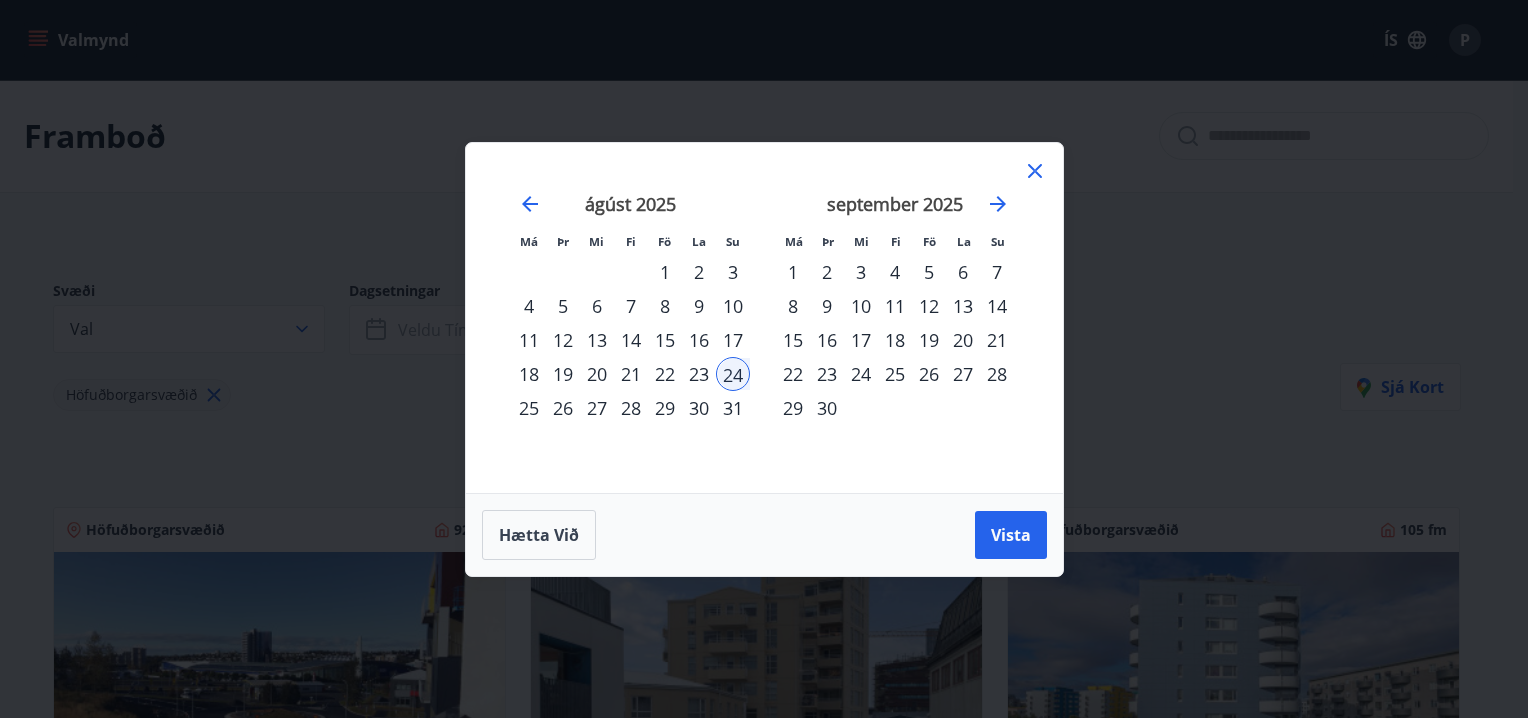 click on "25" at bounding box center [529, 408] 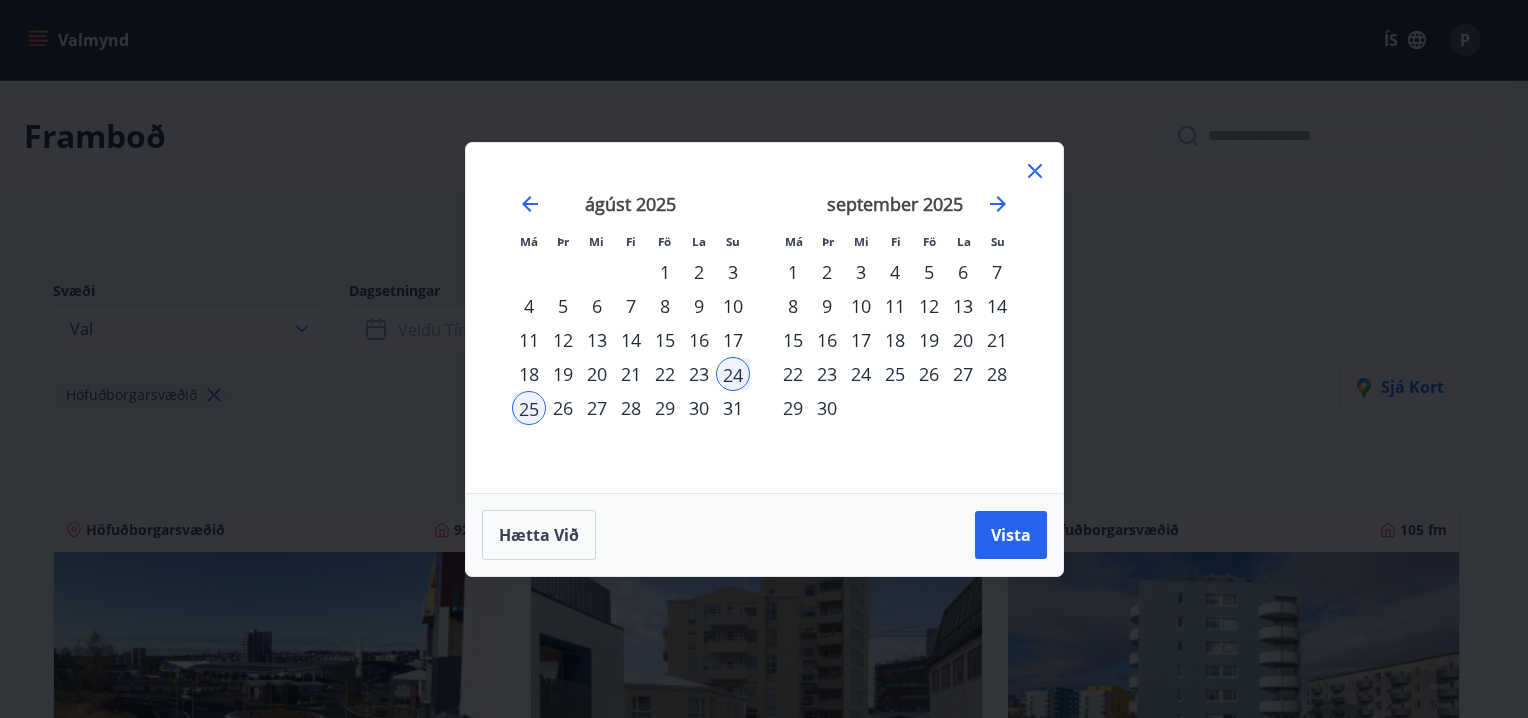 click on "26" at bounding box center [563, 408] 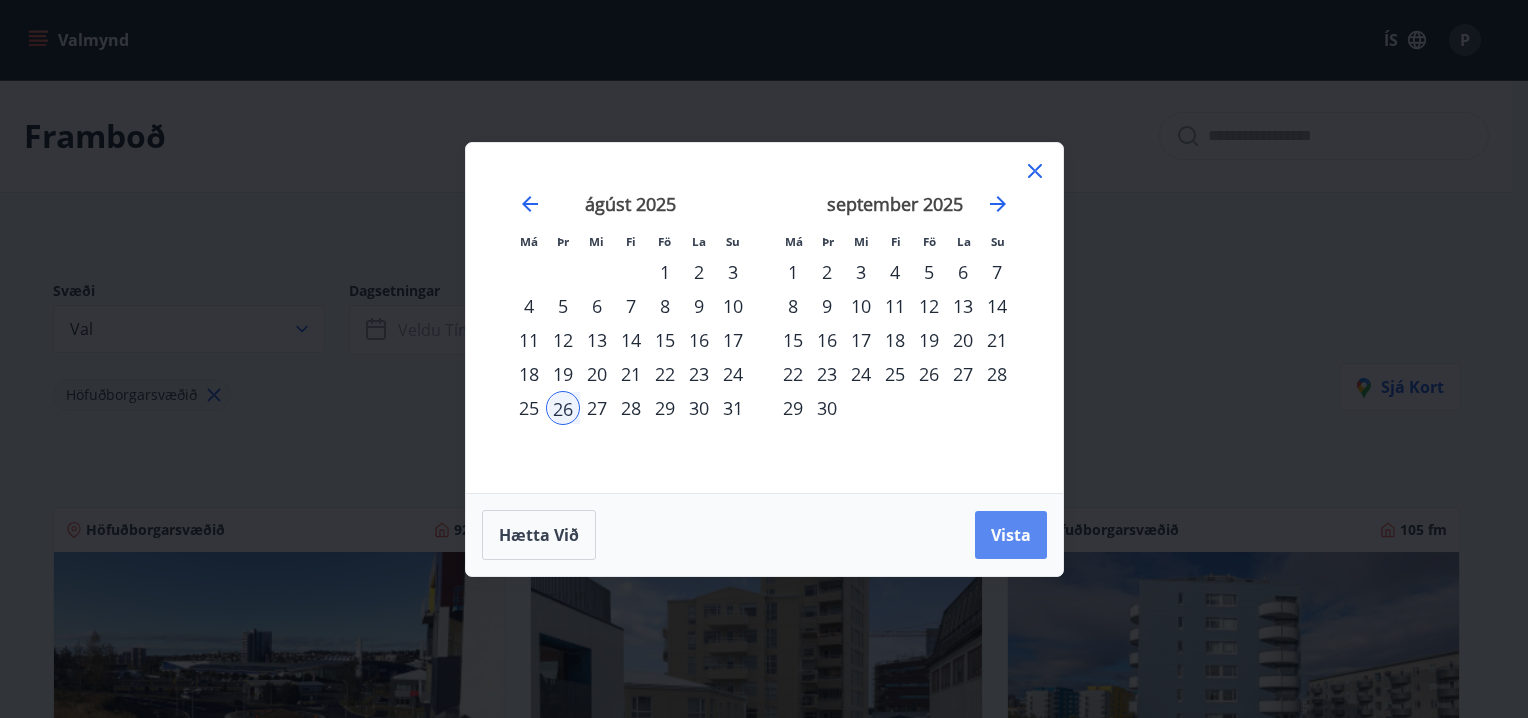 click on "Vista" at bounding box center (1011, 535) 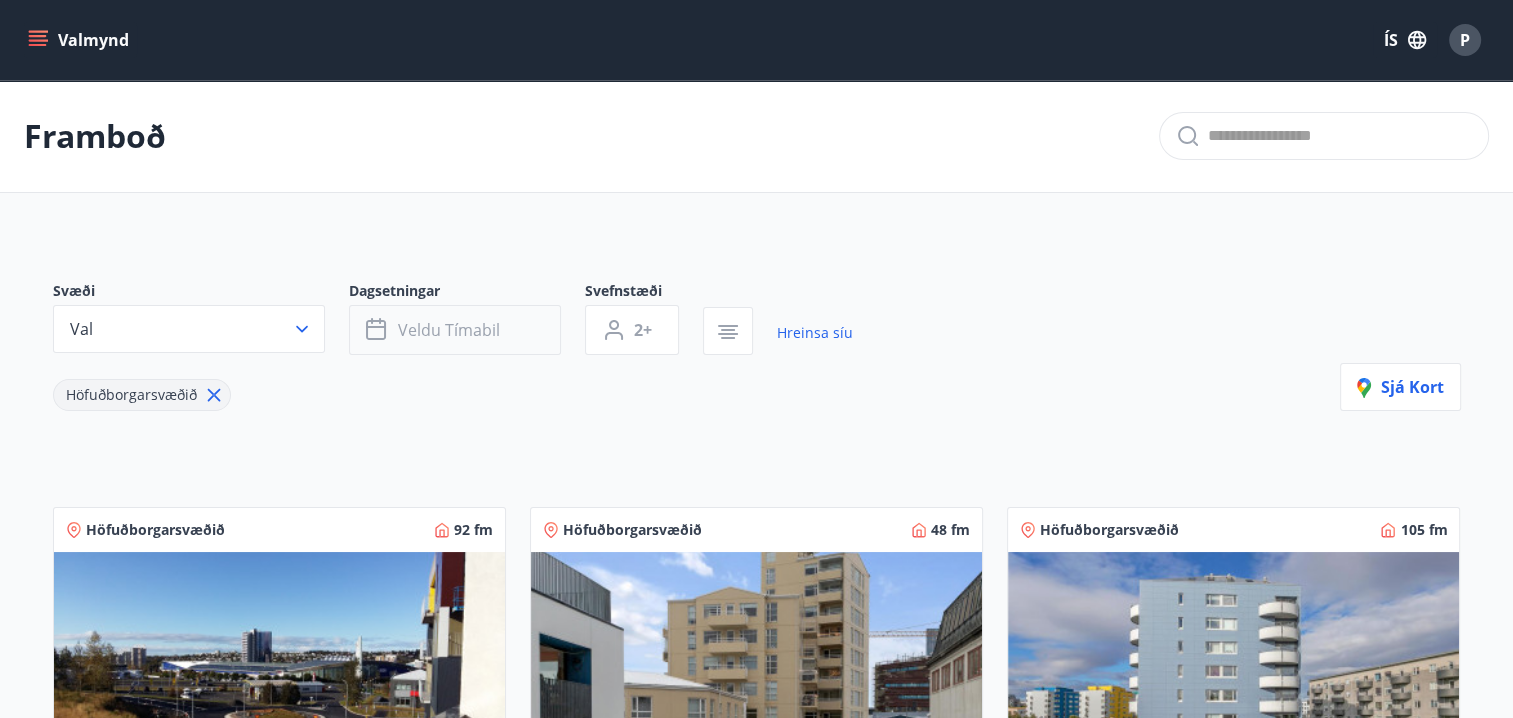 click on "Veldu tímabil" at bounding box center [455, 330] 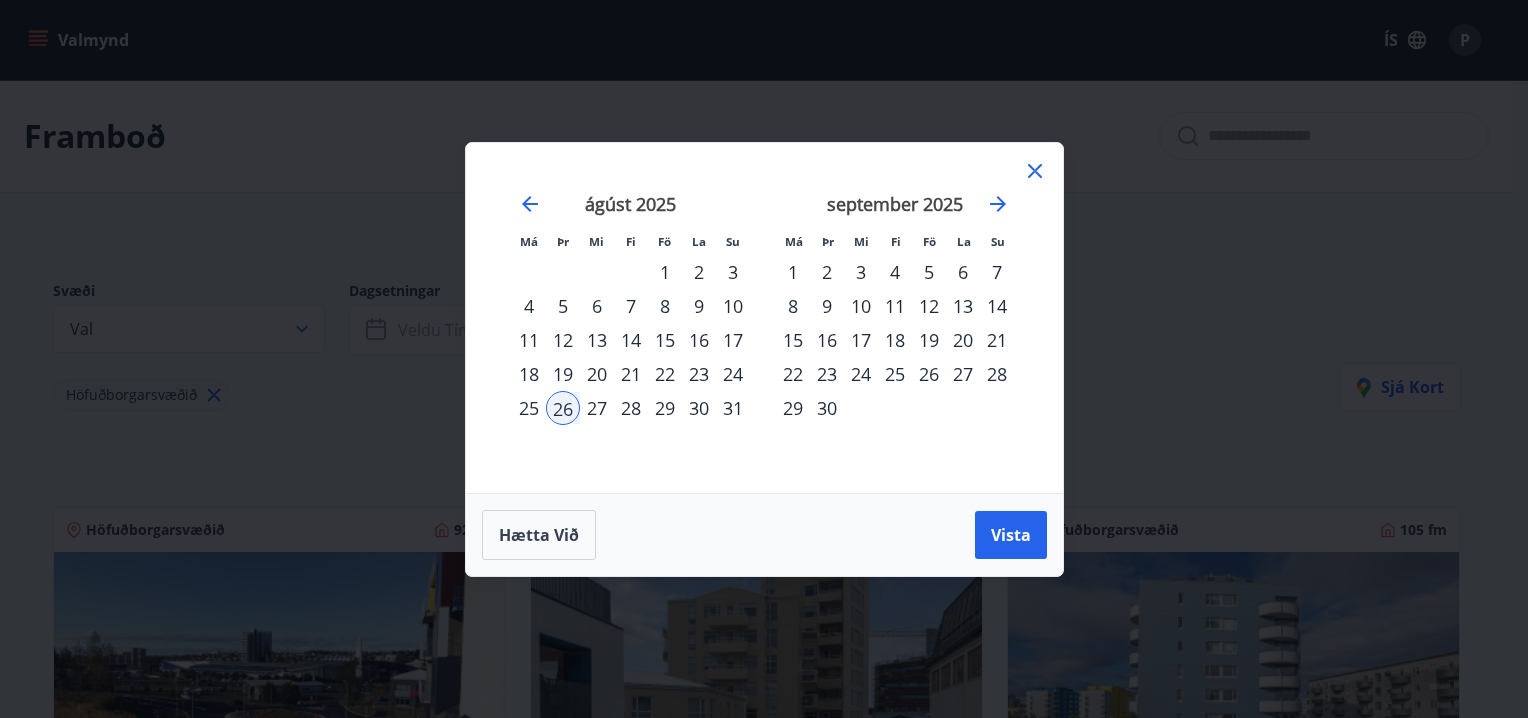 click on "24" at bounding box center (733, 374) 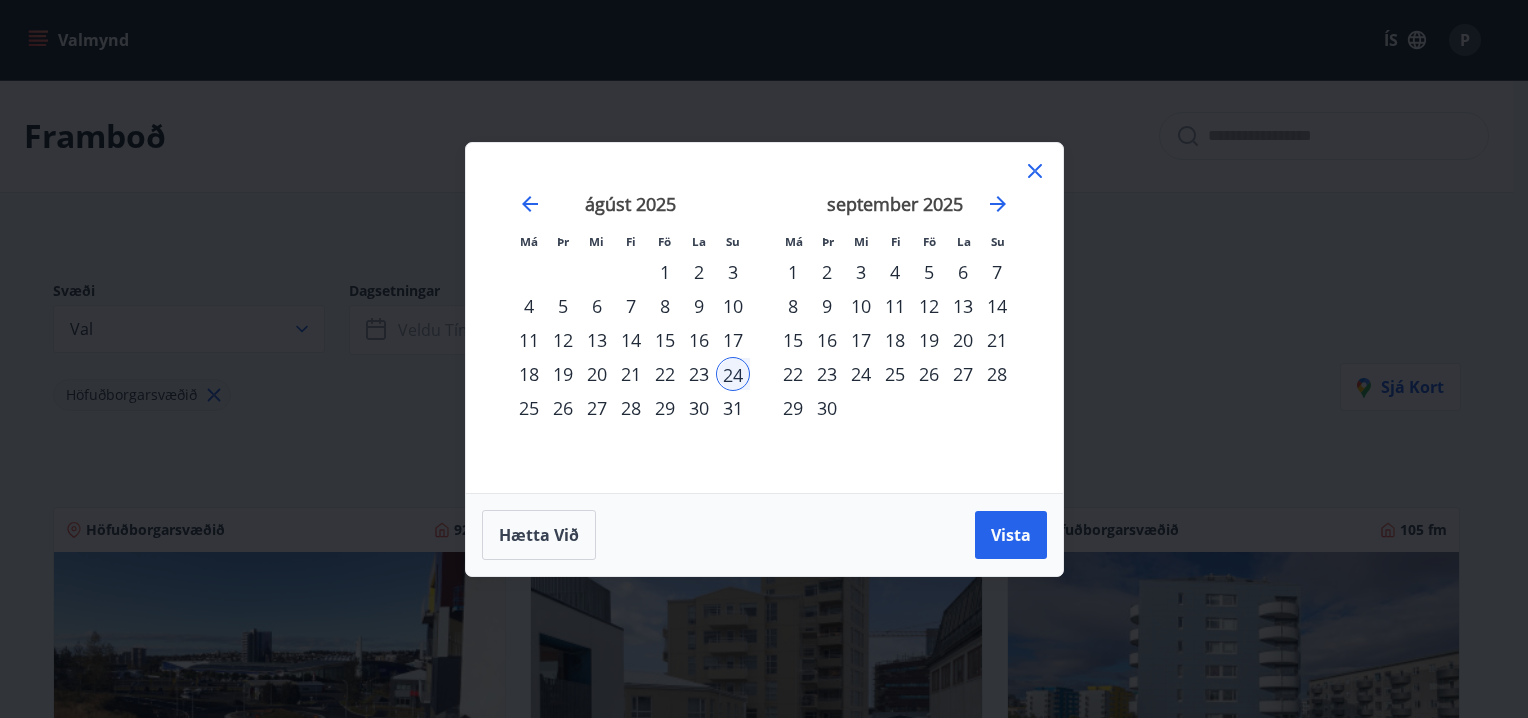 click on "24" at bounding box center (733, 374) 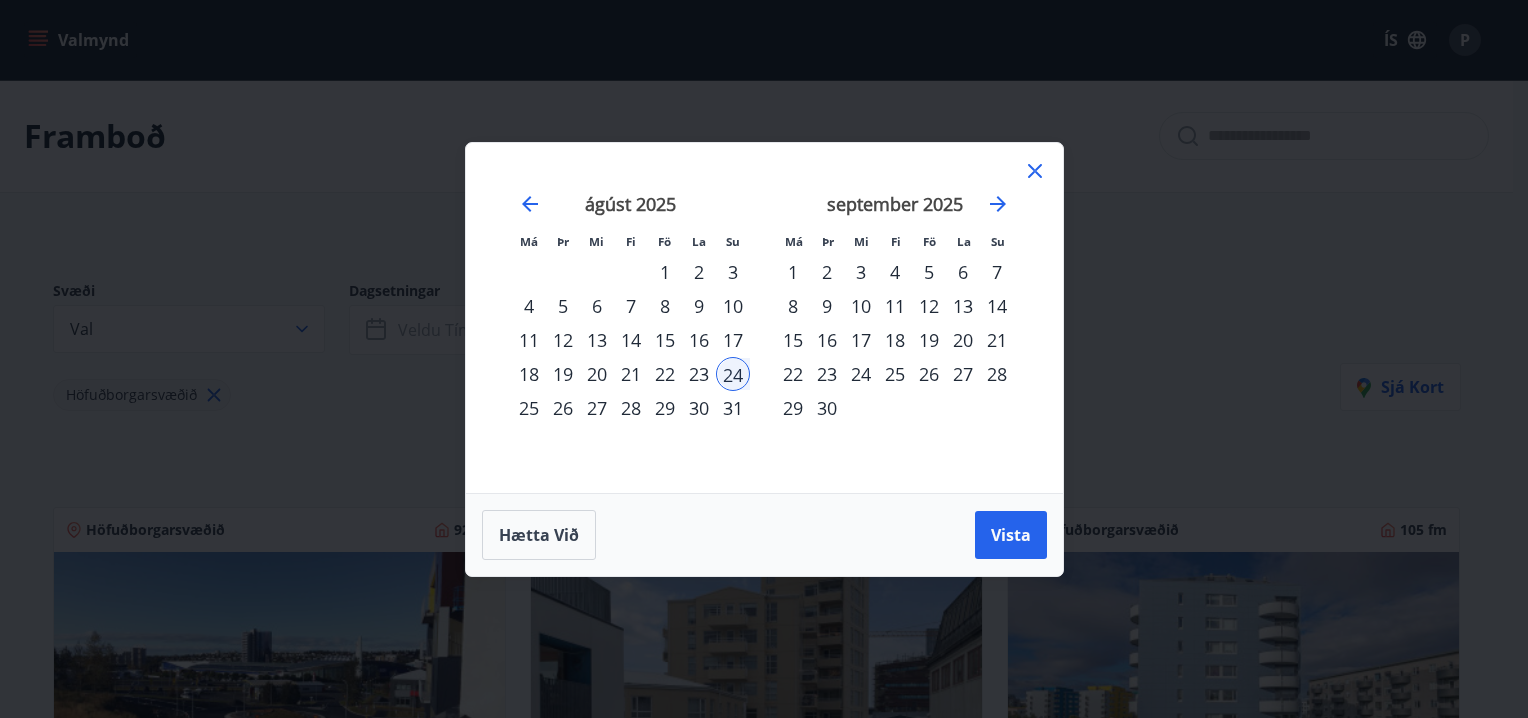 click on "25" at bounding box center (529, 408) 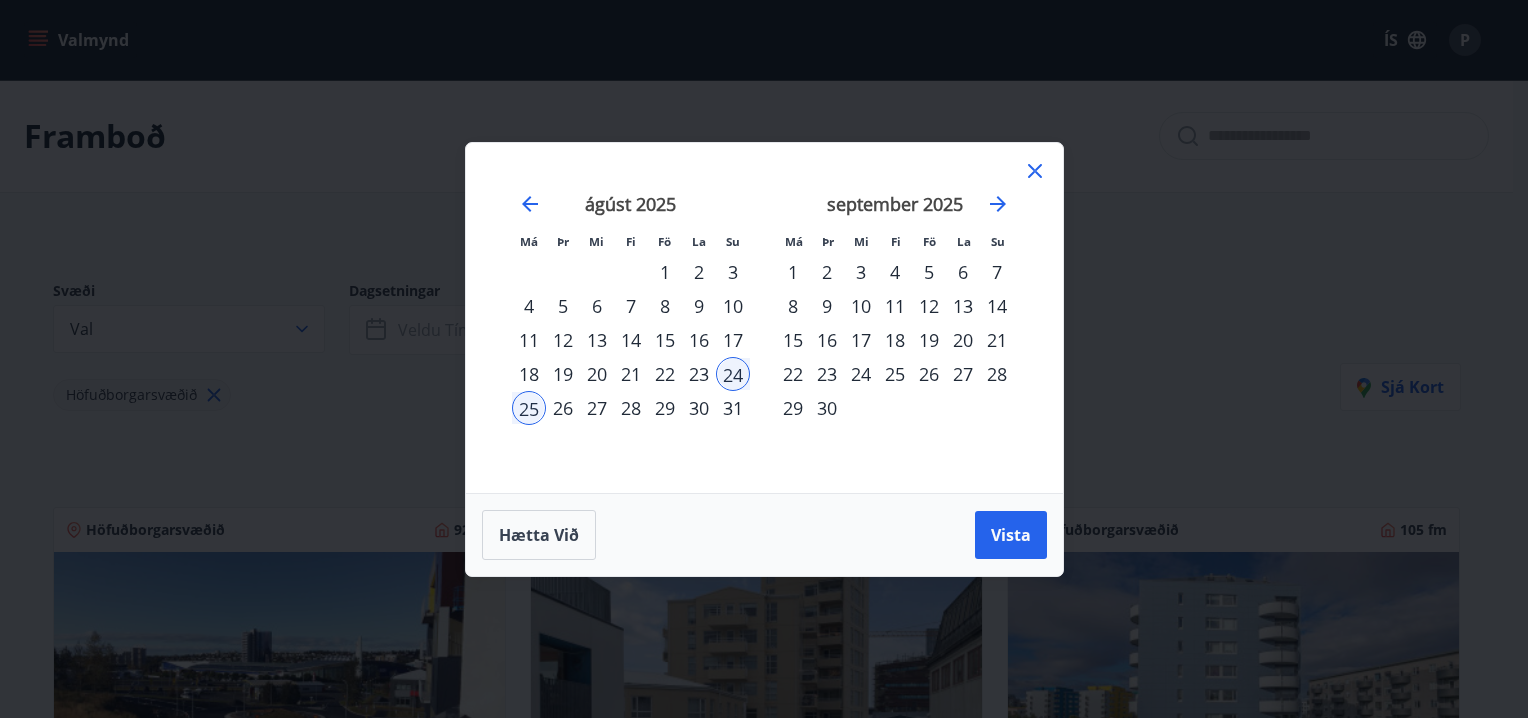 click on "26" at bounding box center [563, 408] 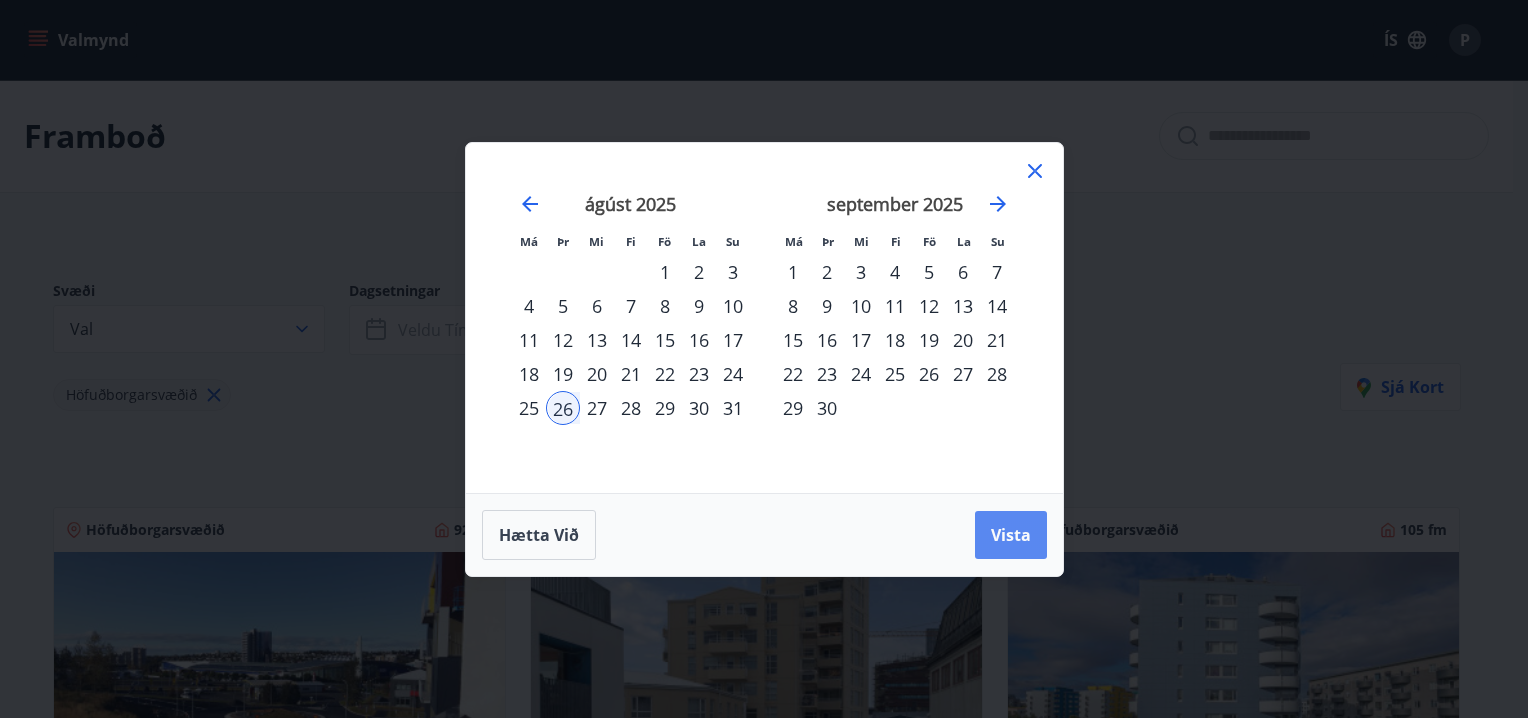 click on "Vista" at bounding box center (1011, 535) 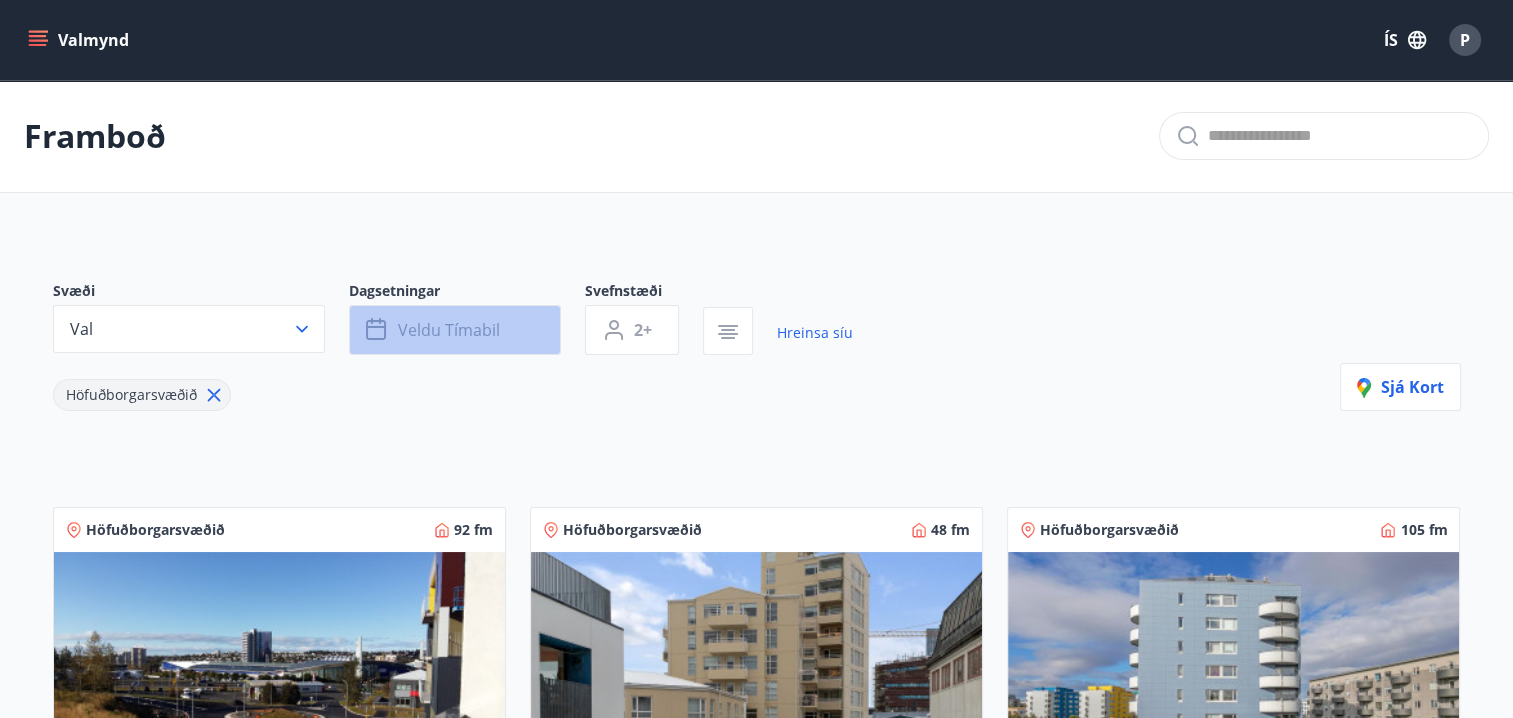 click on "Veldu tímabil" at bounding box center [455, 330] 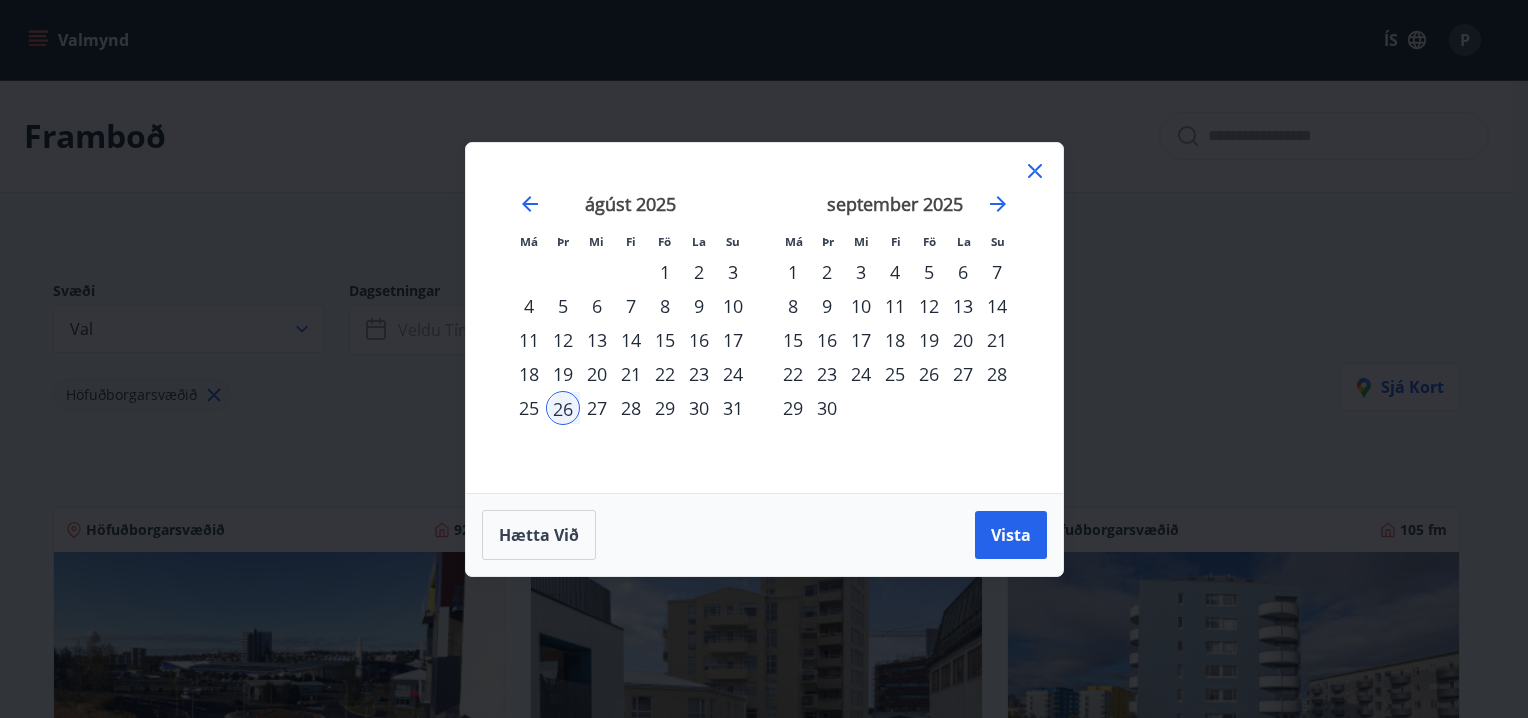 click on "24" at bounding box center [733, 374] 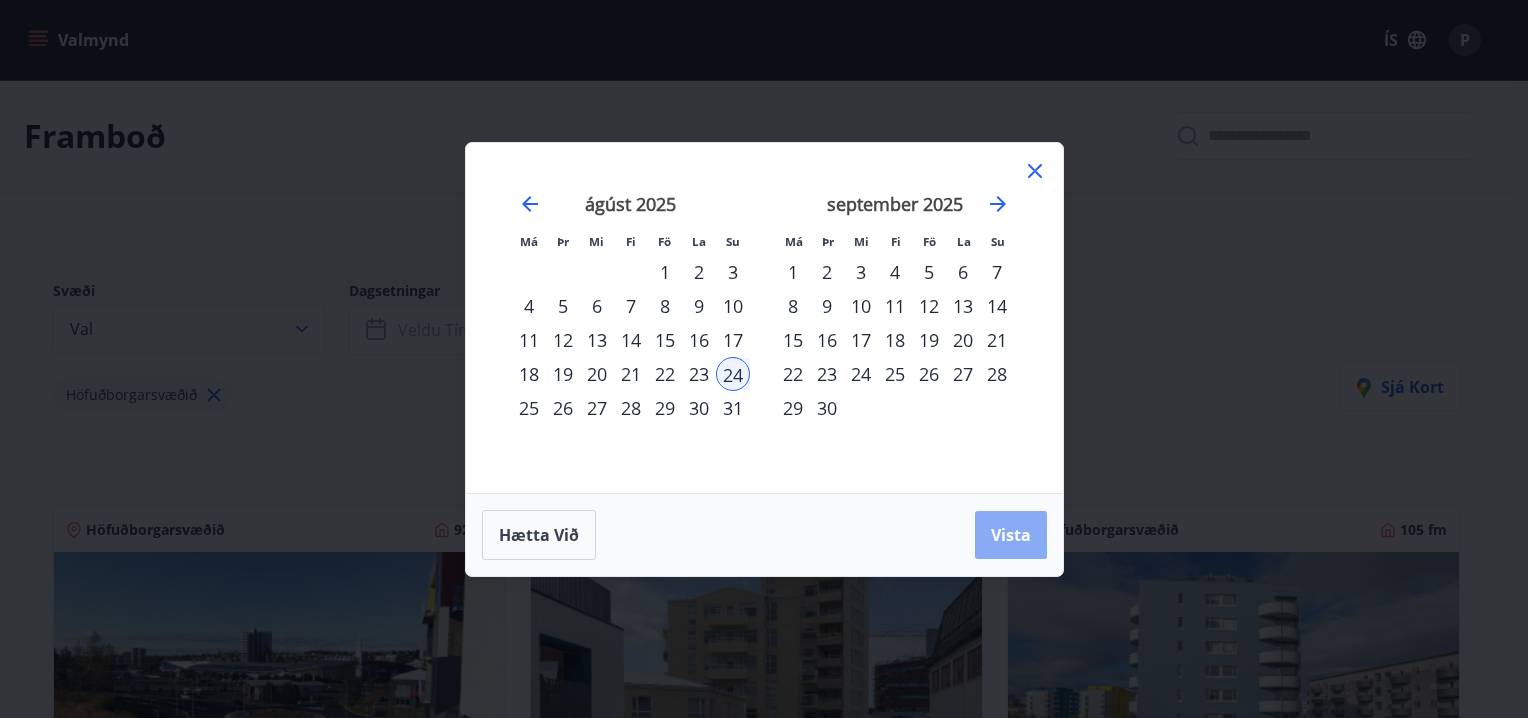 click on "Vista" at bounding box center (1011, 535) 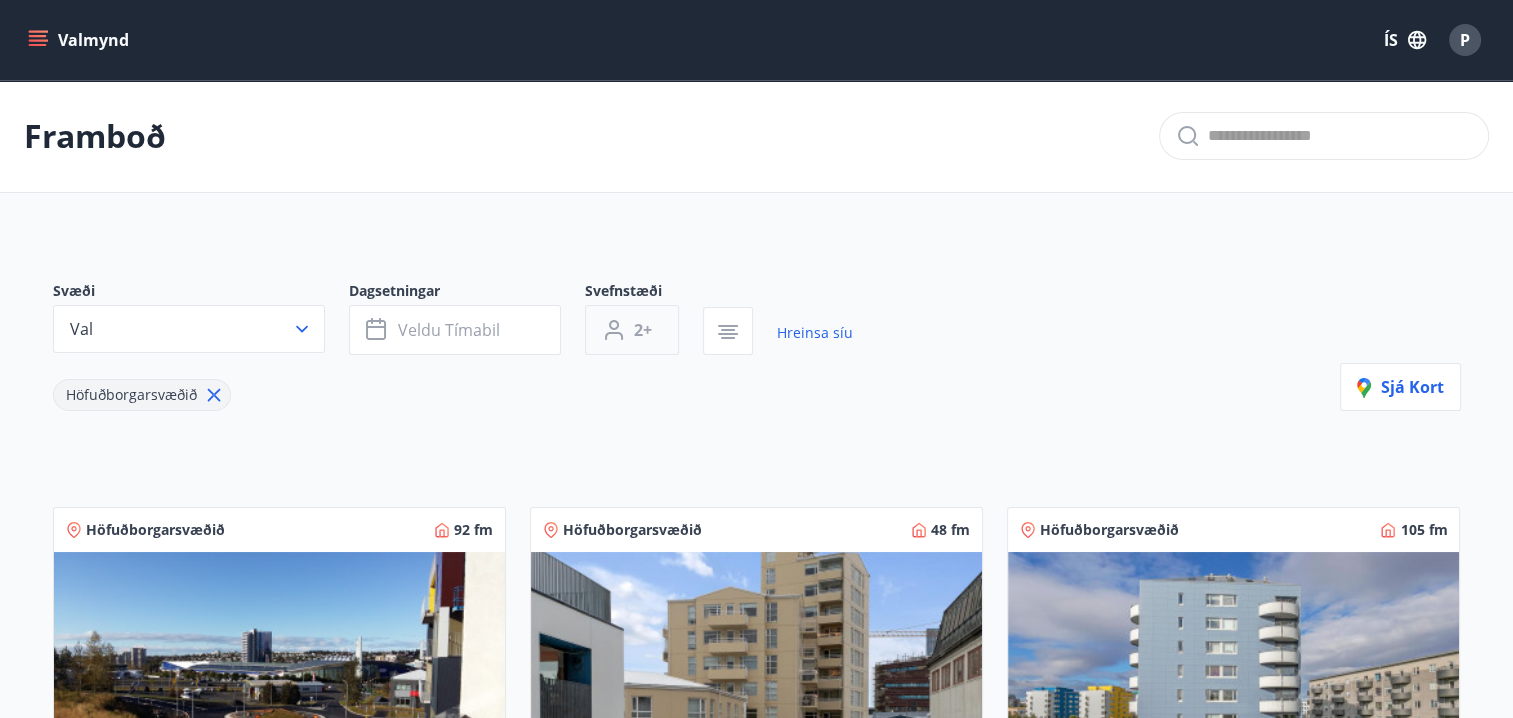 click on "2+" at bounding box center [632, 330] 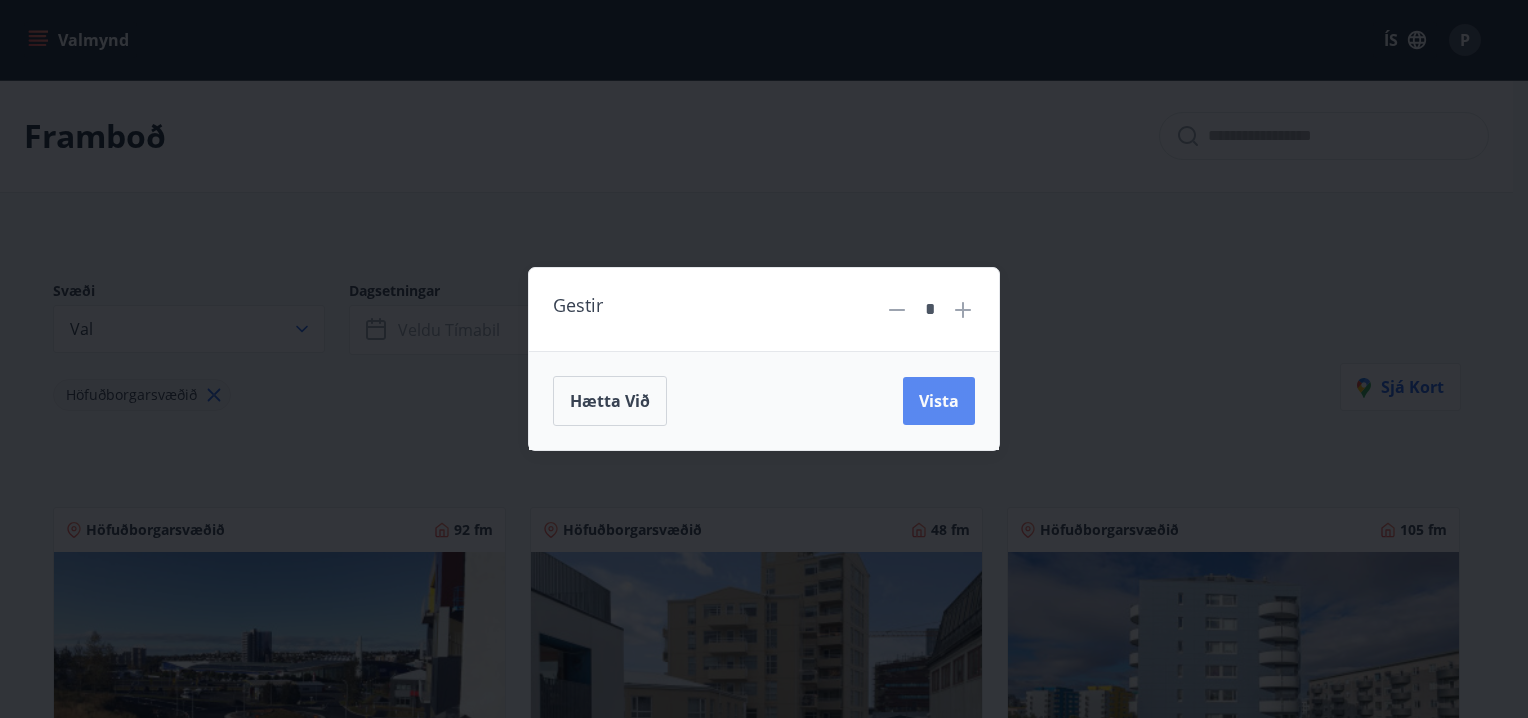 click on "Vista" at bounding box center [939, 401] 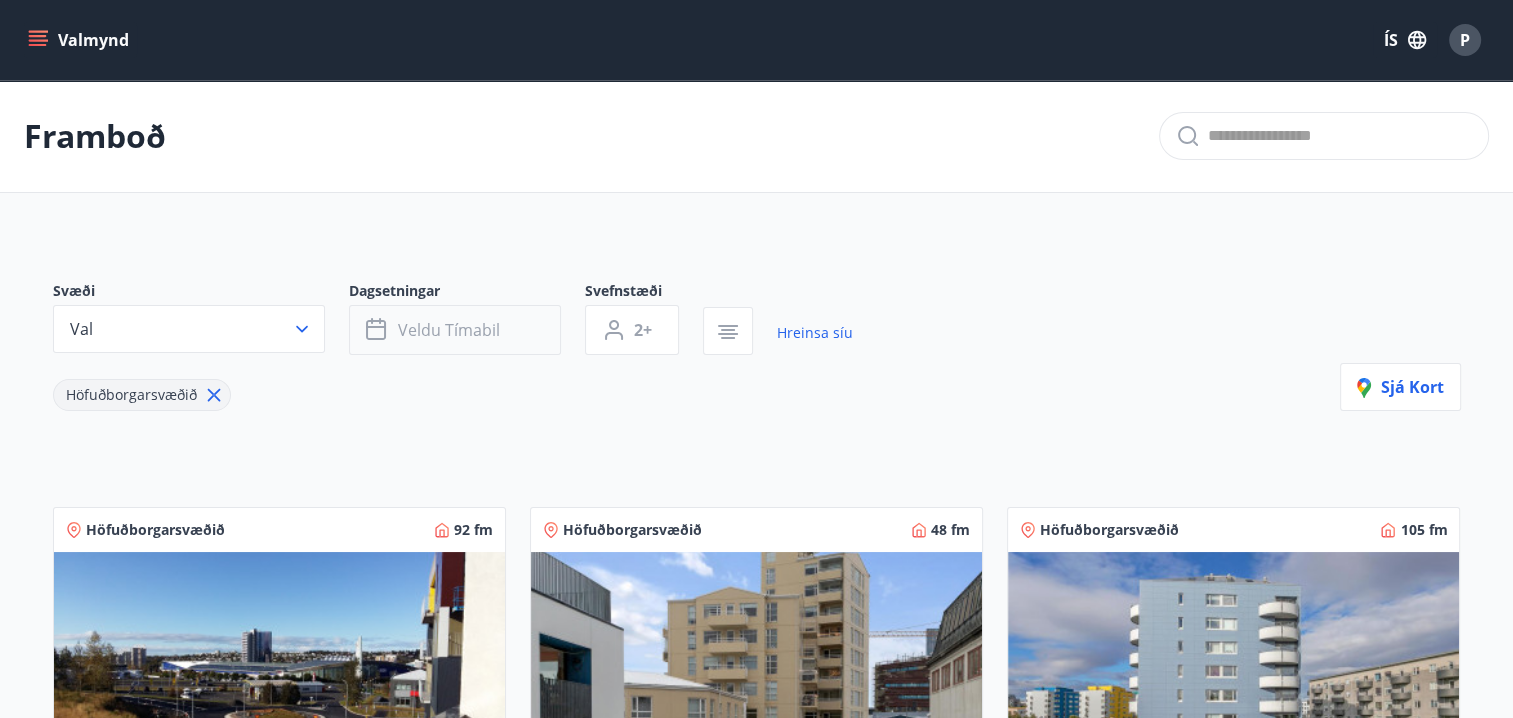 click on "Veldu tímabil" at bounding box center [455, 330] 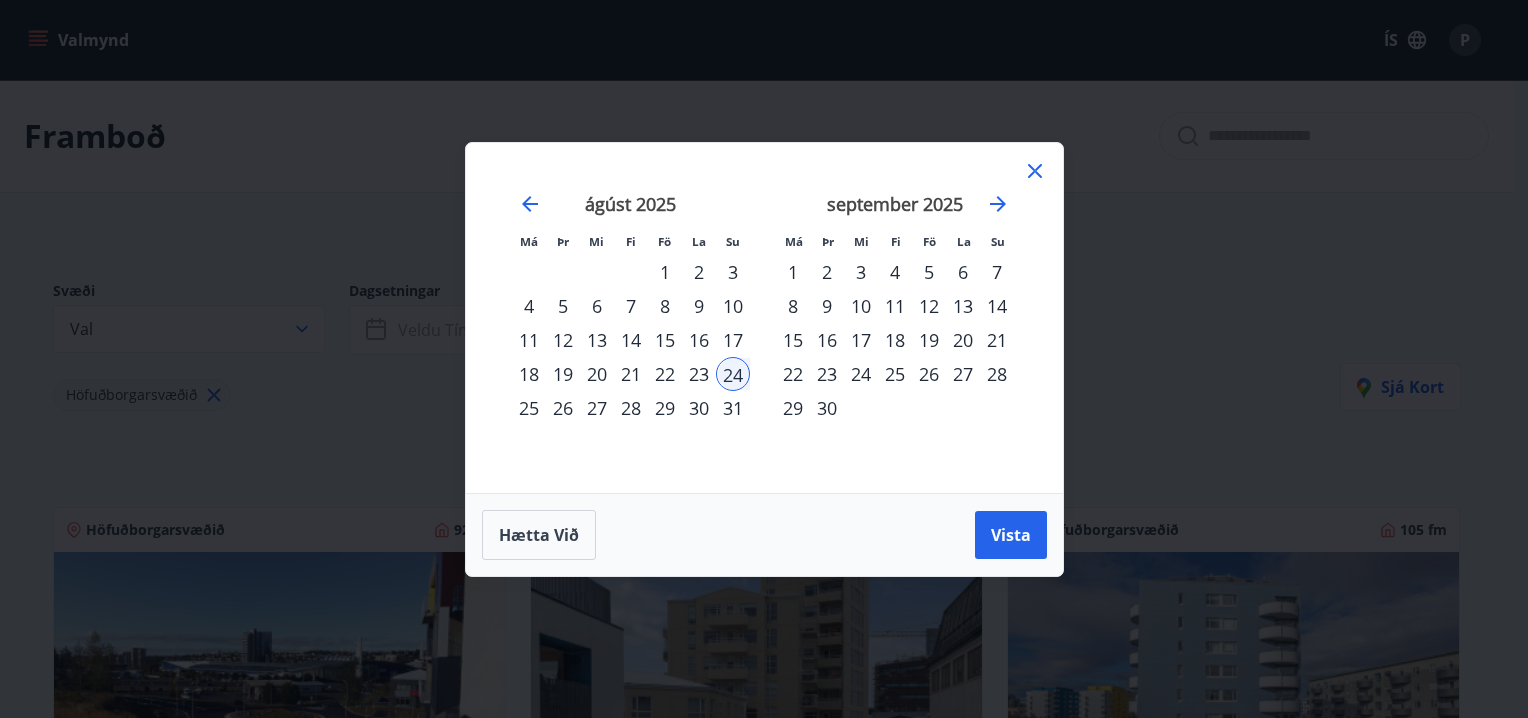 click on "25" at bounding box center [529, 408] 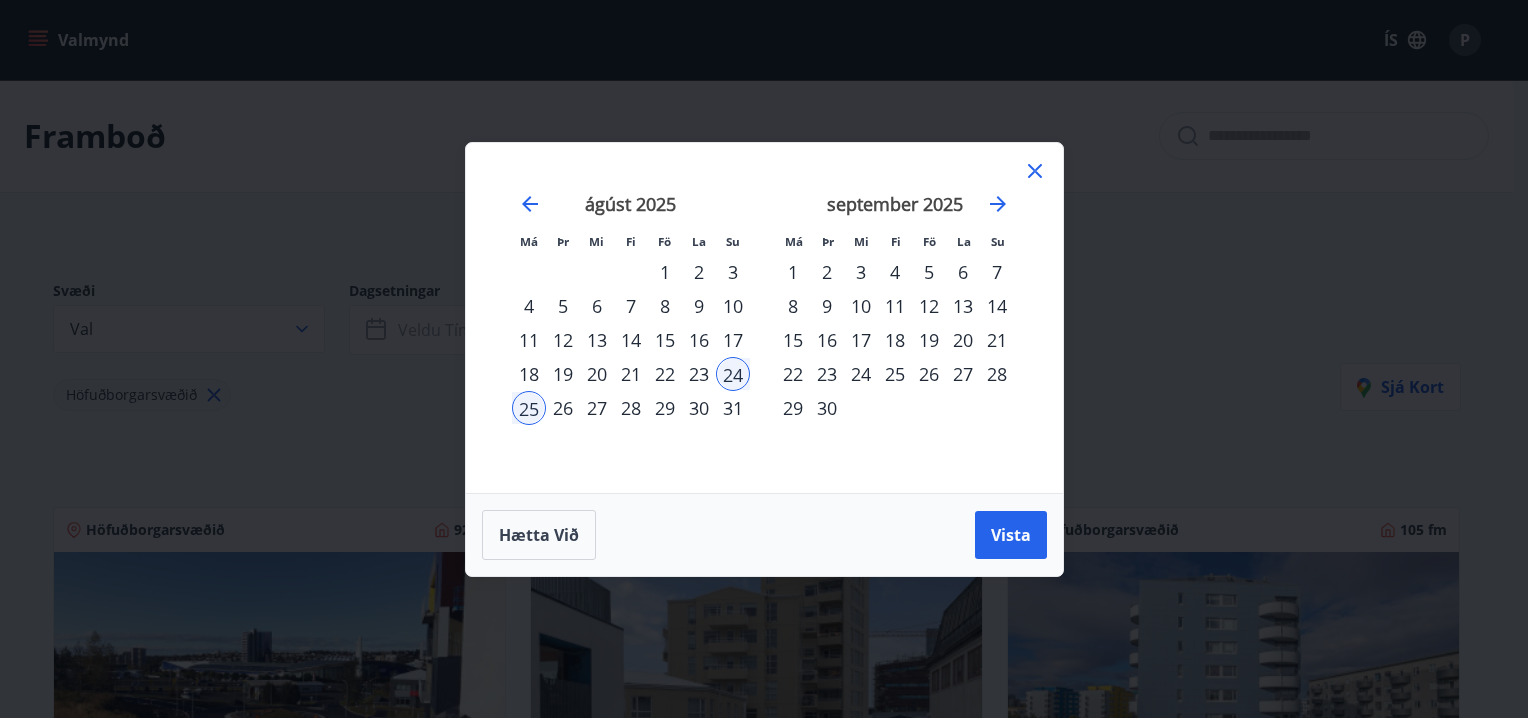 click on "26" at bounding box center [563, 408] 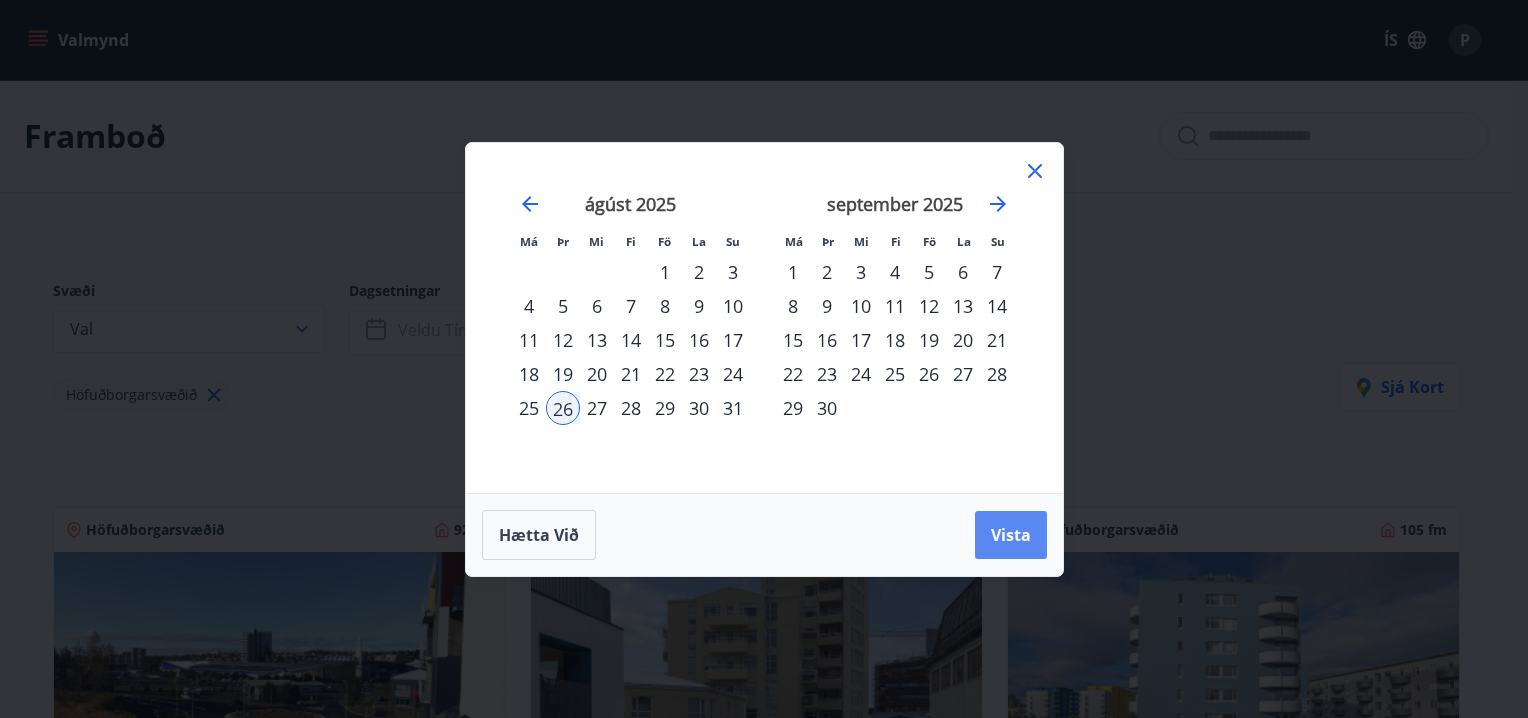 click on "Vista" at bounding box center [1011, 535] 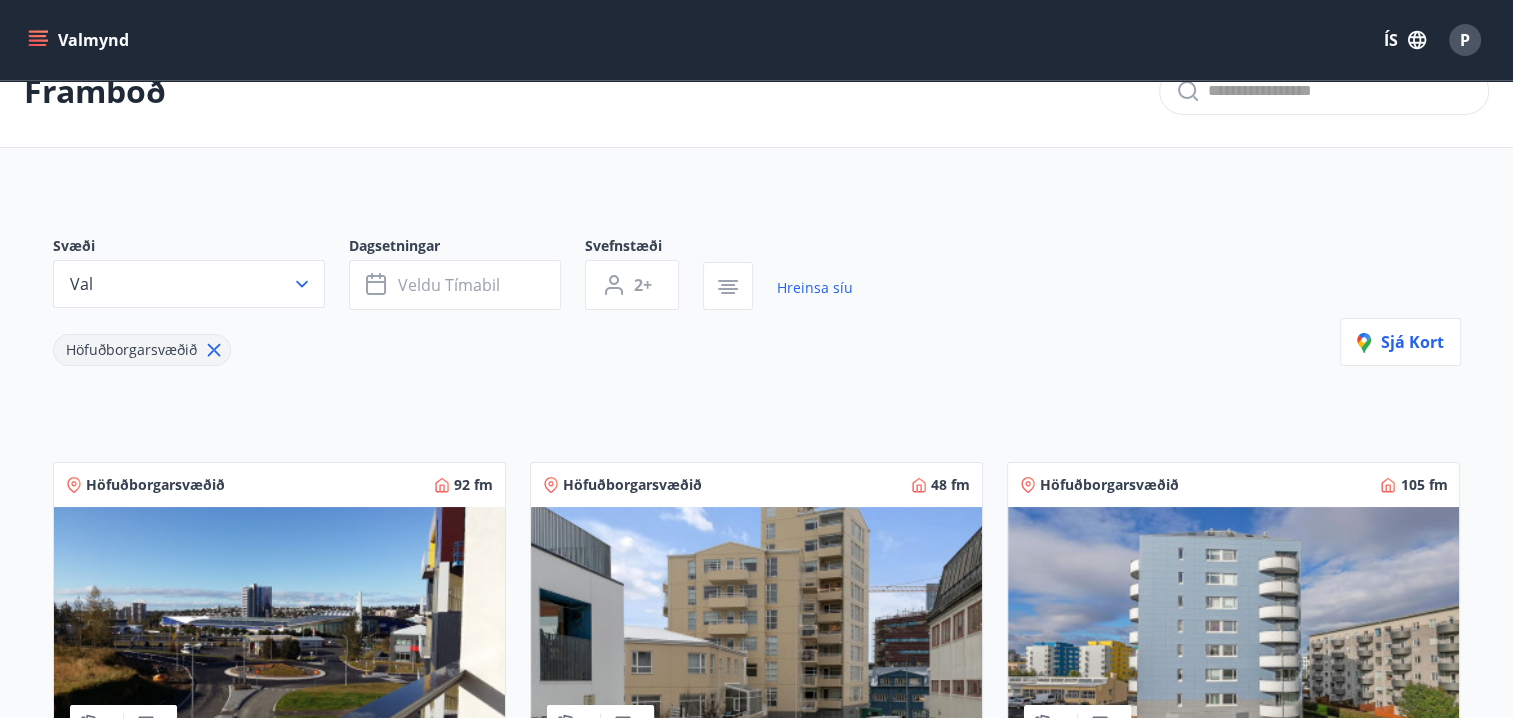 scroll, scrollTop: 0, scrollLeft: 0, axis: both 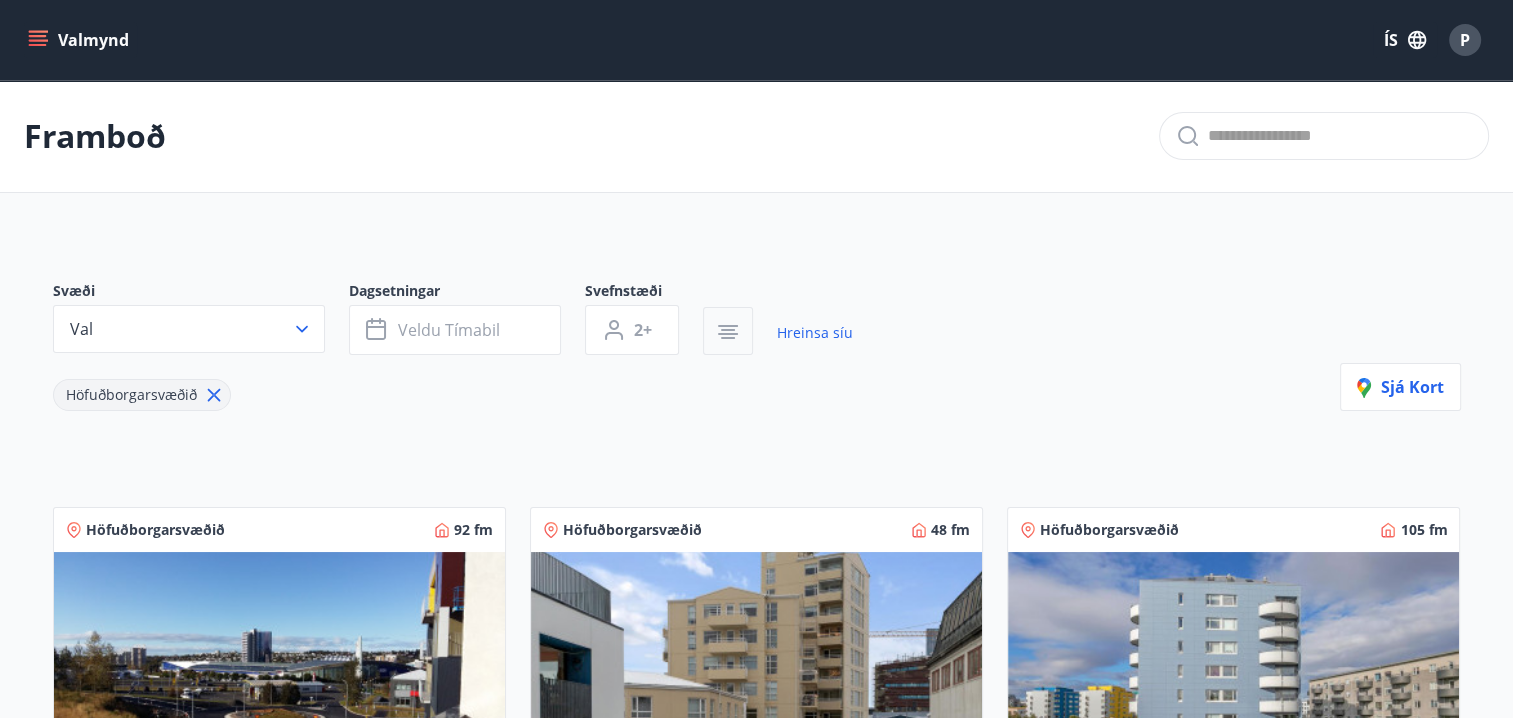 click 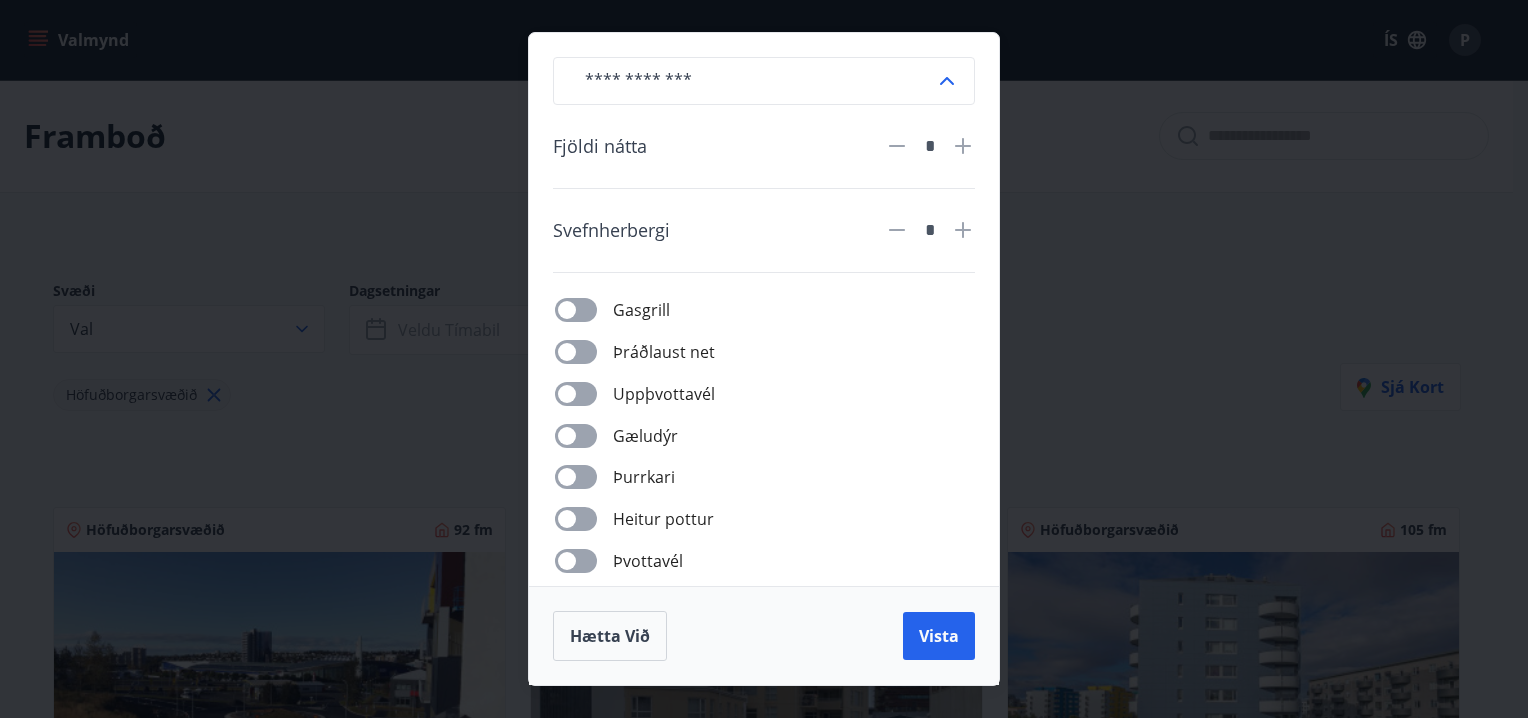click 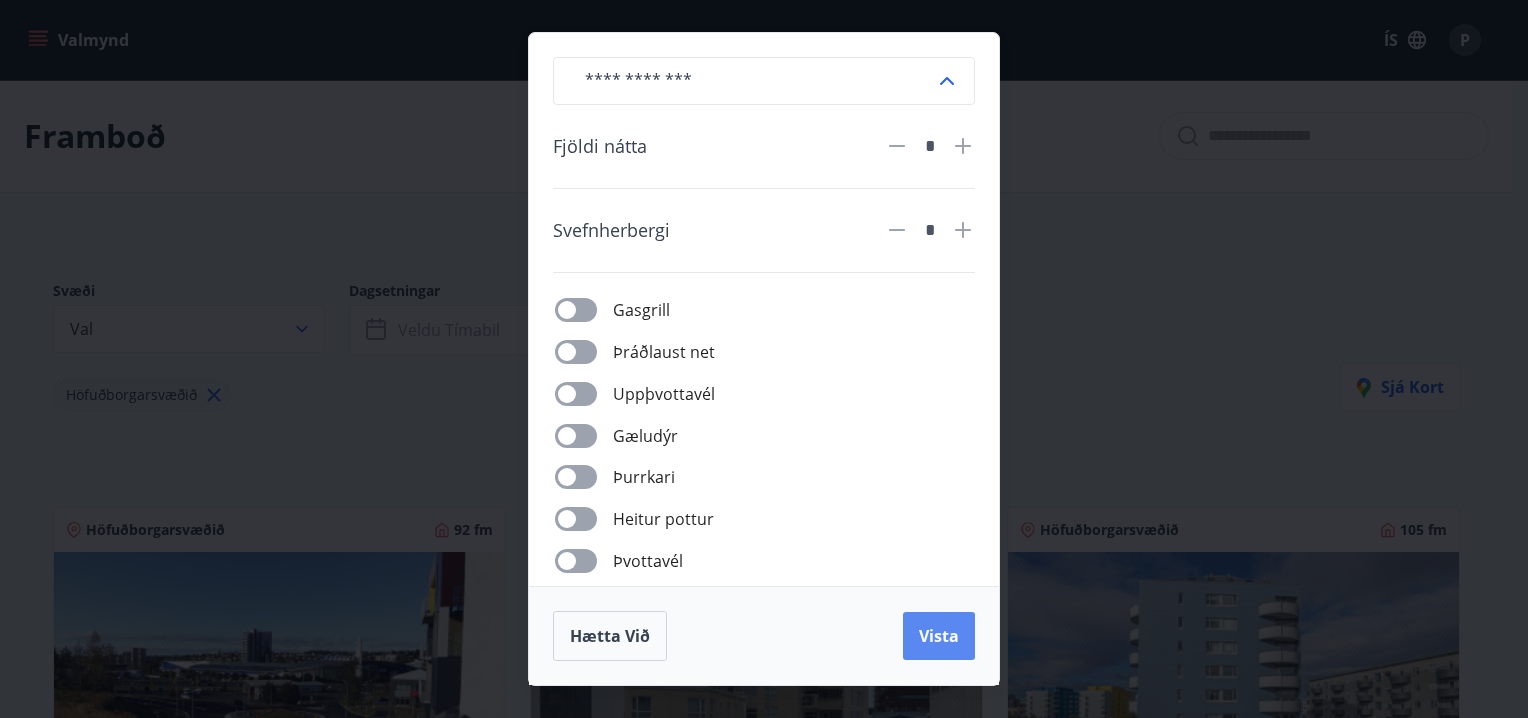 click on "Vista" at bounding box center (939, 636) 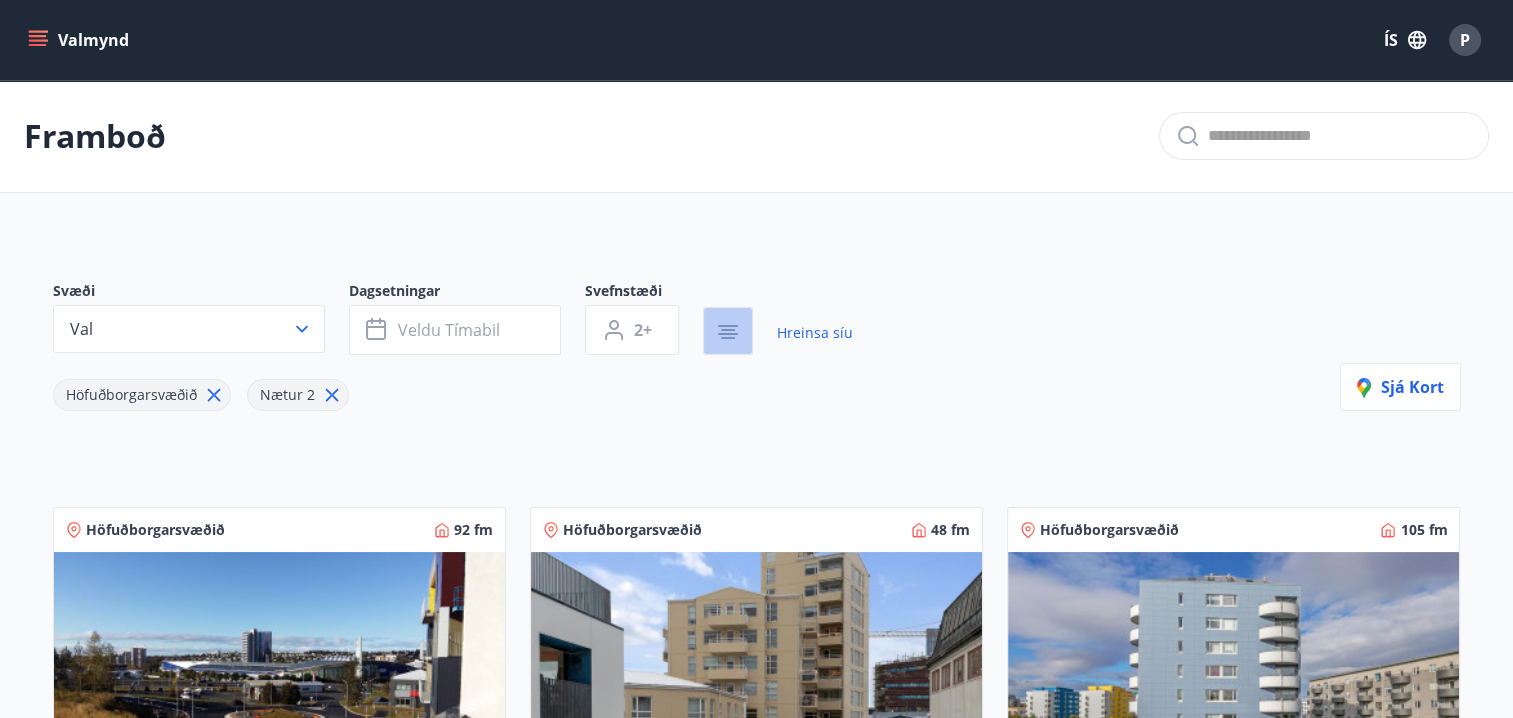 click 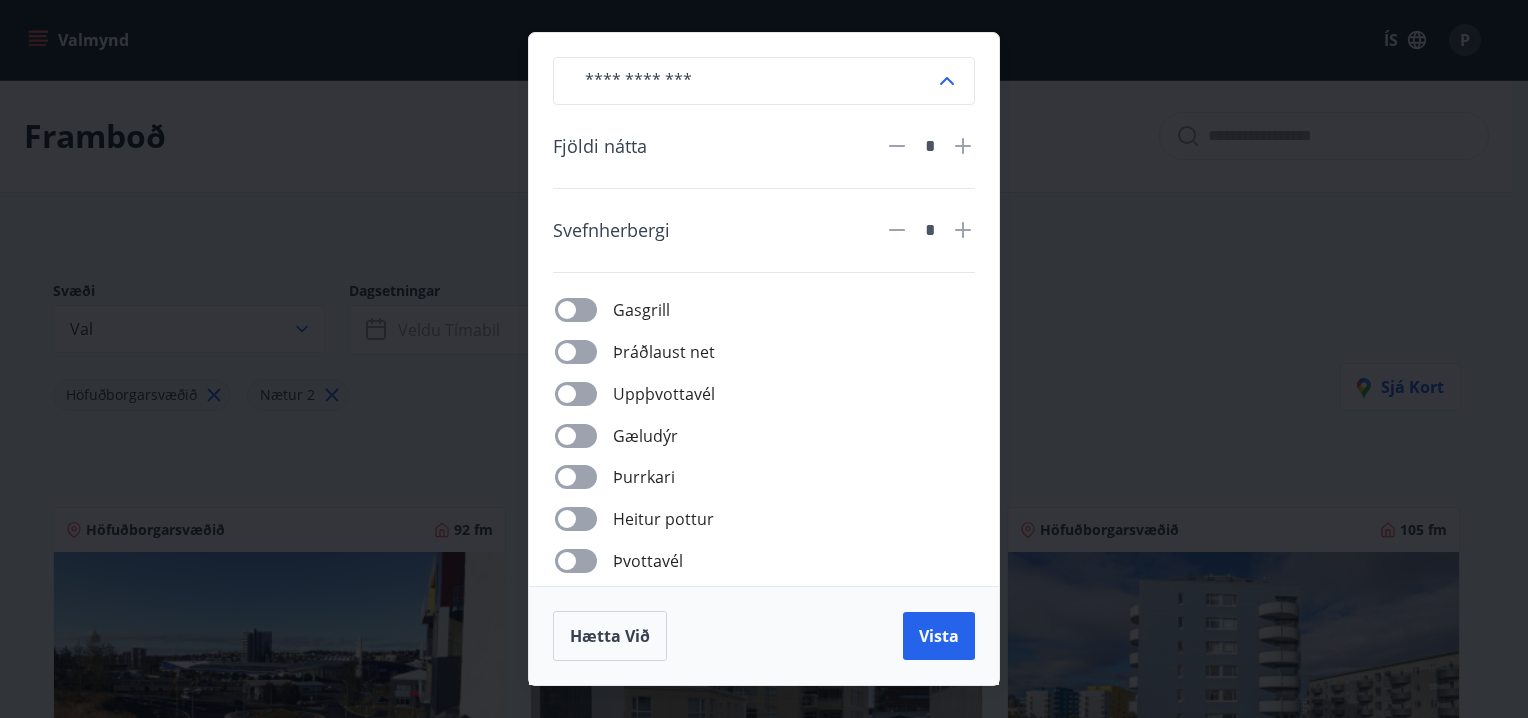 click 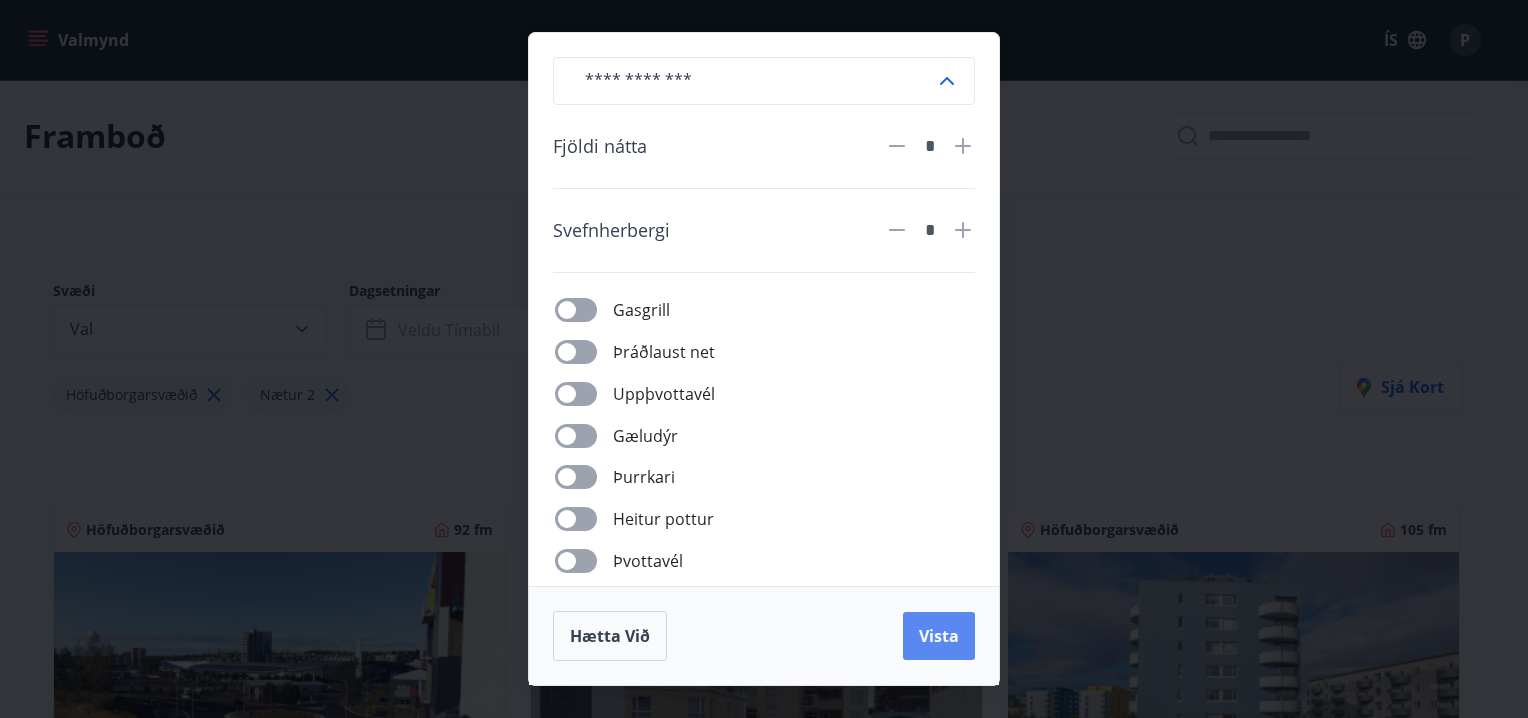 click on "Vista" at bounding box center [939, 636] 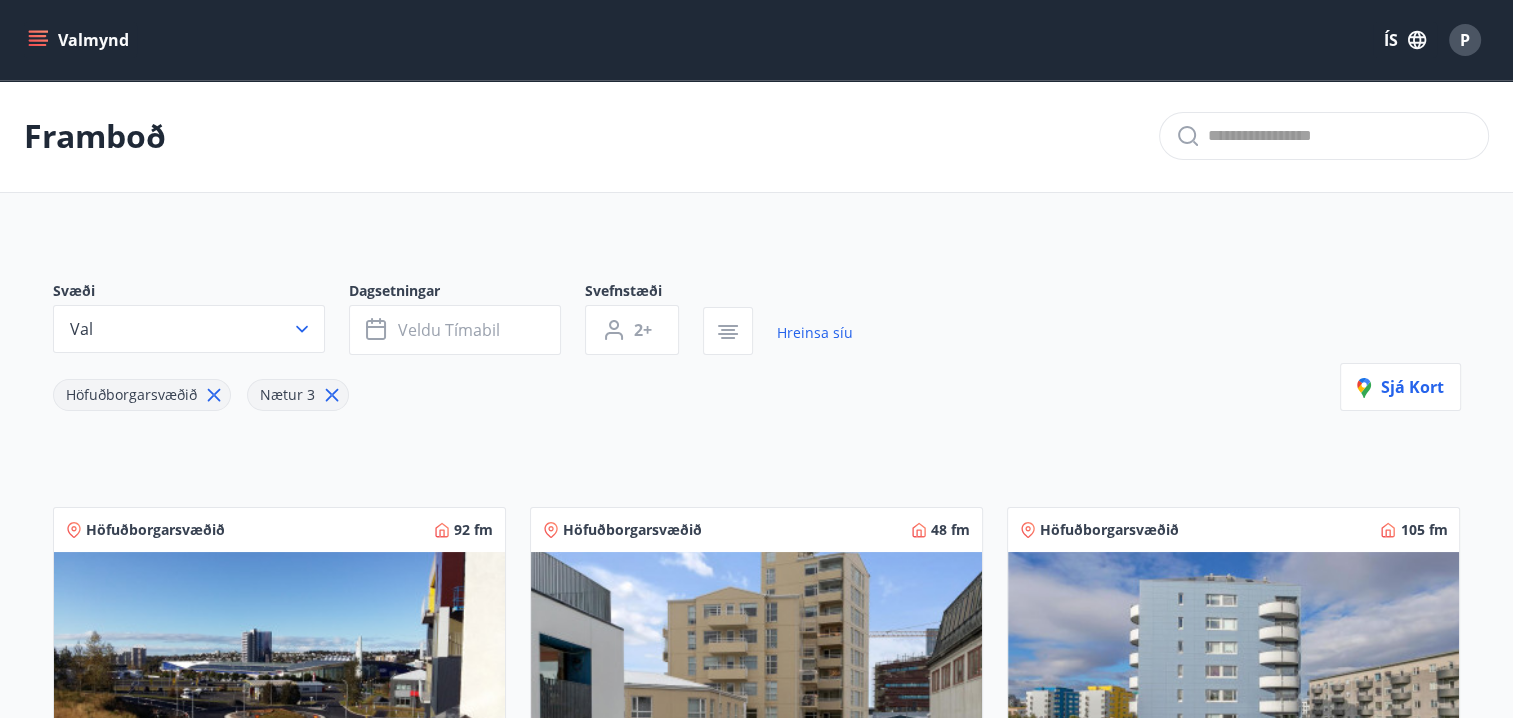 click on "Svæði Val Dagsetningar Veldu tímabil Svefnstæði 2+ Hreinsa síu Höfuðborgarsvæðið Nætur 3 Sjá kort Höfuðborgarsvæðið 92   fm 2 6 Berg - Álalind 3, íbúð 307 Húsið er 91 fm með svefn aðstöðu fyrir 6 manns Nánar Höfuðborgarsvæðið 48   fm 1 4 Félag Stjórnenda - Ásholt 2 Íbúin er 48 fm með svefn aðstöðu fyrir 4 manns Nánar Höfuðborgarsvæðið 105   fm 2 4 STA - Sóltún 28 Íbúð 201 Húsið er 81 fm með svefn aðstöðu fyrir 4 manns Nánar Höfuðborgarsvæðið 81   fm 2 4 STA - Sóltún 28 Íbúð 303 Húsið er 81 fm með svefn aðstöðu fyrir 4 manns Nánar Höfuðborgarsvæðið 76   fm 2 4 STA - Sóltún 28 Íbúð 304 Húsið er 81 fm með svefn aðstöðu fyrir 4 manns Nánar Höfuðborgarsvæðið 90   fm 2 6 SFV - Gullsmári 5 Íbúðin er 90 fm með svefn aðstöðu fyrir 6 manns Nánar Höfuðborgarsvæðið 92   fm 1 4 Berg - Álalind 20, íbúð 406 Húsið er 51 fm með svefn aðstöðu fyrir 4 manns Nánar Höfuðborgarsvæðið 92   fm 3 6 Nánar" at bounding box center [757, 1179] 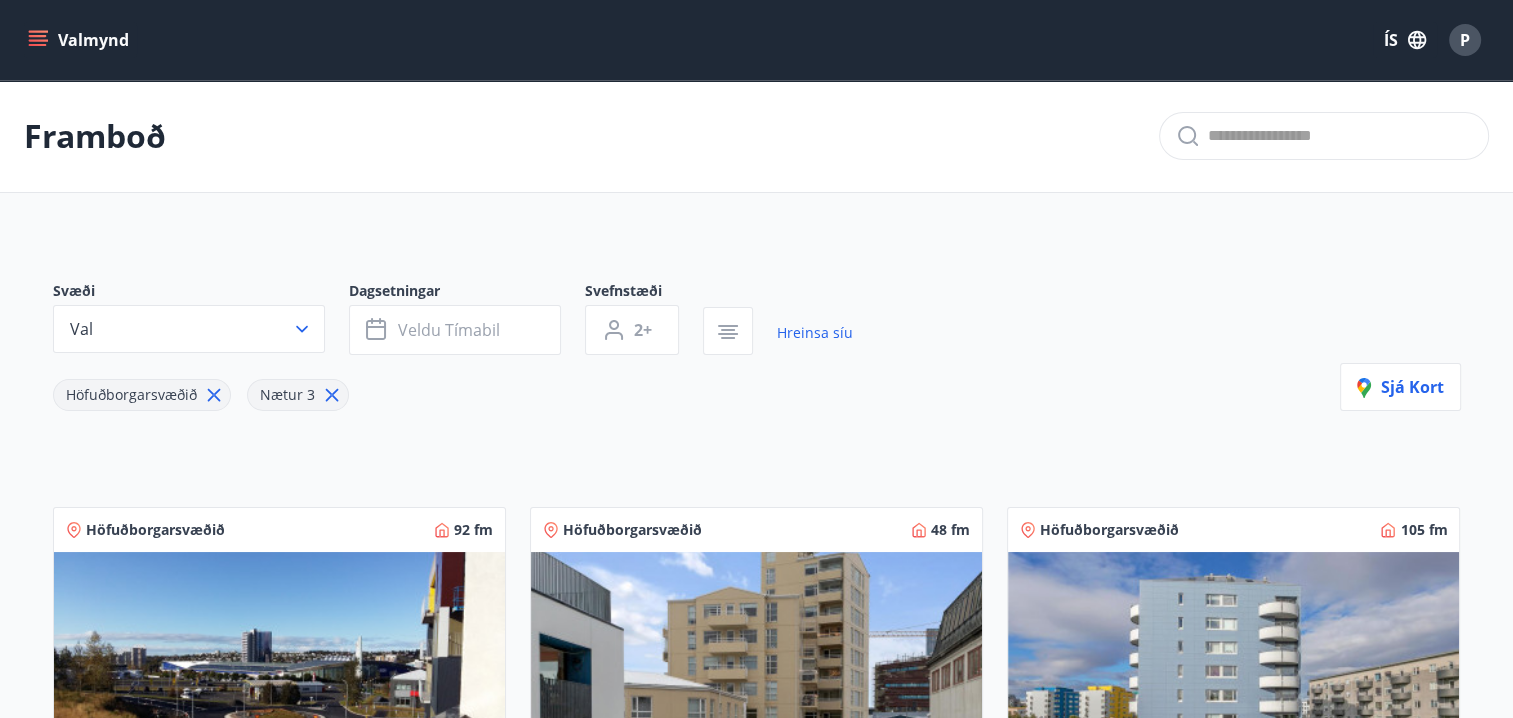 scroll, scrollTop: 100, scrollLeft: 0, axis: vertical 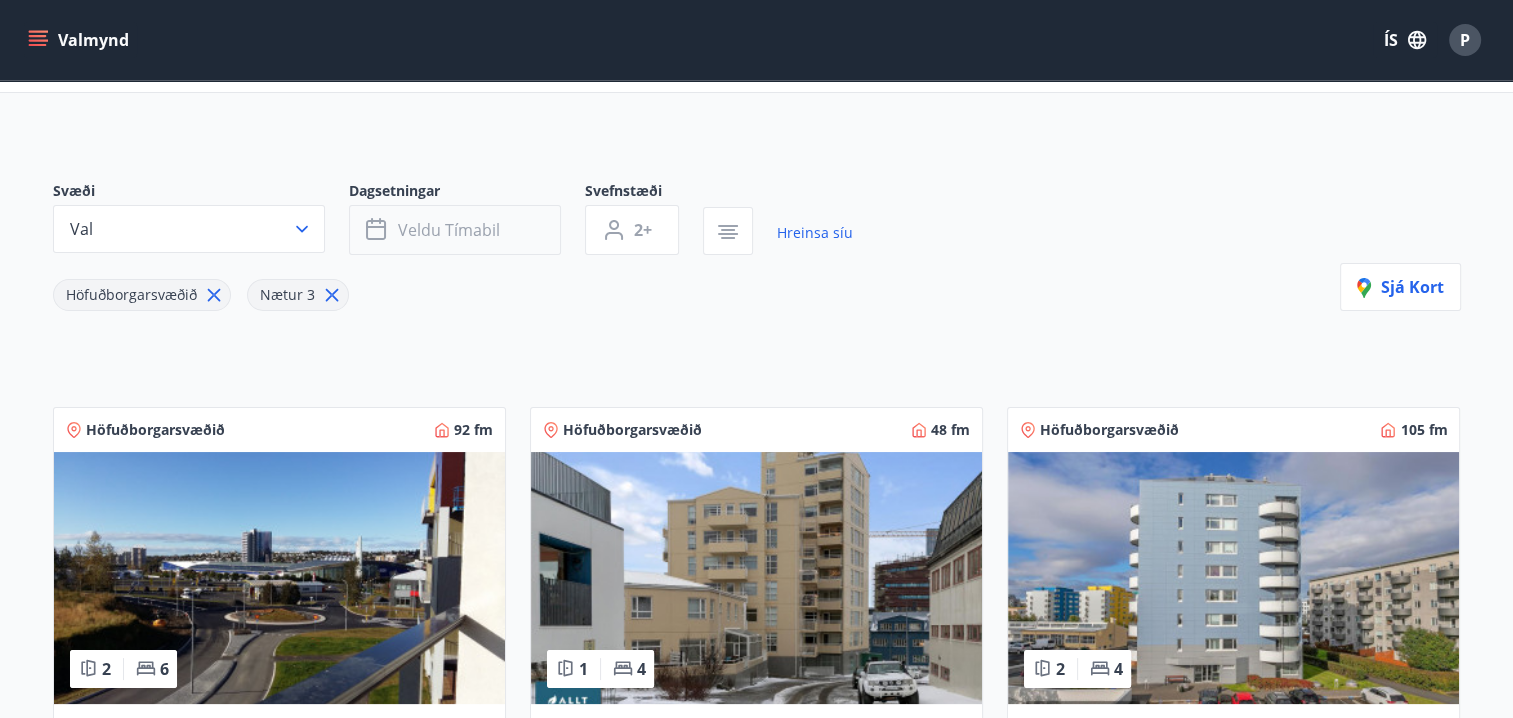 click 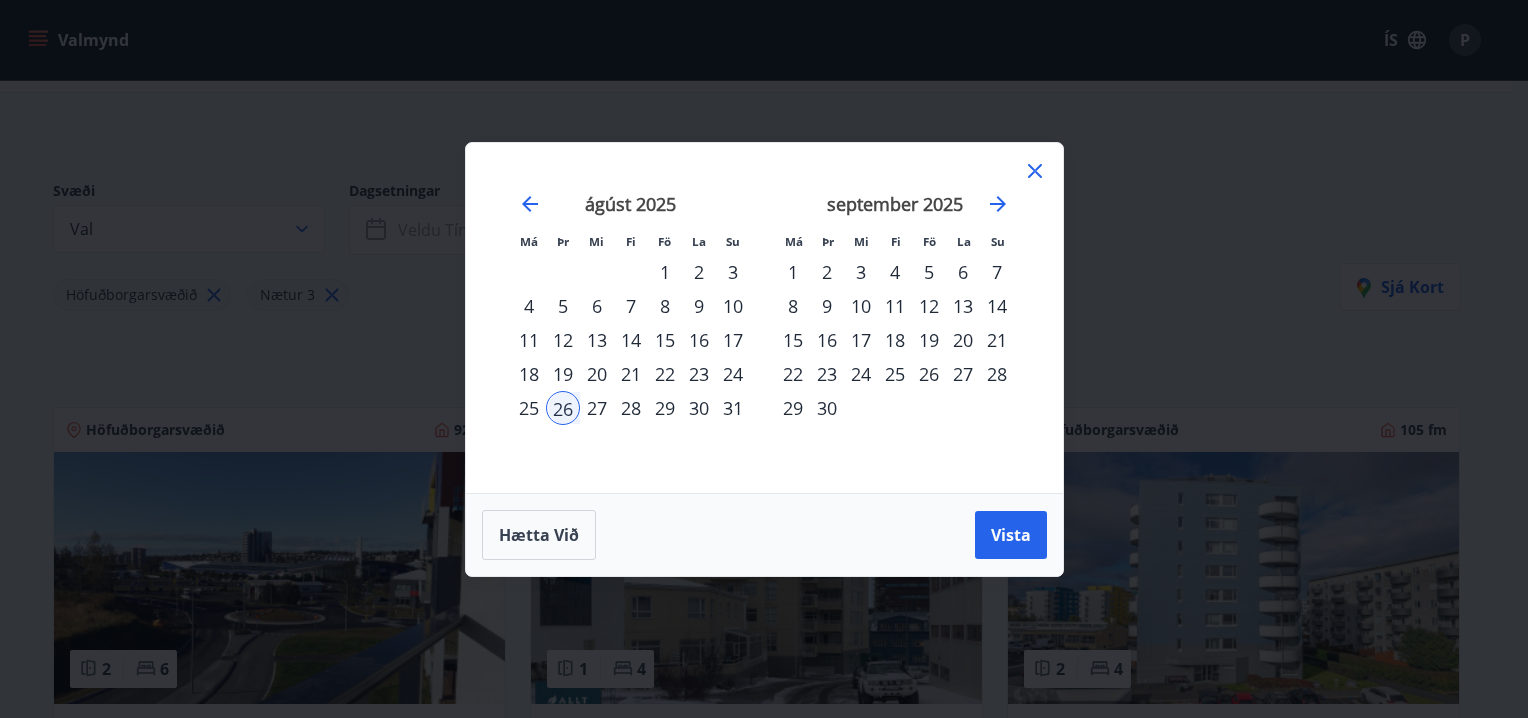click on "24" at bounding box center [733, 374] 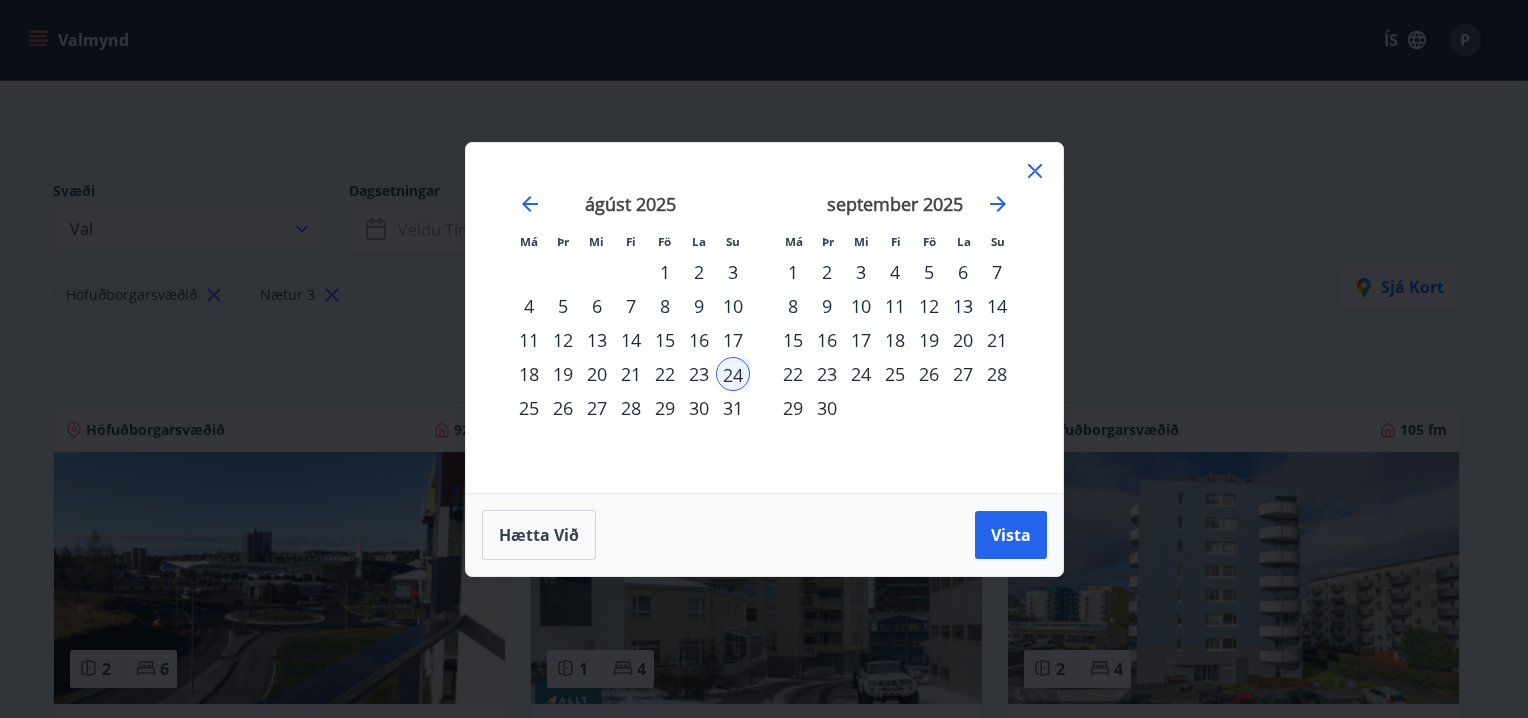 click on "26" at bounding box center [563, 408] 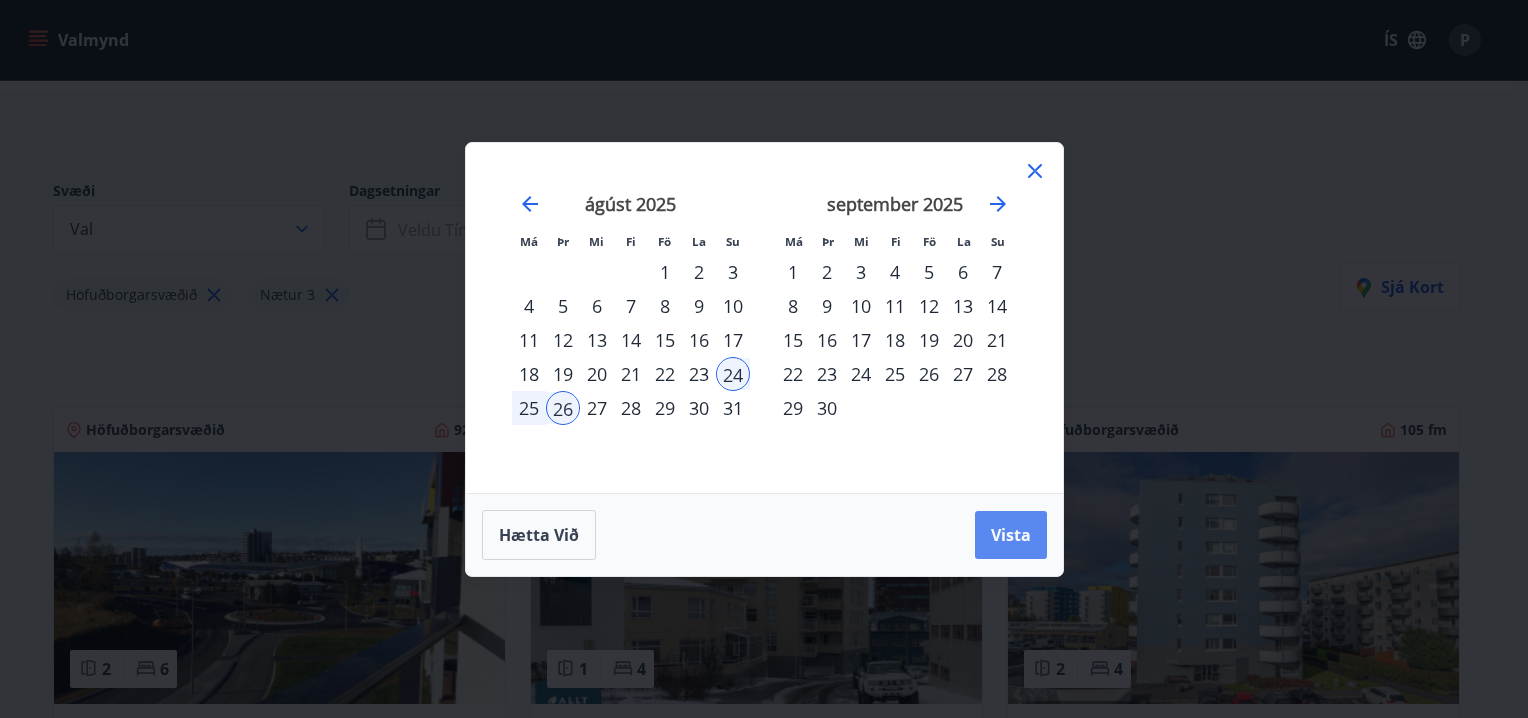 click on "Vista" at bounding box center (1011, 535) 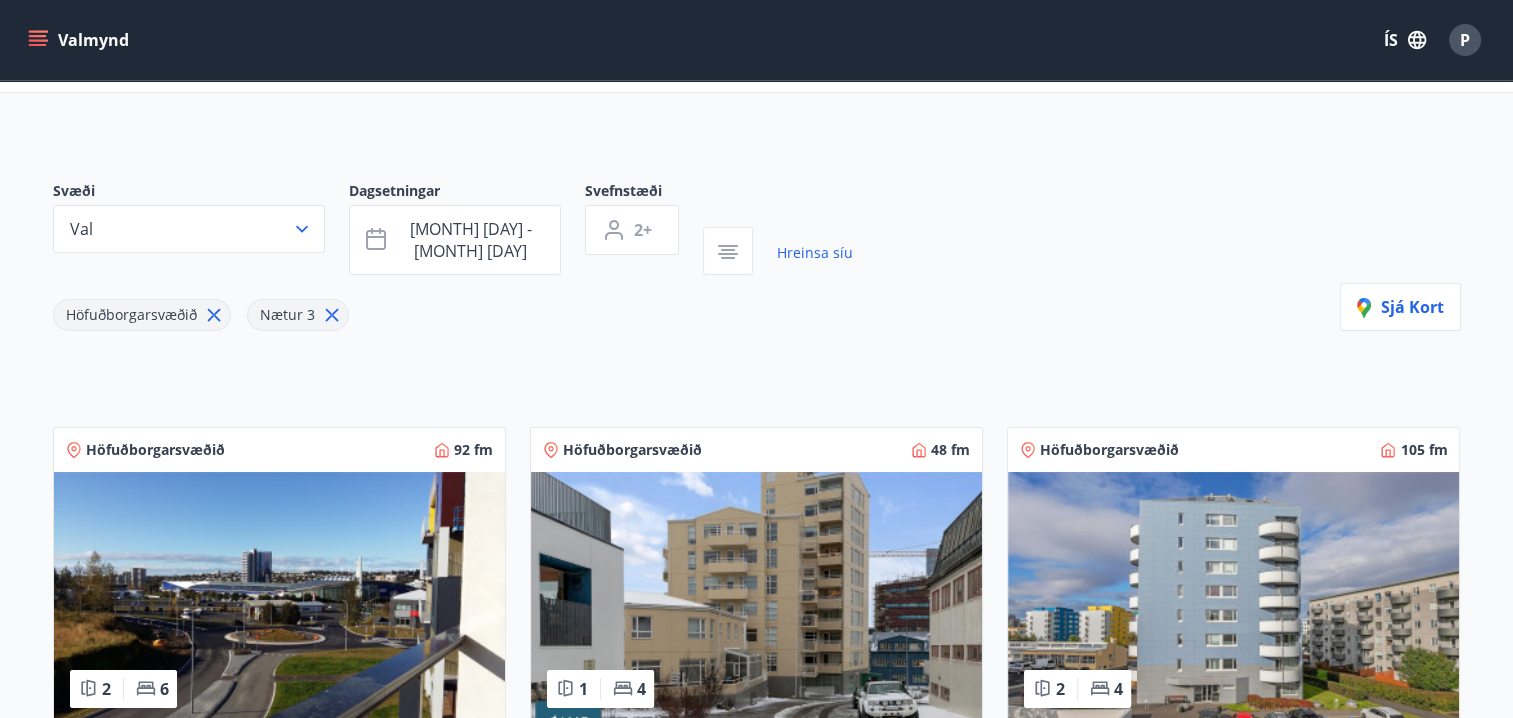 scroll, scrollTop: 52, scrollLeft: 0, axis: vertical 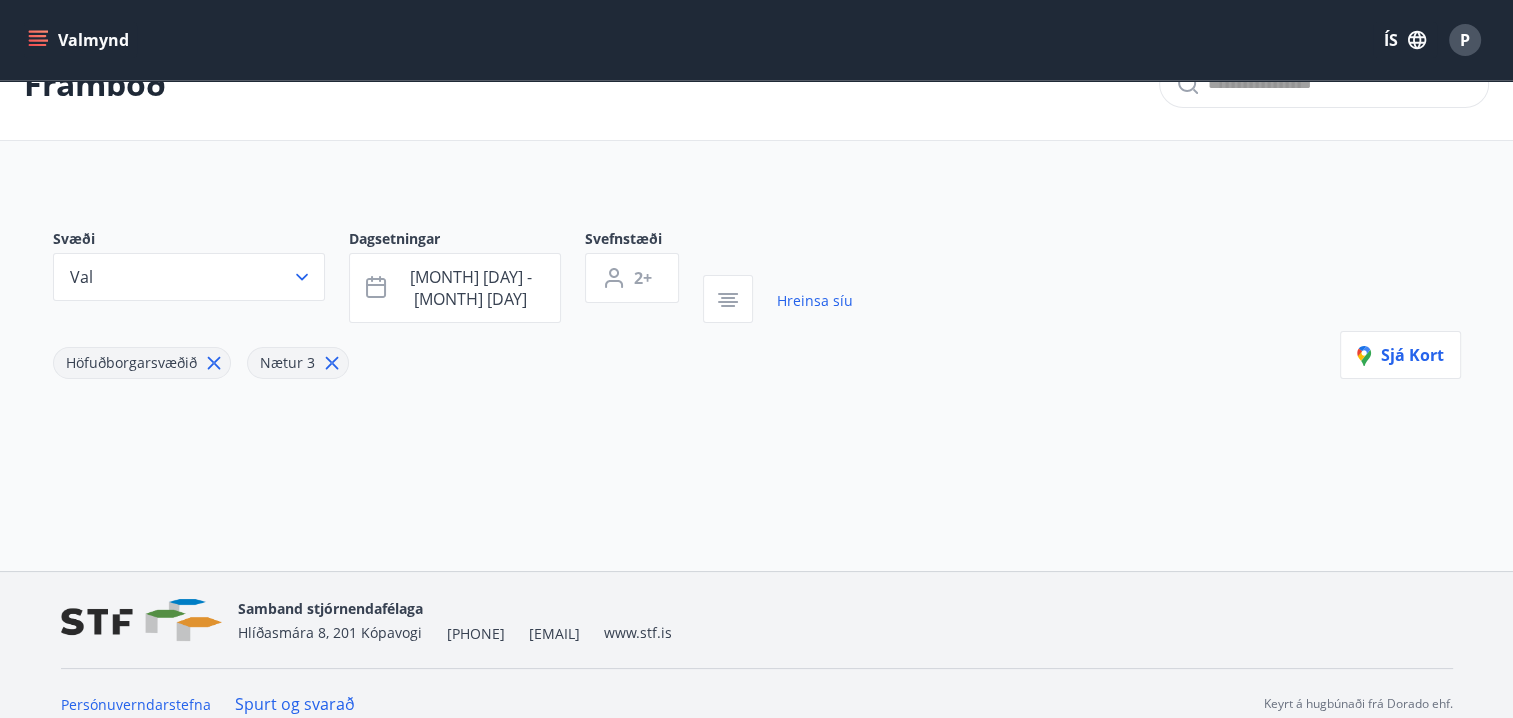 click on "Framboð Svæði Val Dagsetningar ágú 24 - ágú 26 Svefnstæði 2+ Hreinsa síu Höfuðborgarsvæðið Nætur 3 Sjá kort" at bounding box center [756, 299] 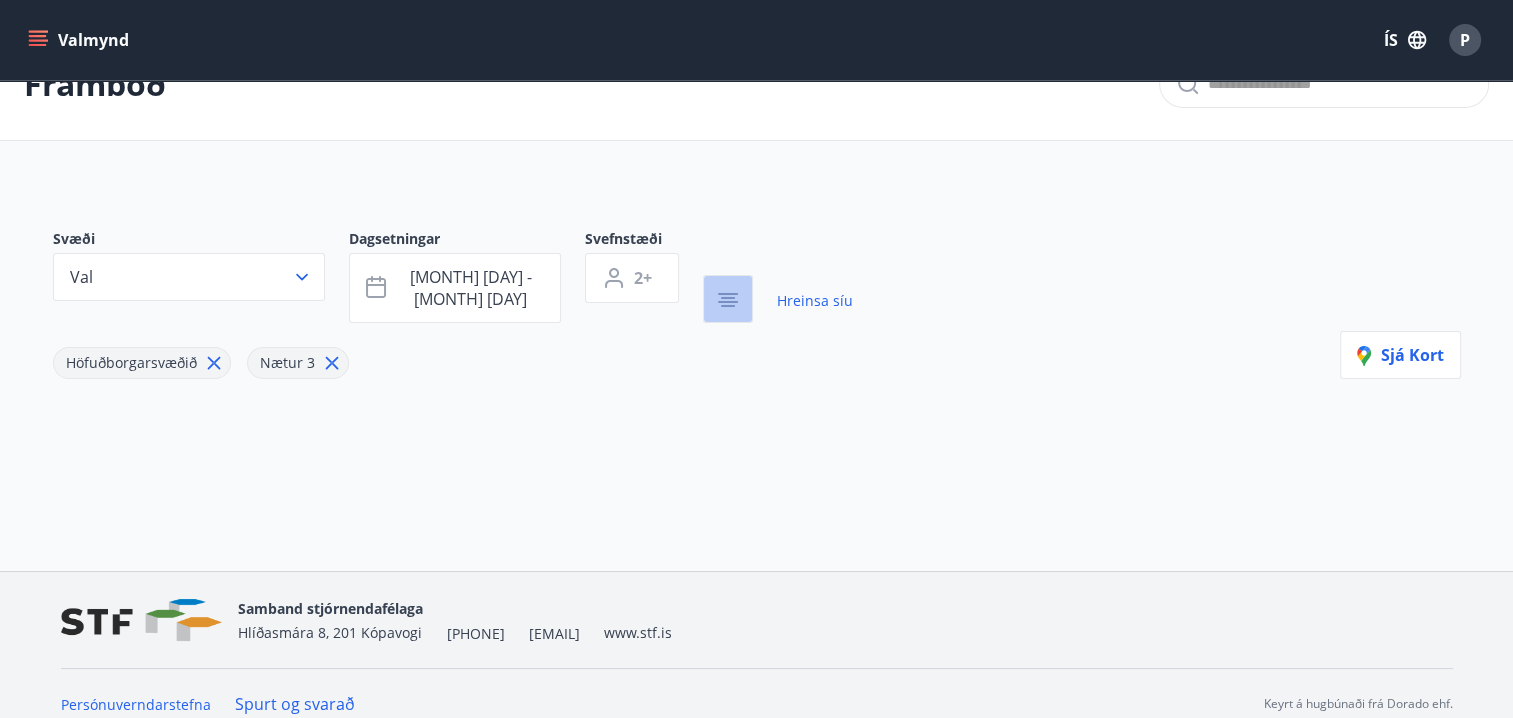 click 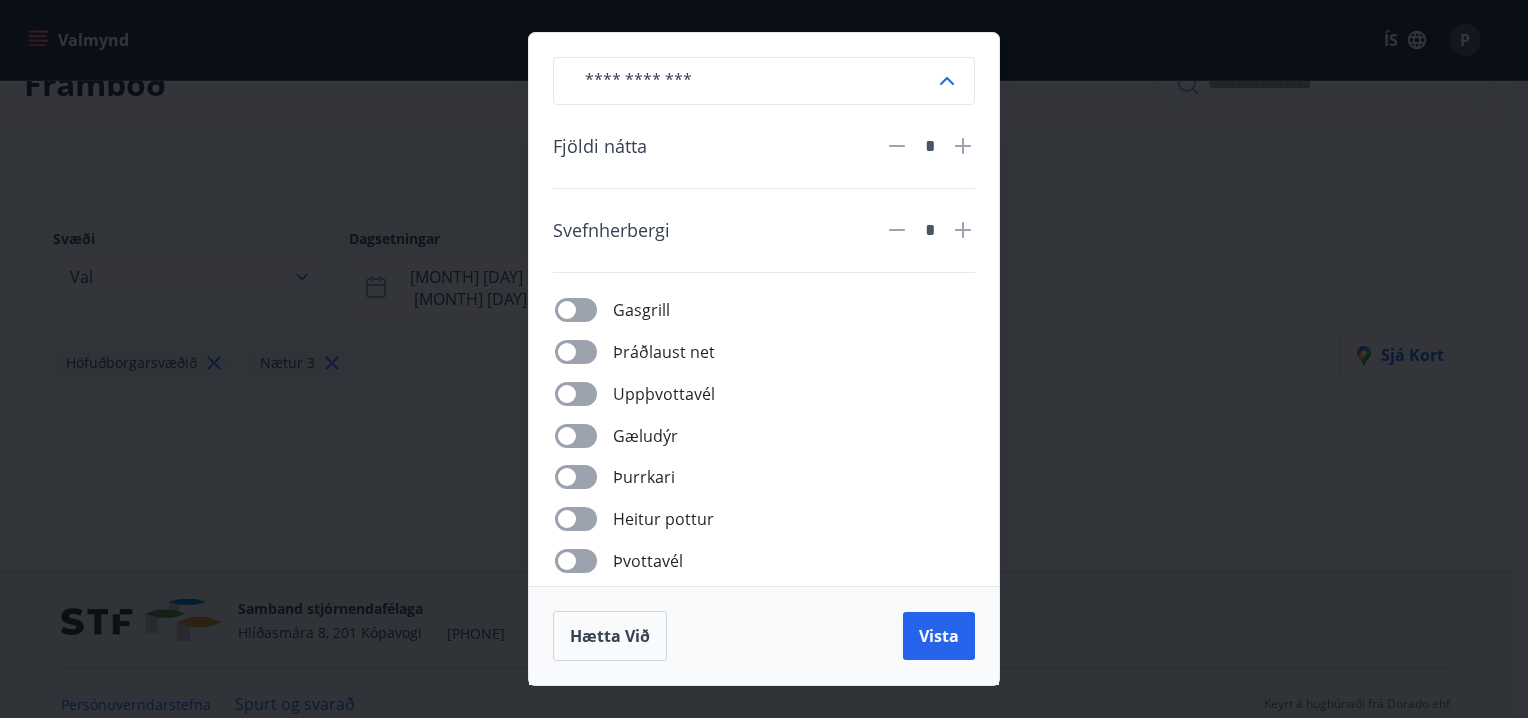 click on "​ Fjöldi nátta * Svefnherbergi * Gasgrill Þráðlaust net Uppþvottavél Gæludýr Þurrkari Heitur pottur Þvottavél Aðgengi fyrir hjólastól Hleðslustöð fyrir rafbíla Hætta við Vista" at bounding box center [764, 359] 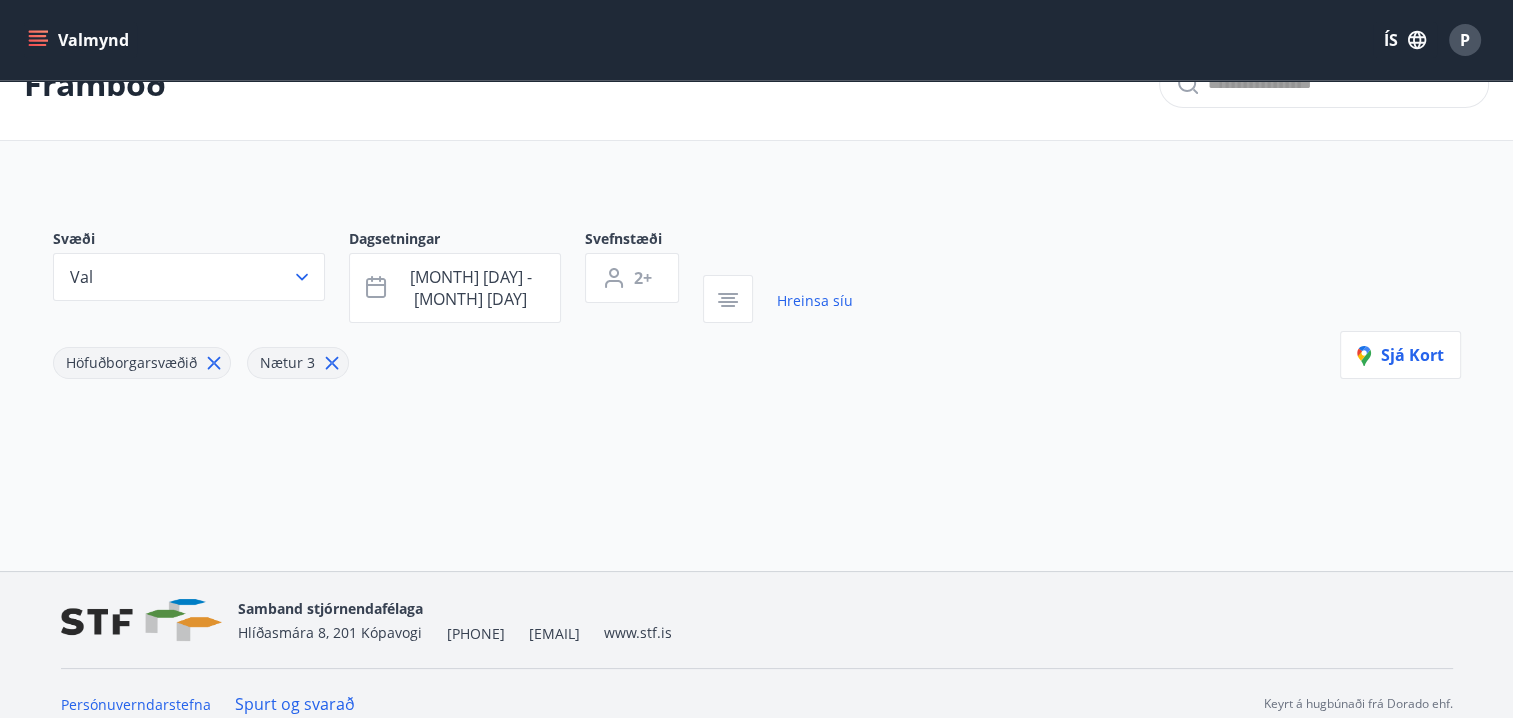 type 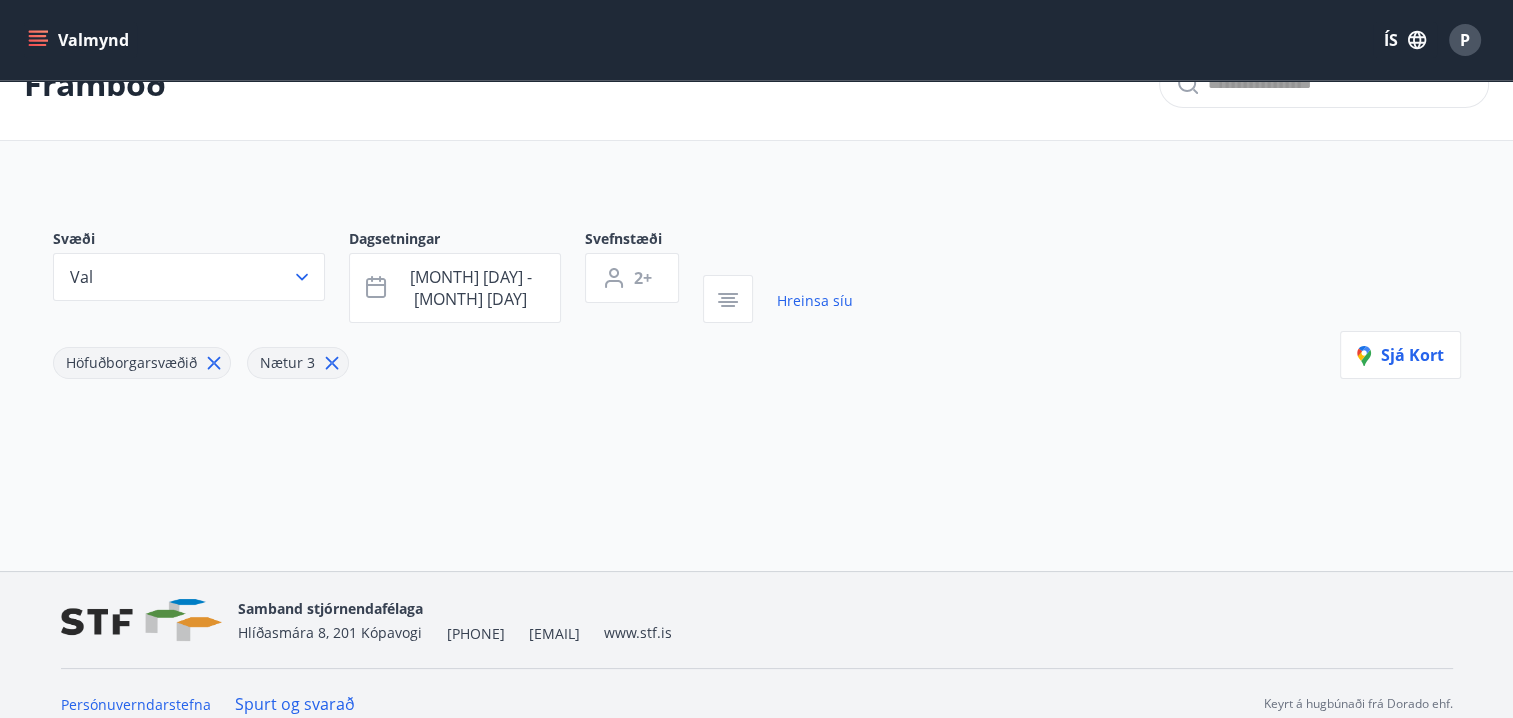 click at bounding box center (728, 299) 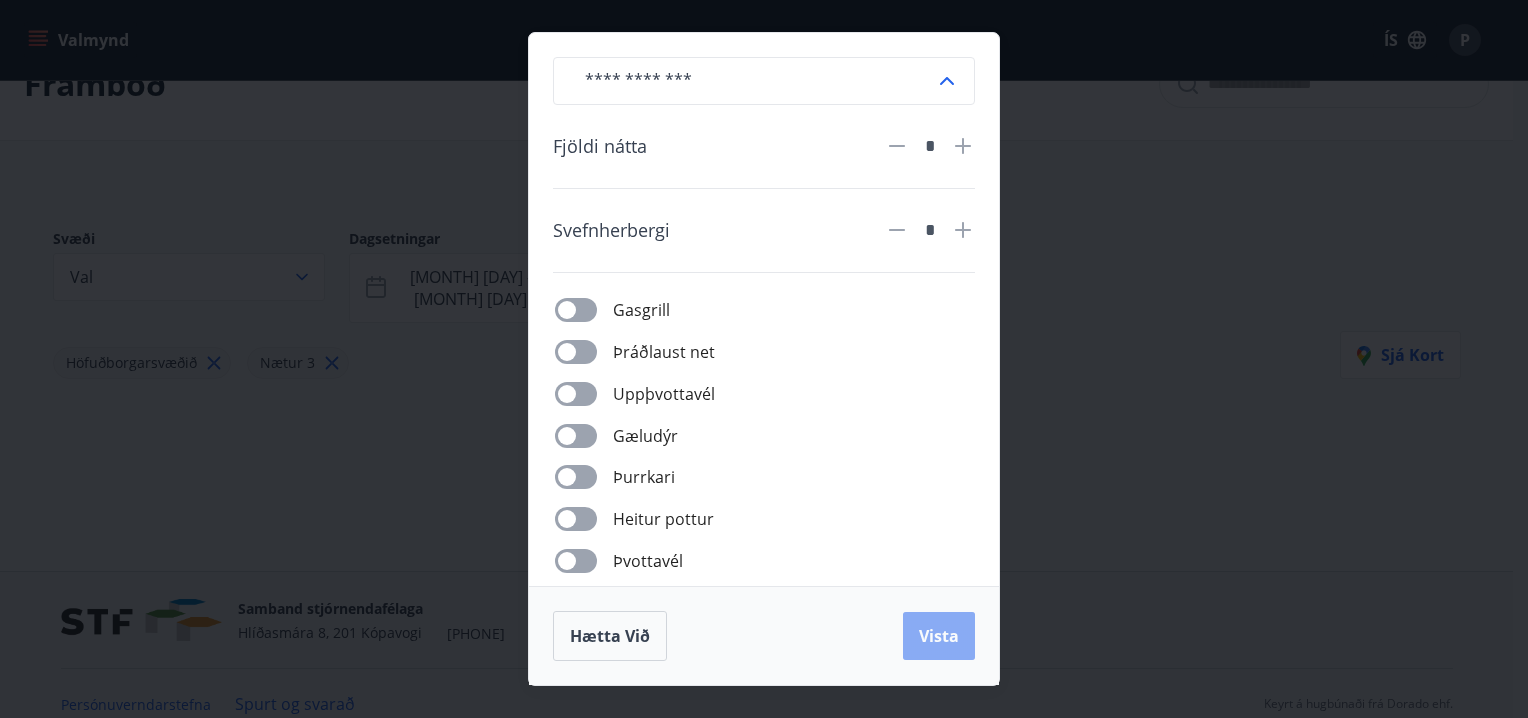 click on "Vista" at bounding box center (939, 636) 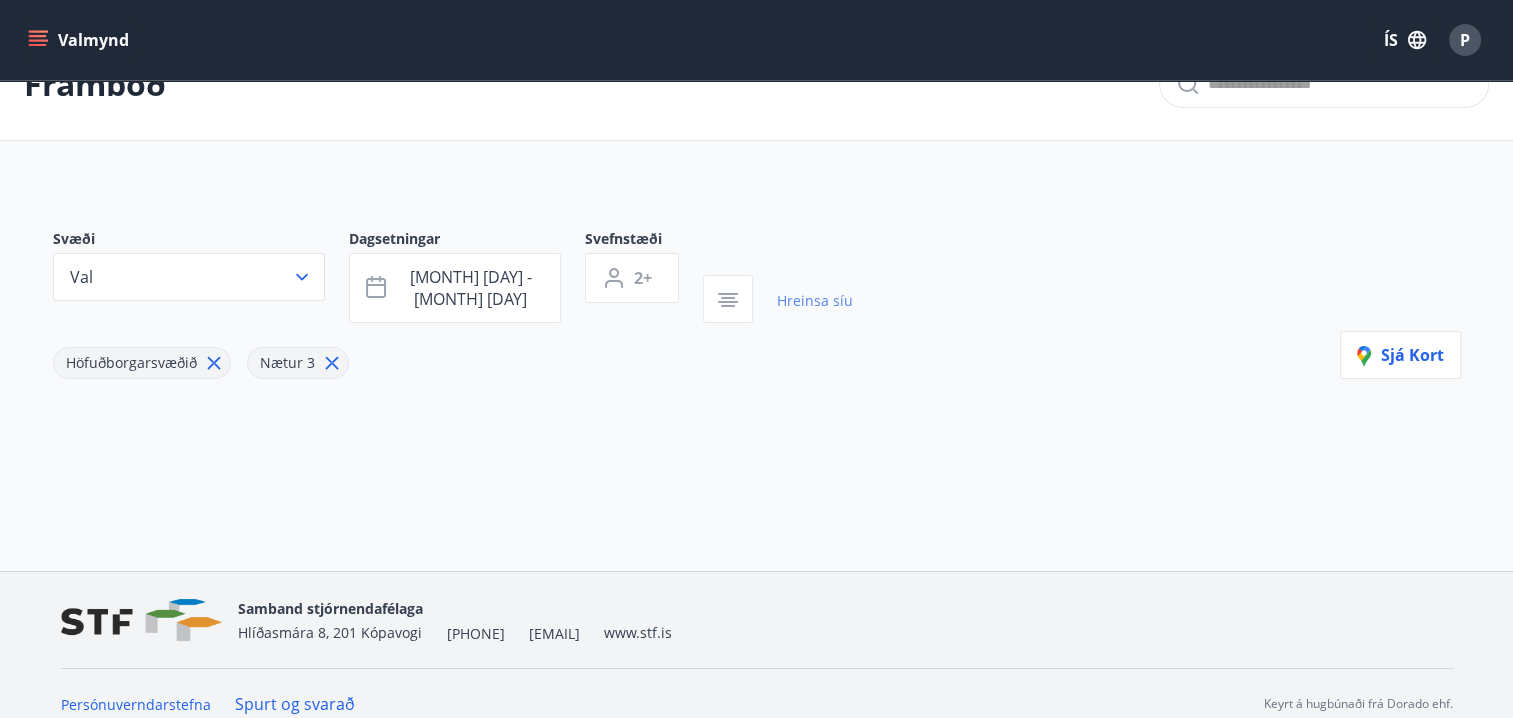 click on "Hreinsa síu" at bounding box center (815, 301) 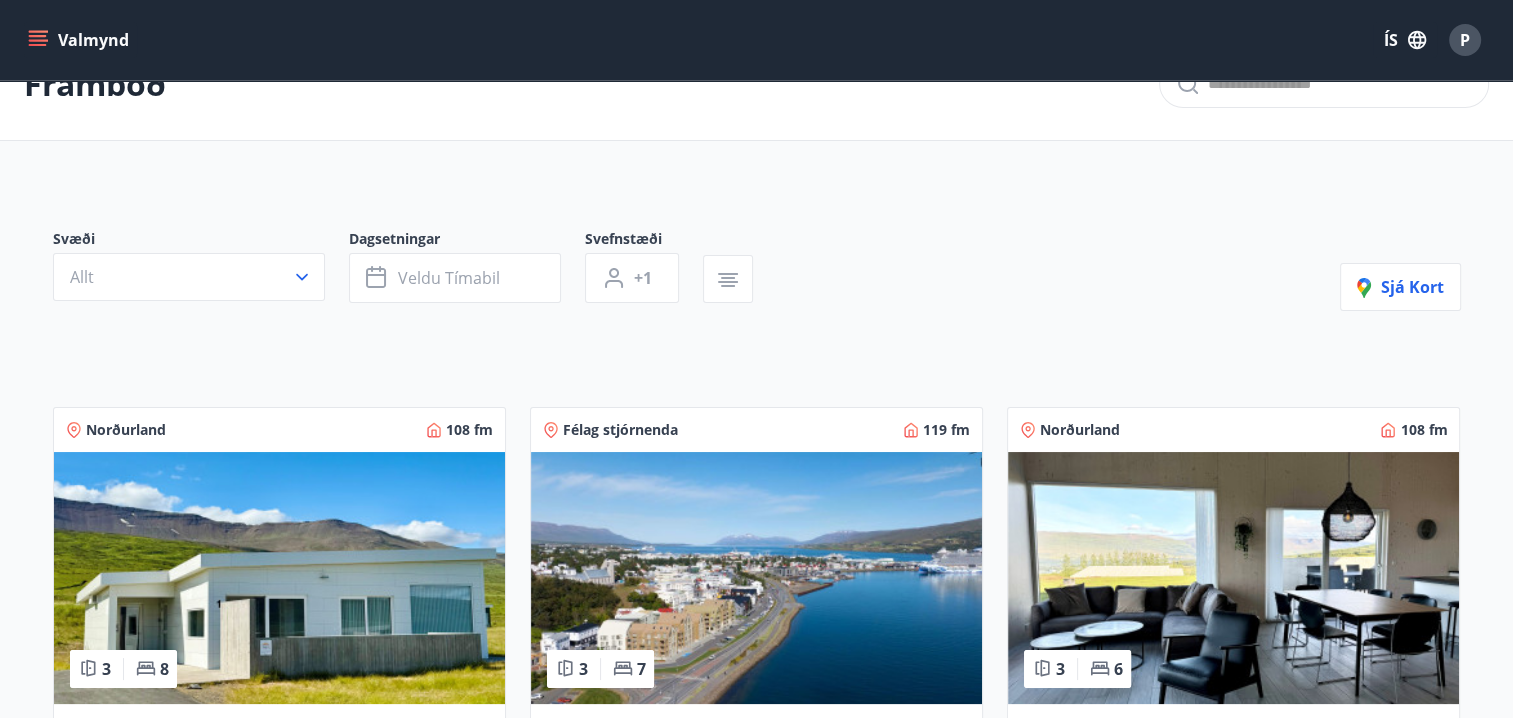 type on "*" 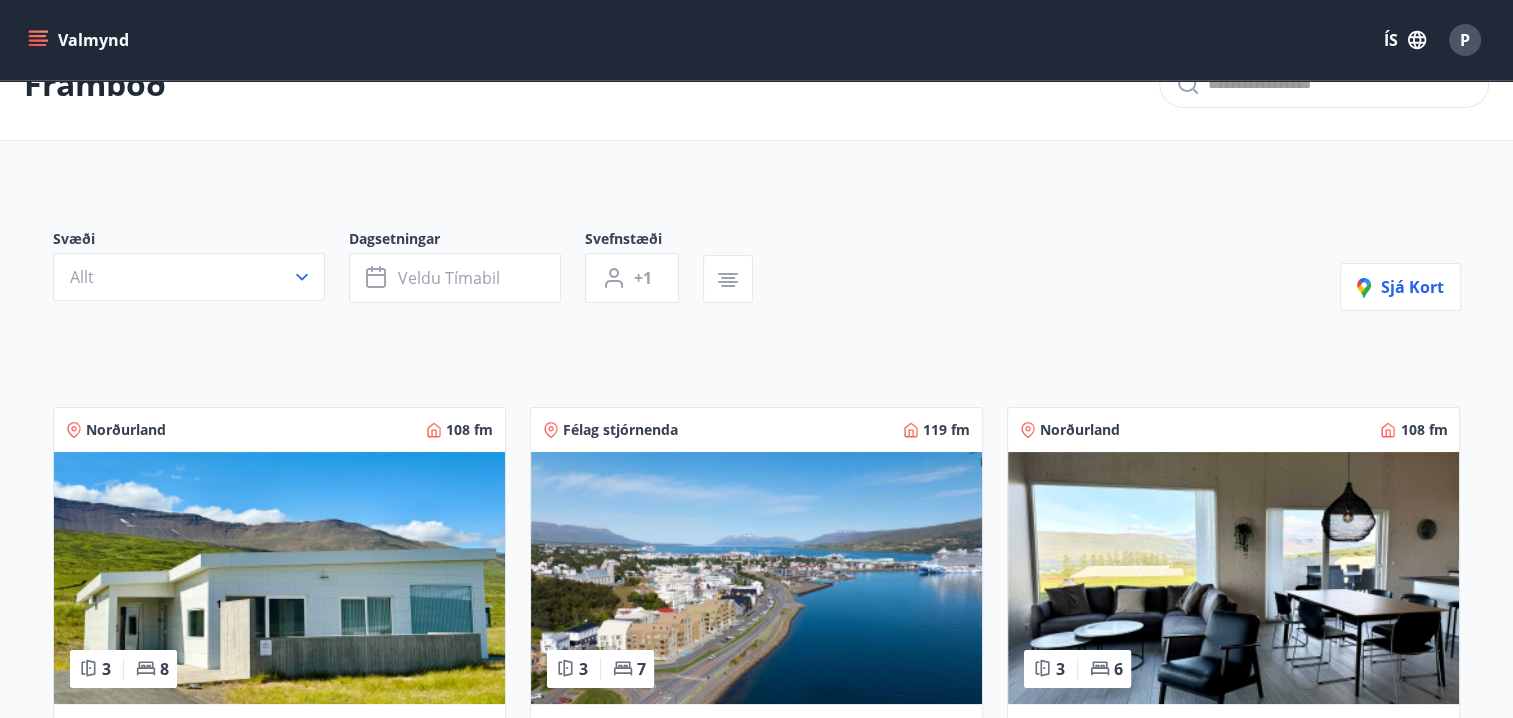 type on "*" 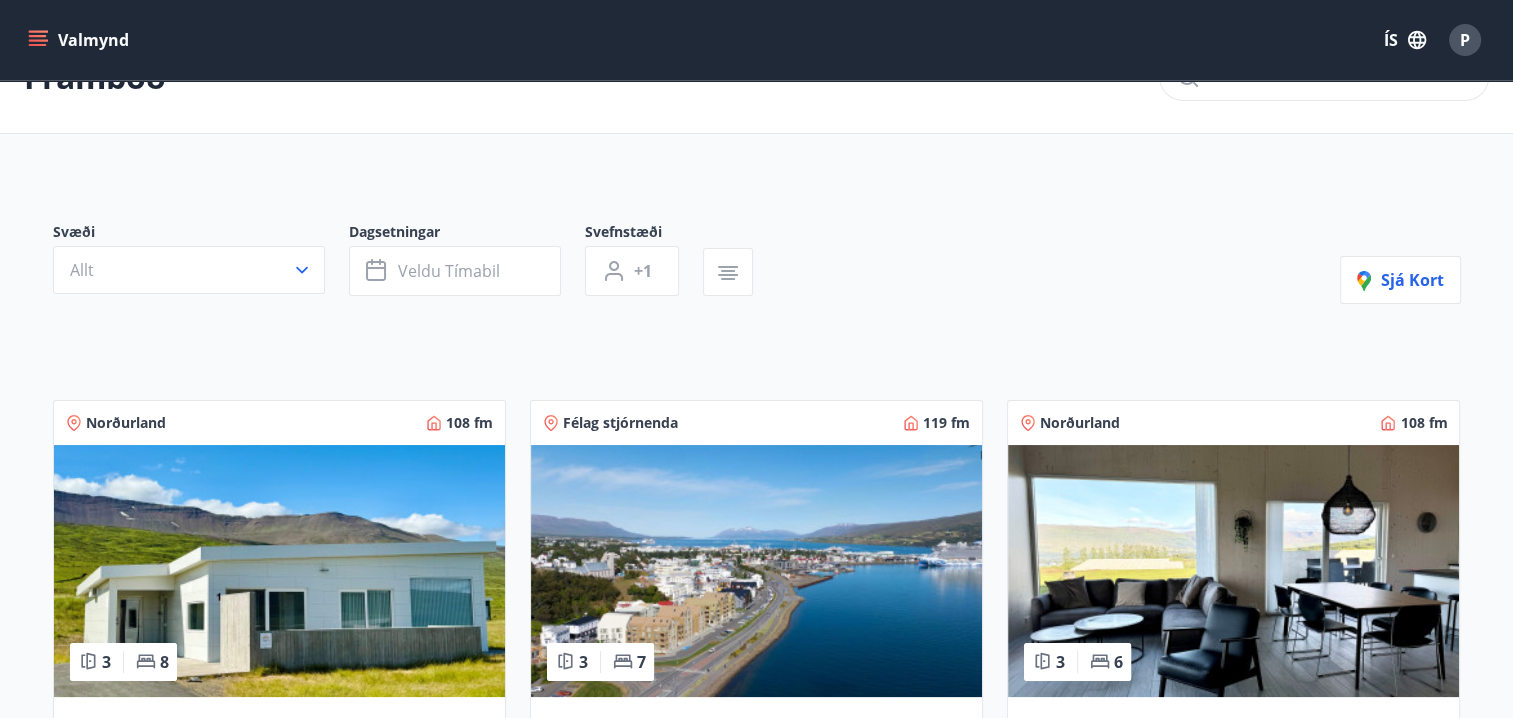 scroll, scrollTop: 0, scrollLeft: 0, axis: both 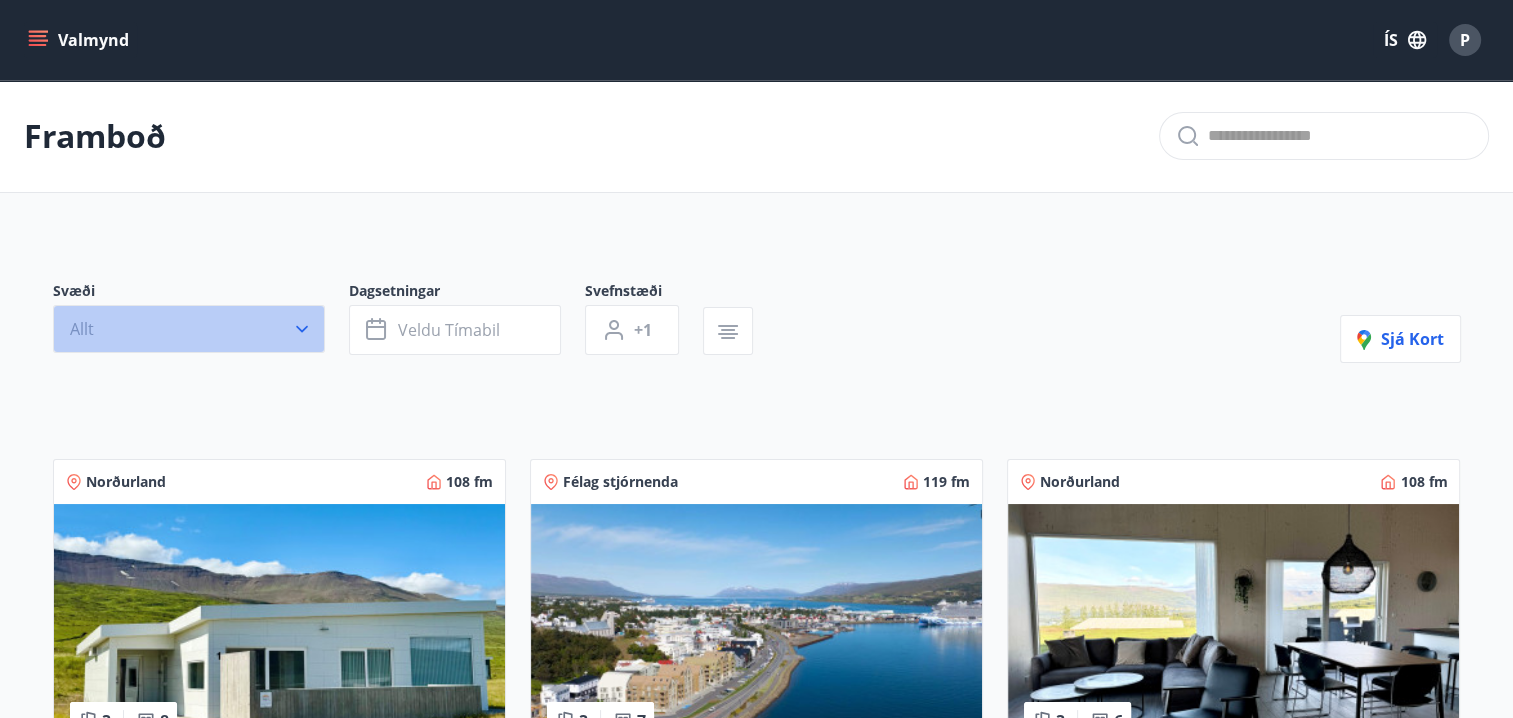 click 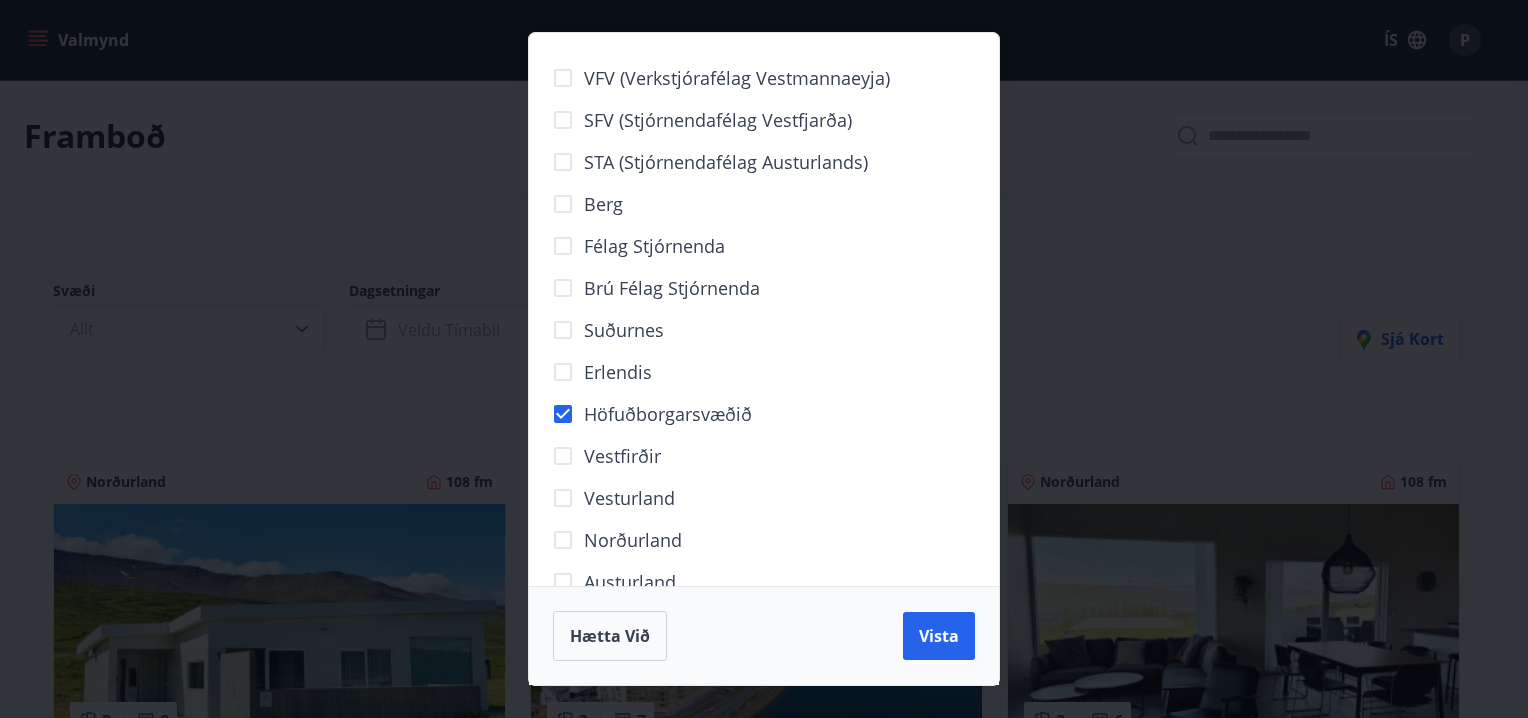 click on "Vista" at bounding box center [939, 636] 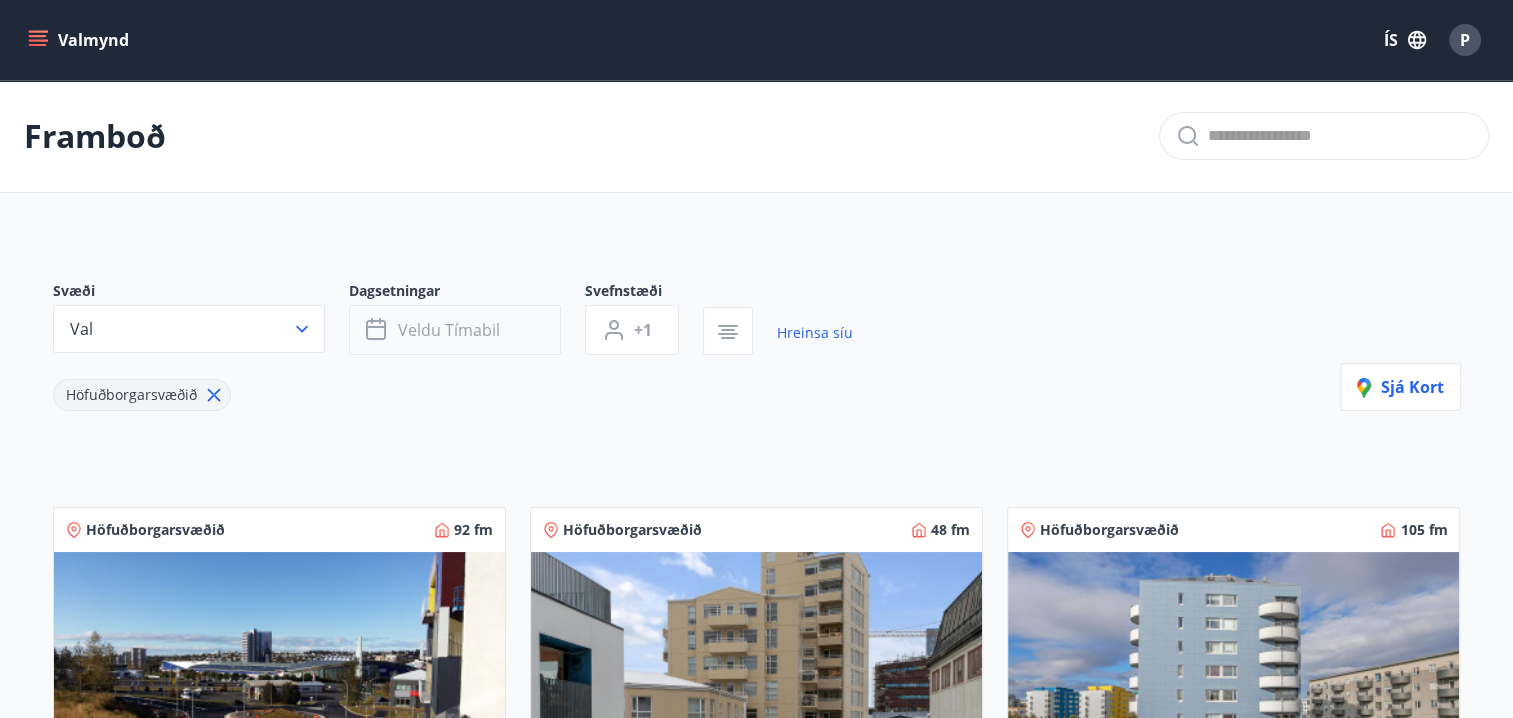 click on "Veldu tímabil" at bounding box center [449, 330] 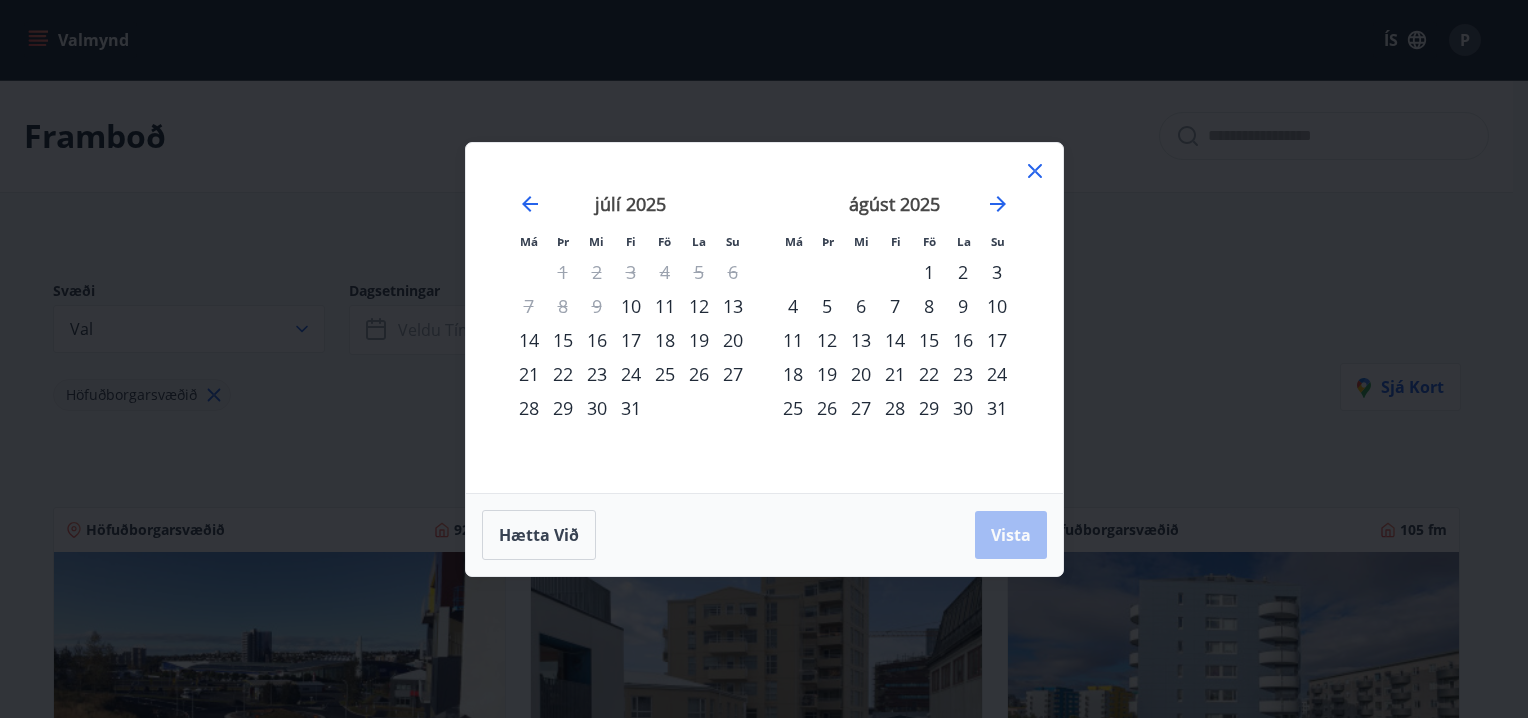 drag, startPoint x: 1004, startPoint y: 368, endPoint x: 996, endPoint y: 379, distance: 13.601471 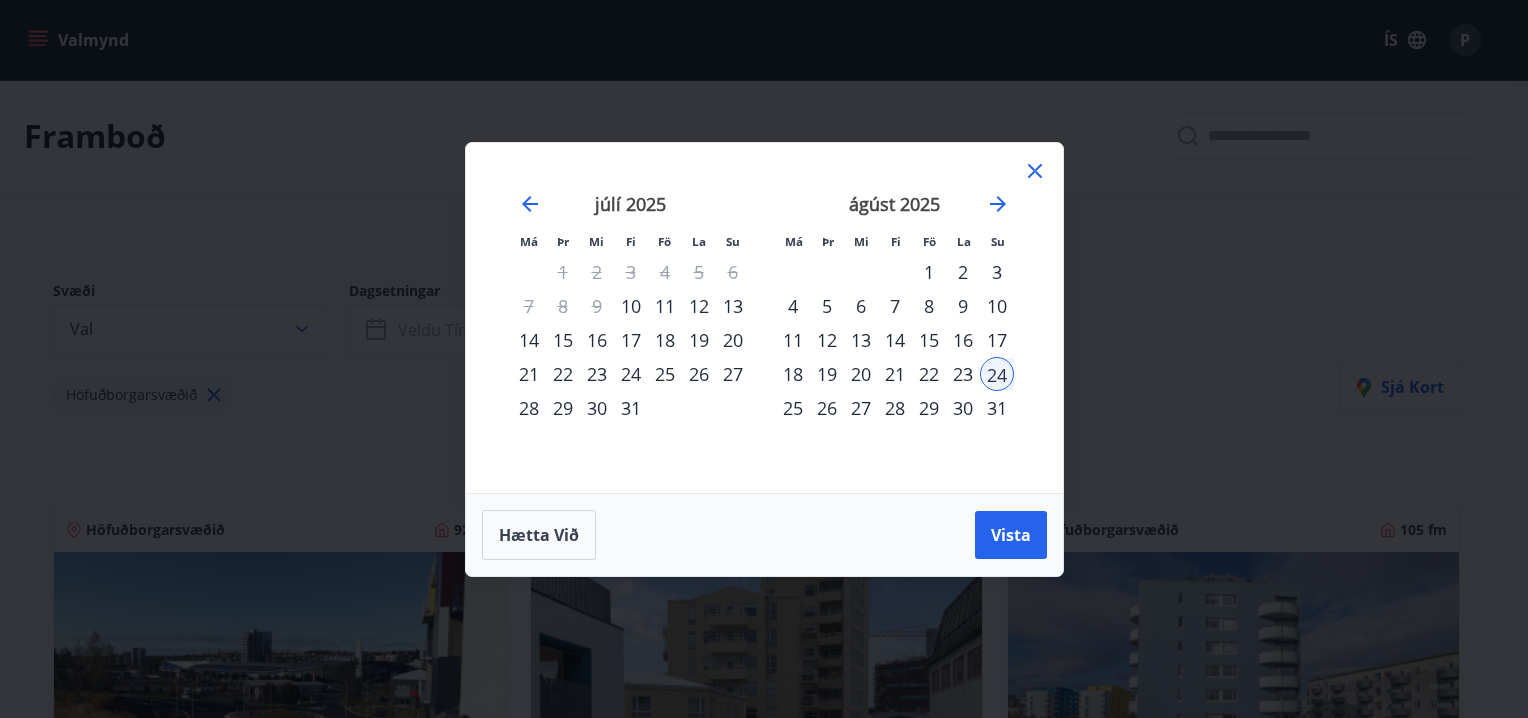 click on "26" at bounding box center [827, 408] 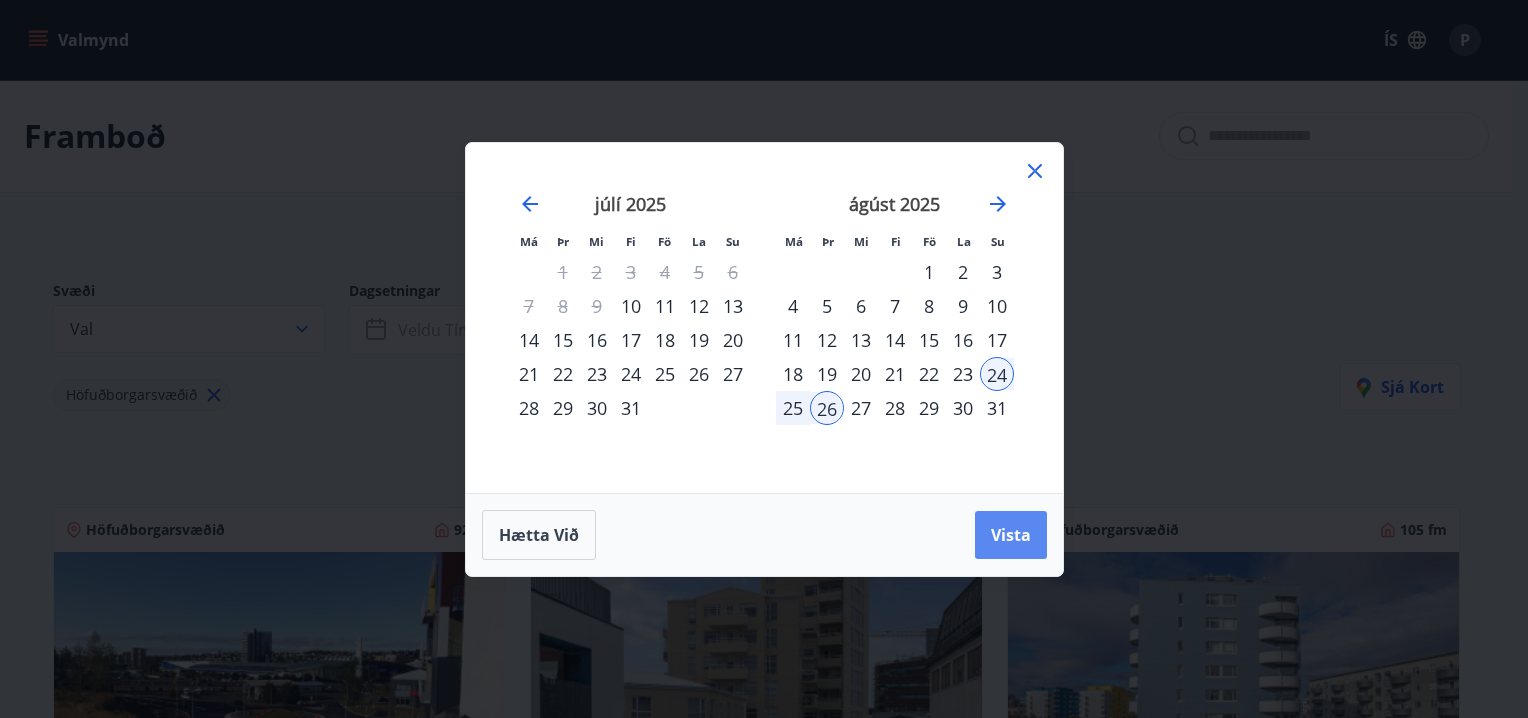drag, startPoint x: 1010, startPoint y: 520, endPoint x: 984, endPoint y: 520, distance: 26 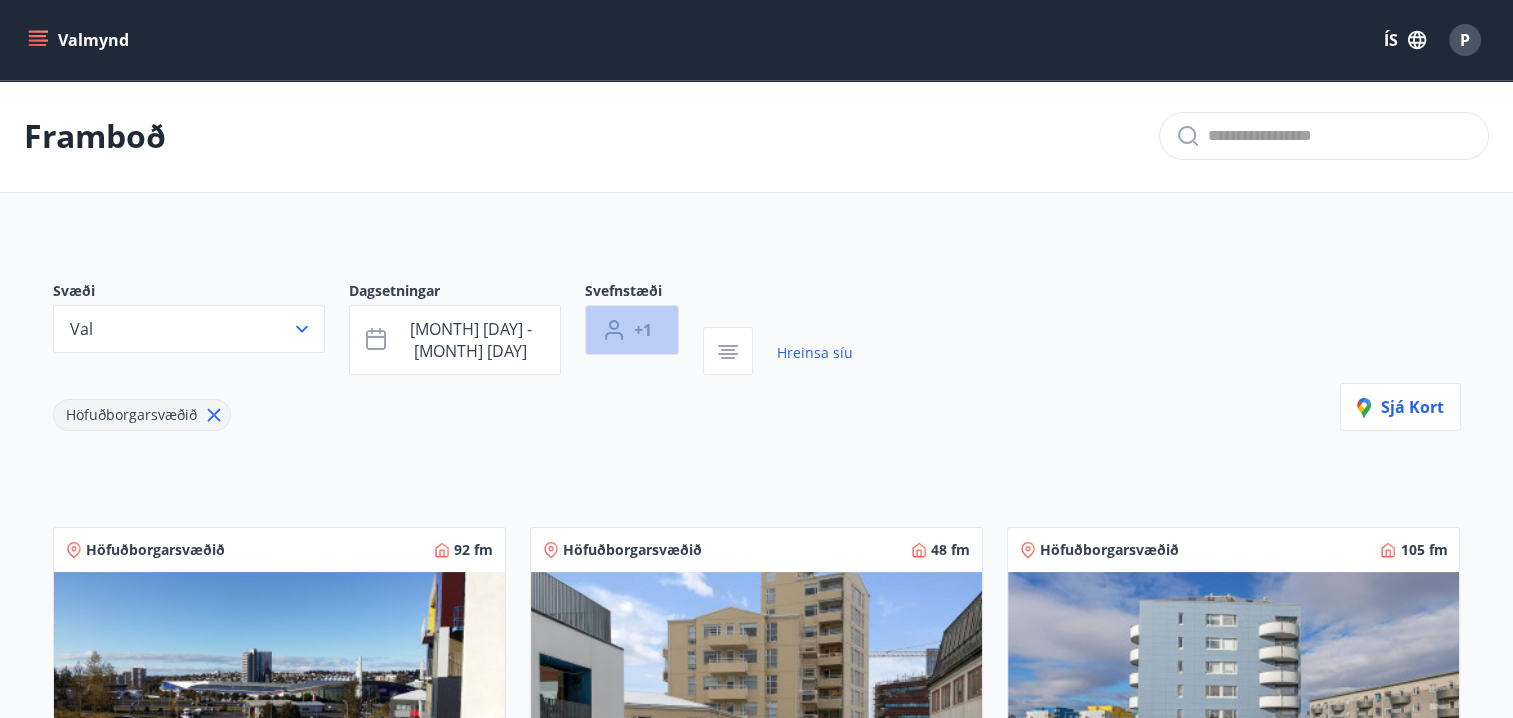 click on "+1" at bounding box center [632, 330] 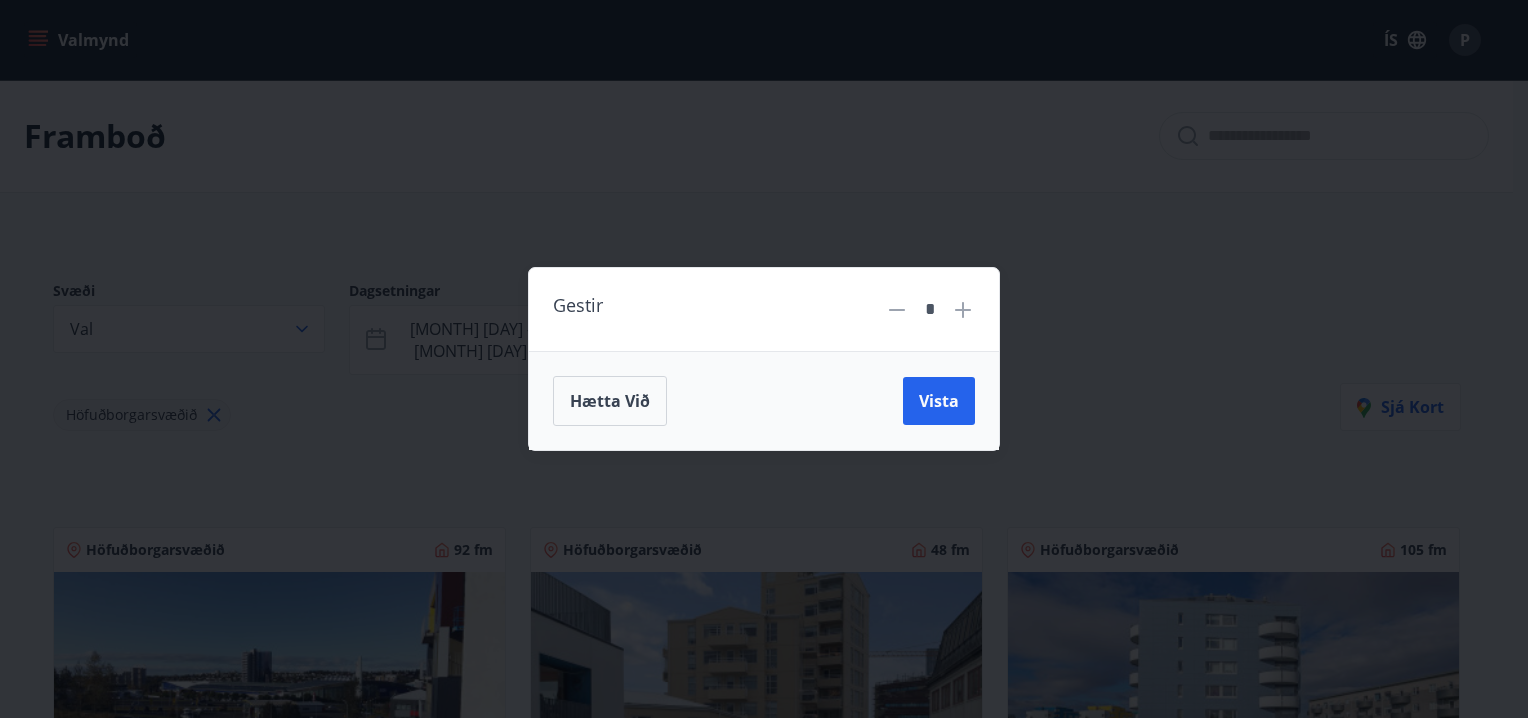 click 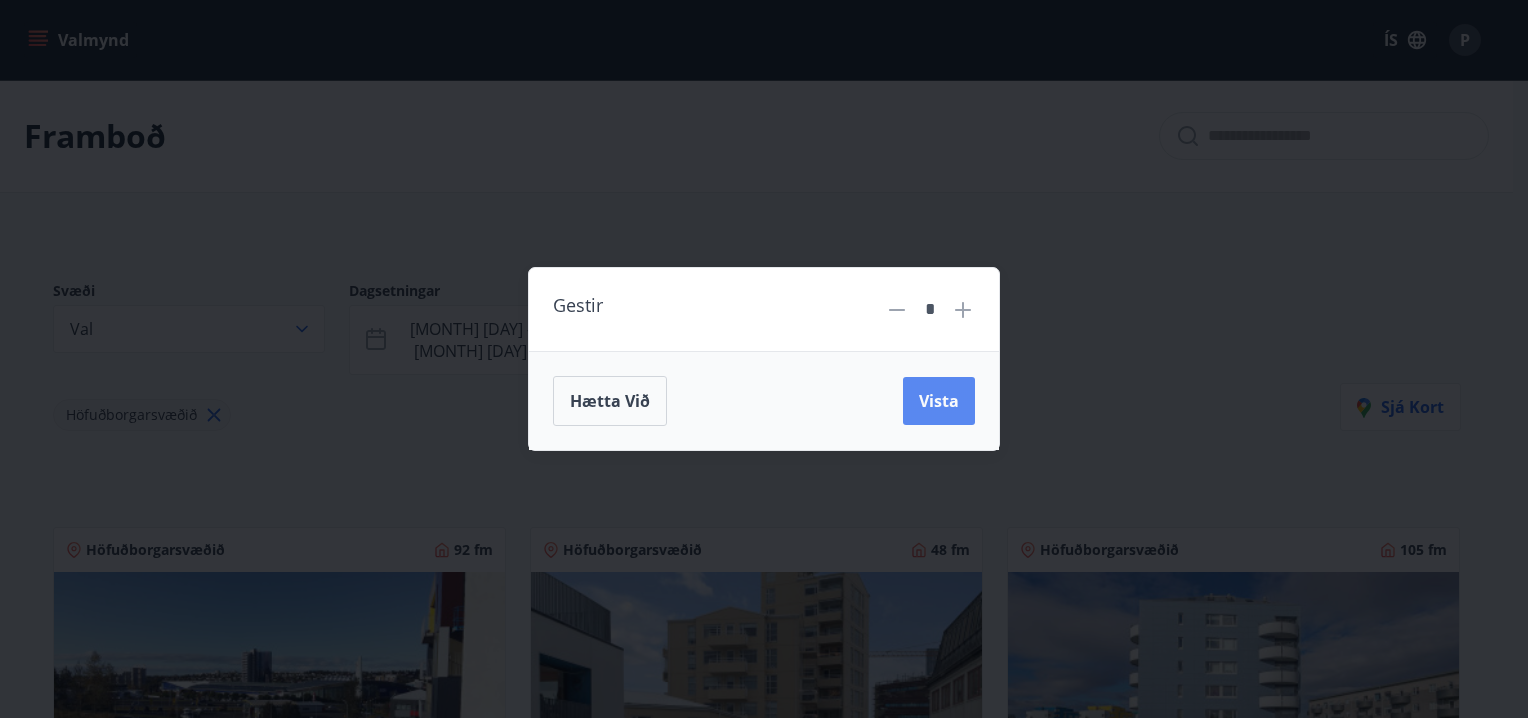 click on "Vista" at bounding box center [939, 401] 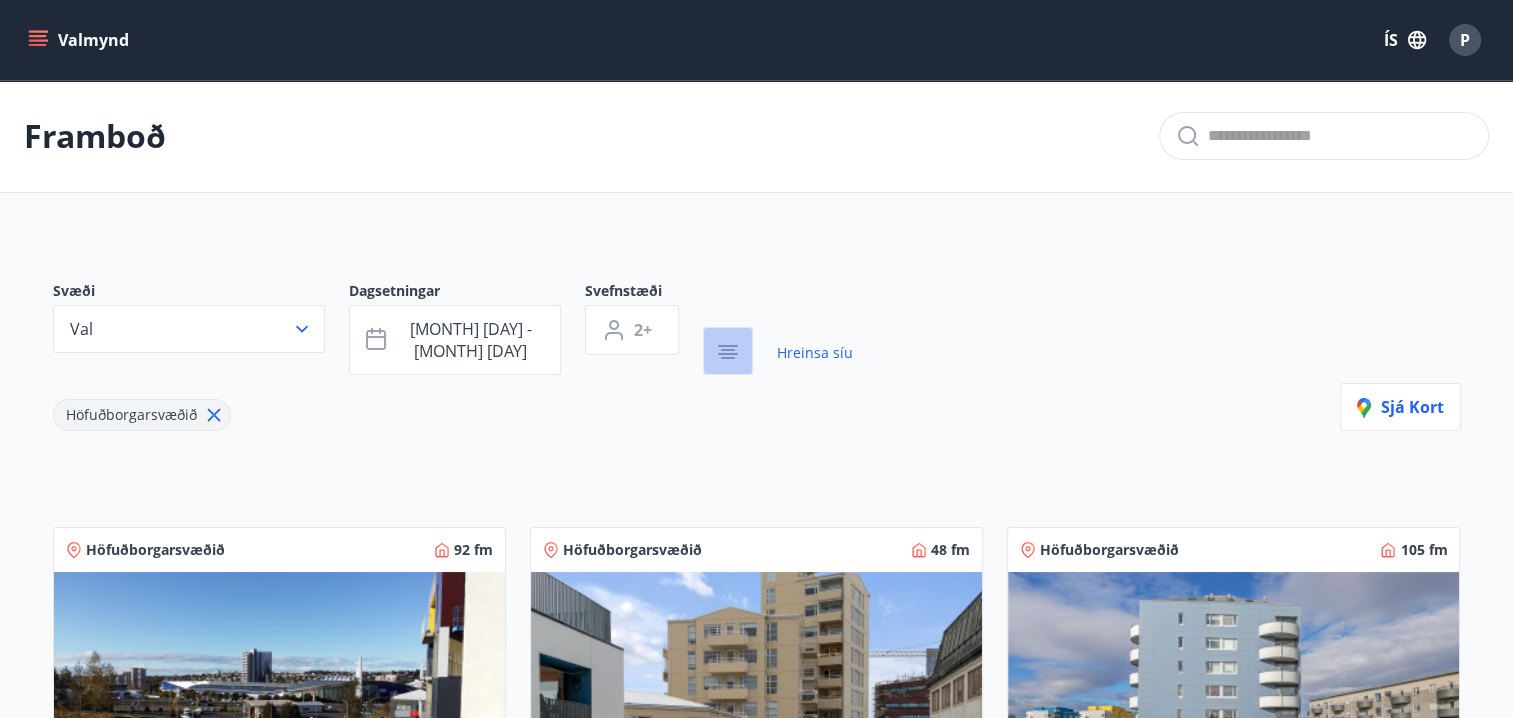 click 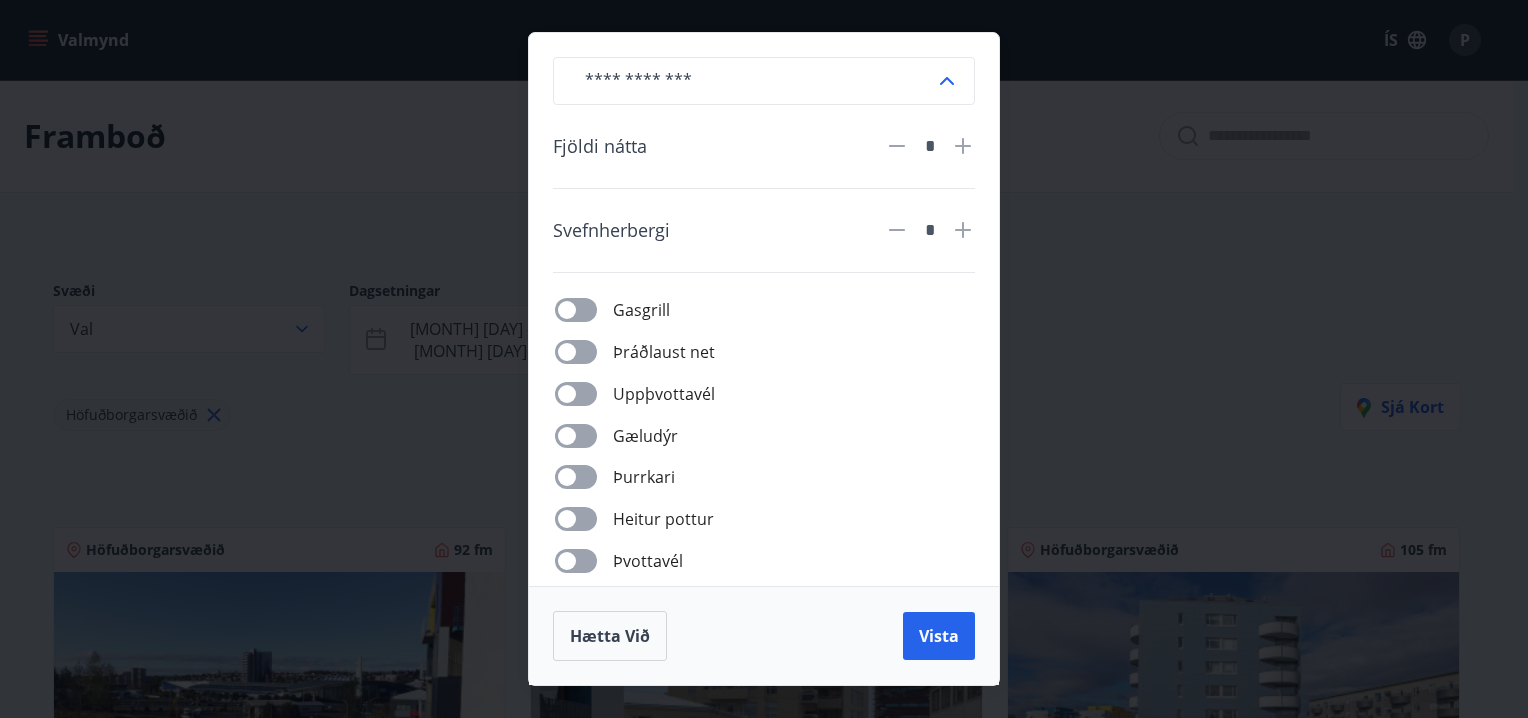 click 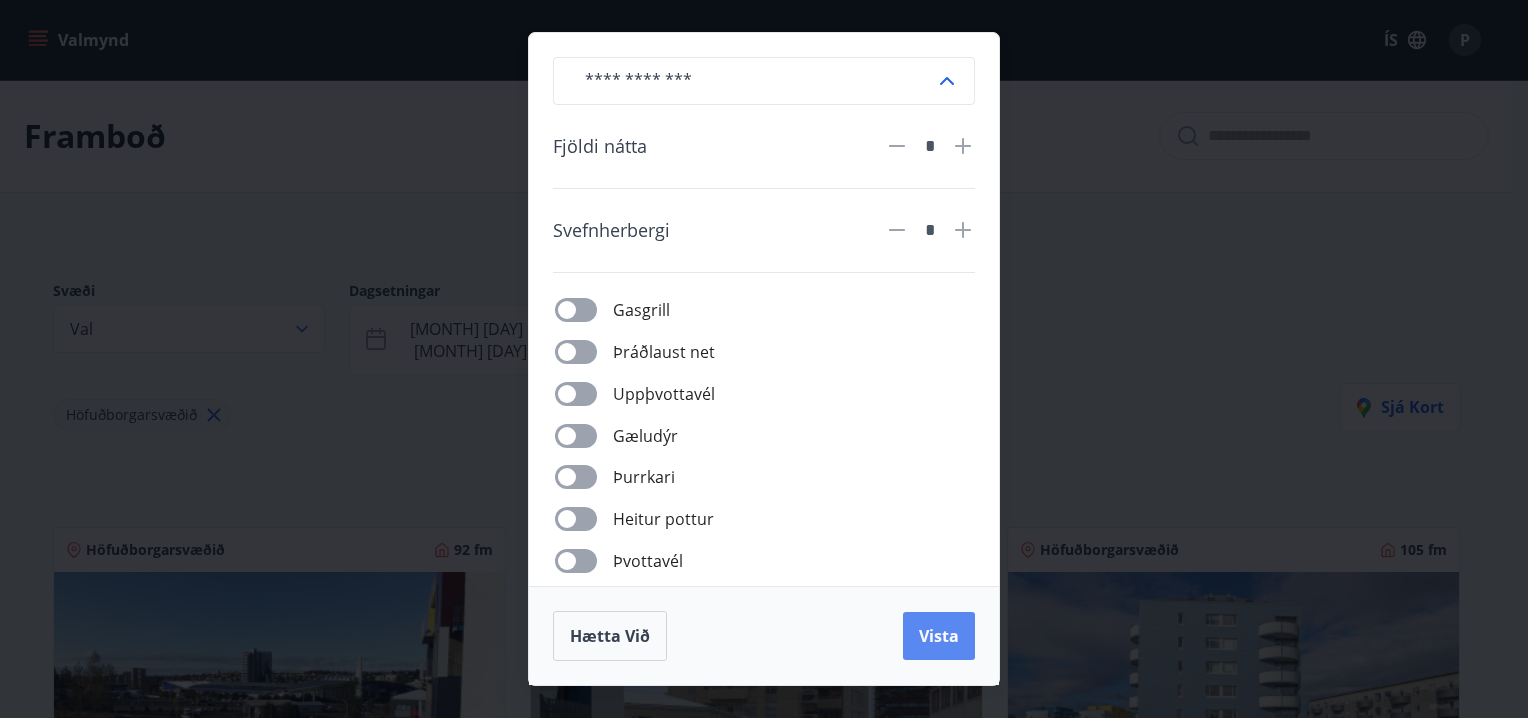 click on "Vista" at bounding box center (939, 636) 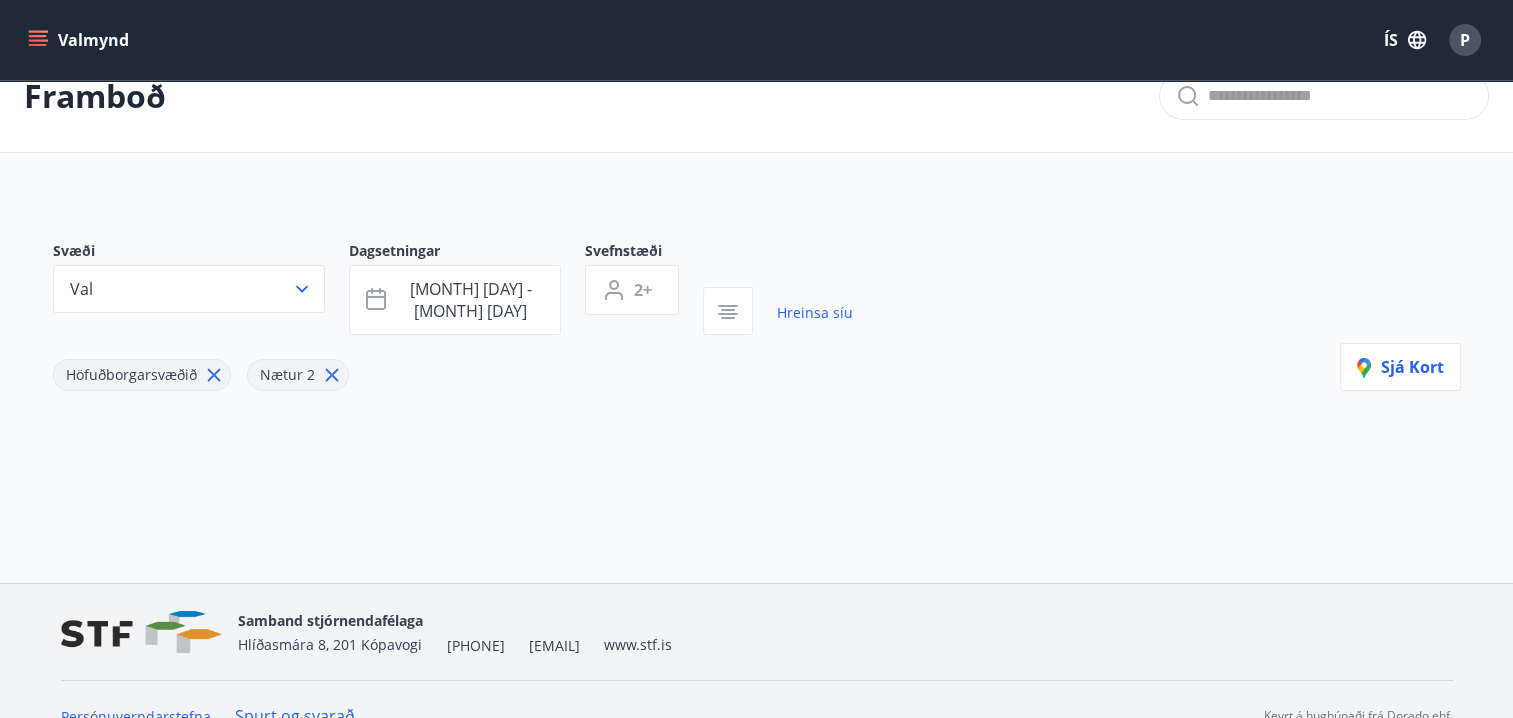scroll, scrollTop: 52, scrollLeft: 0, axis: vertical 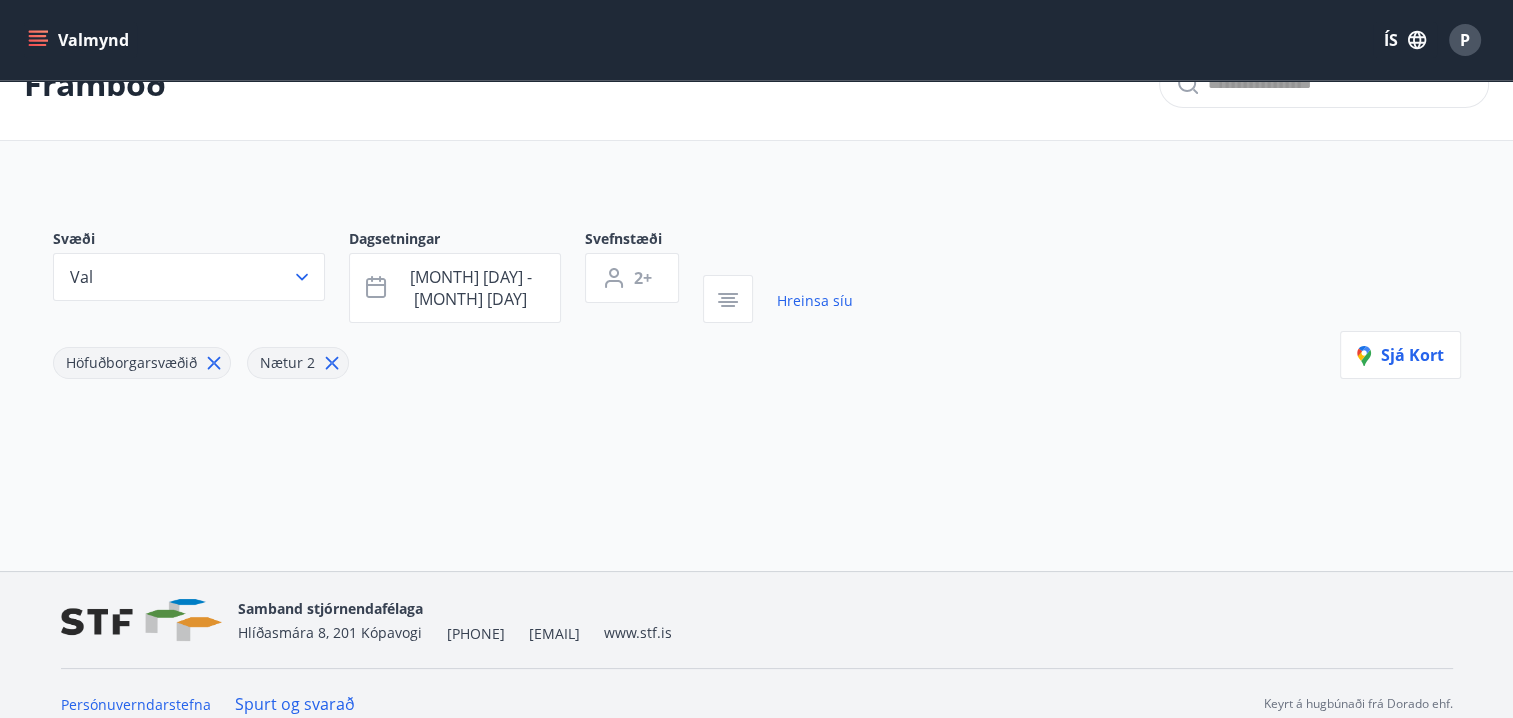 click on "Spurt og svarað" at bounding box center [295, 704] 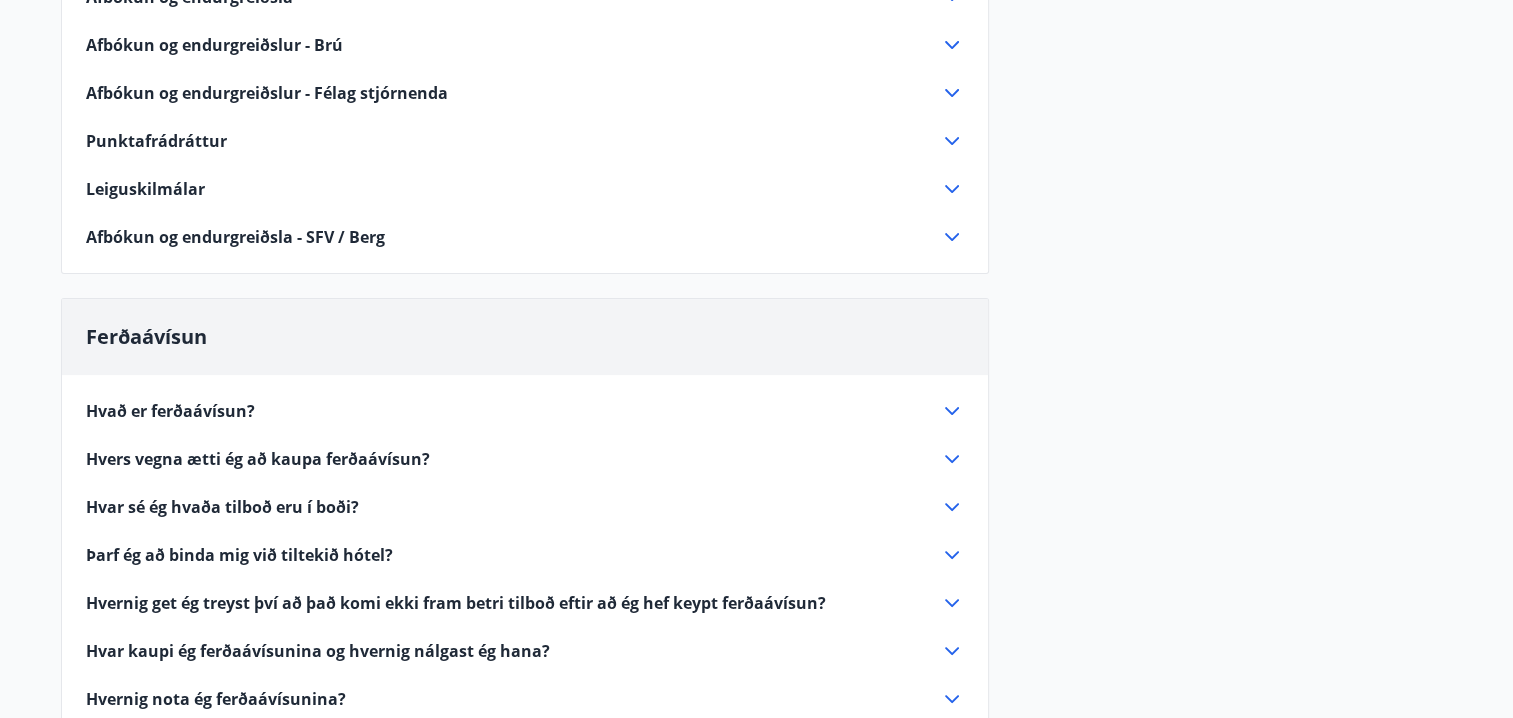 scroll, scrollTop: 0, scrollLeft: 0, axis: both 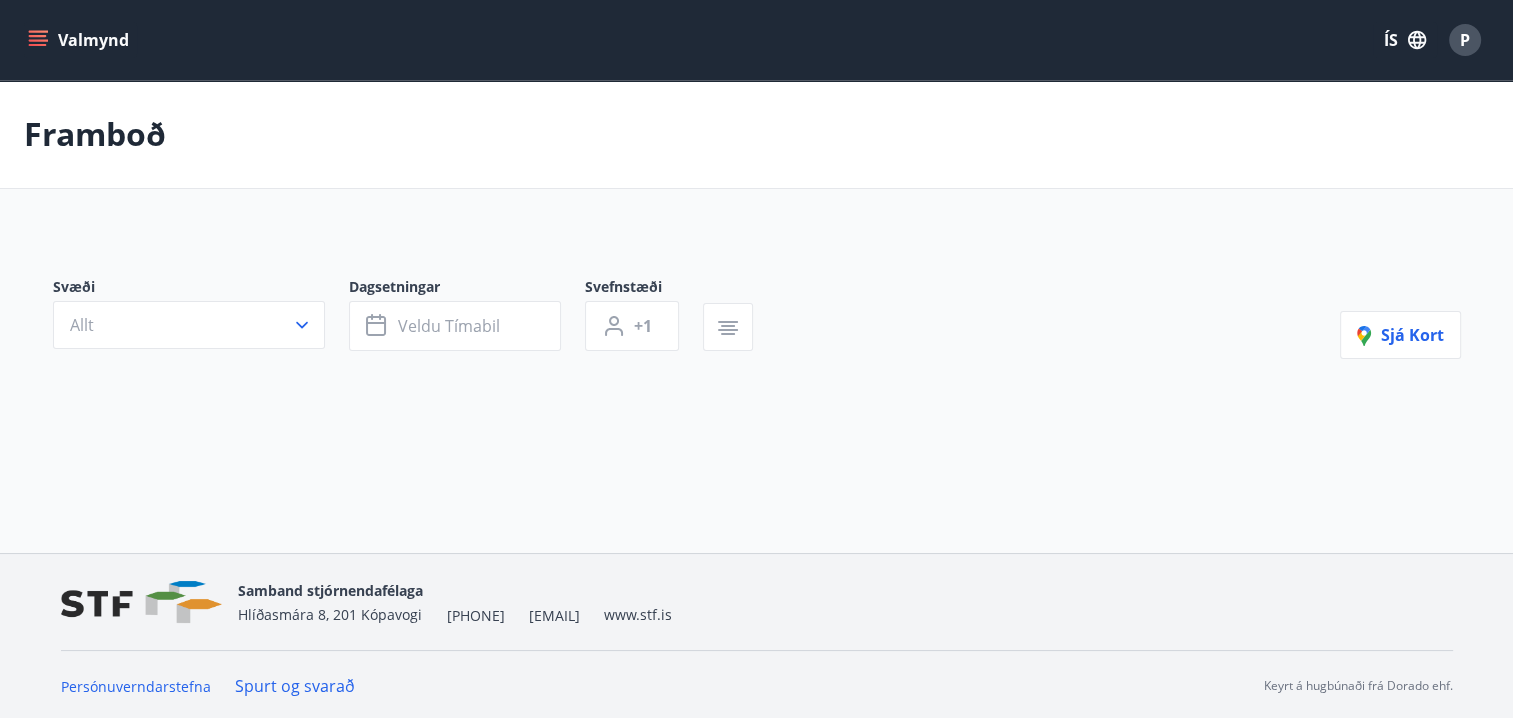 type on "*" 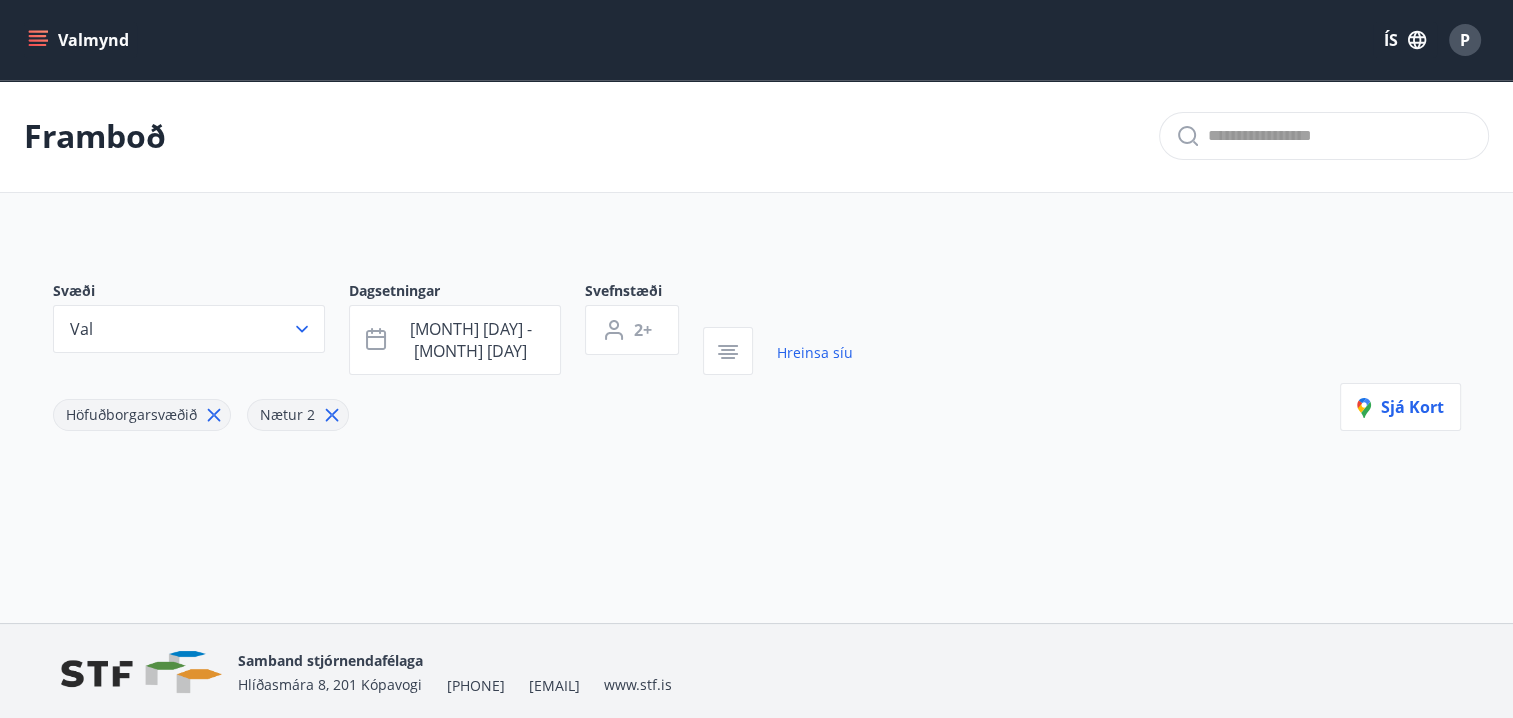 click on "Höfuðborgarsvæðið Nætur 2" at bounding box center (453, 403) 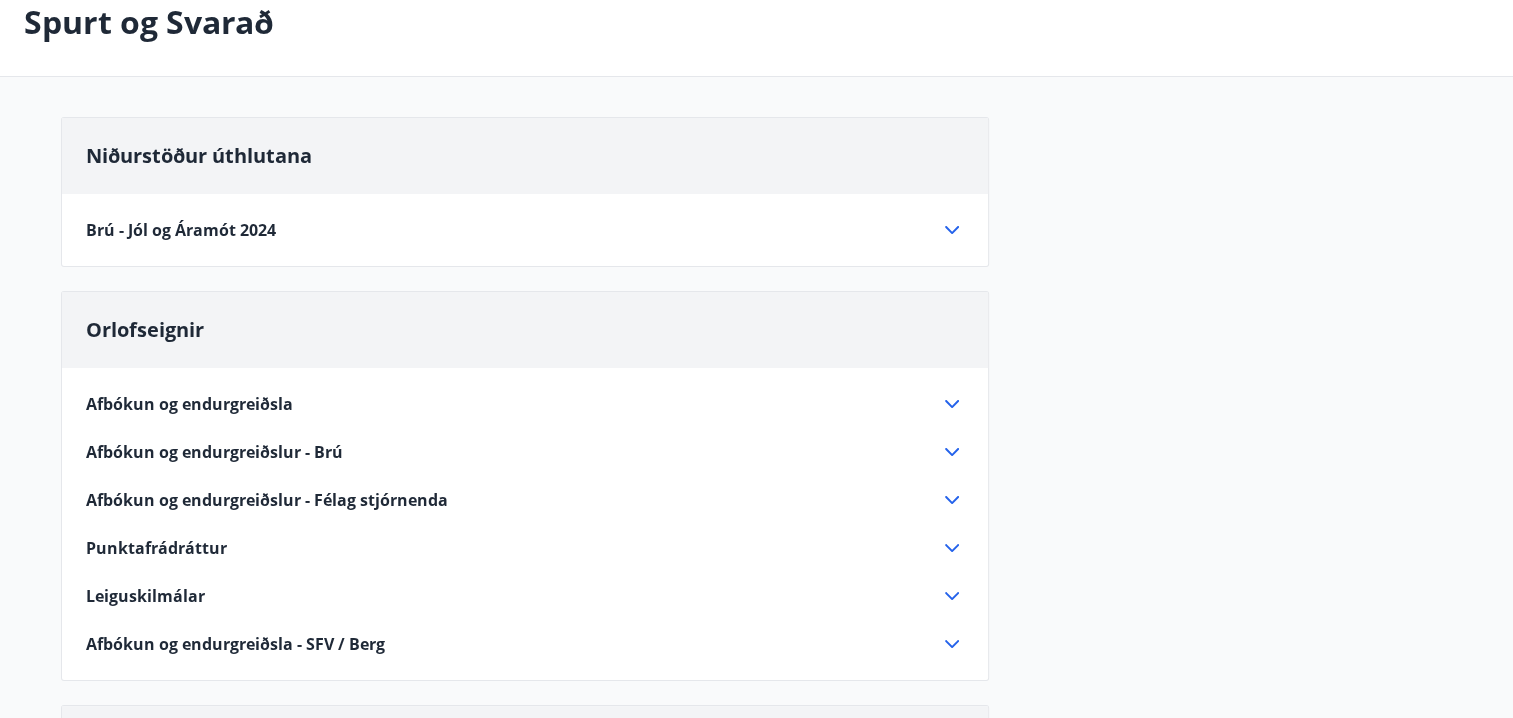 scroll, scrollTop: 0, scrollLeft: 0, axis: both 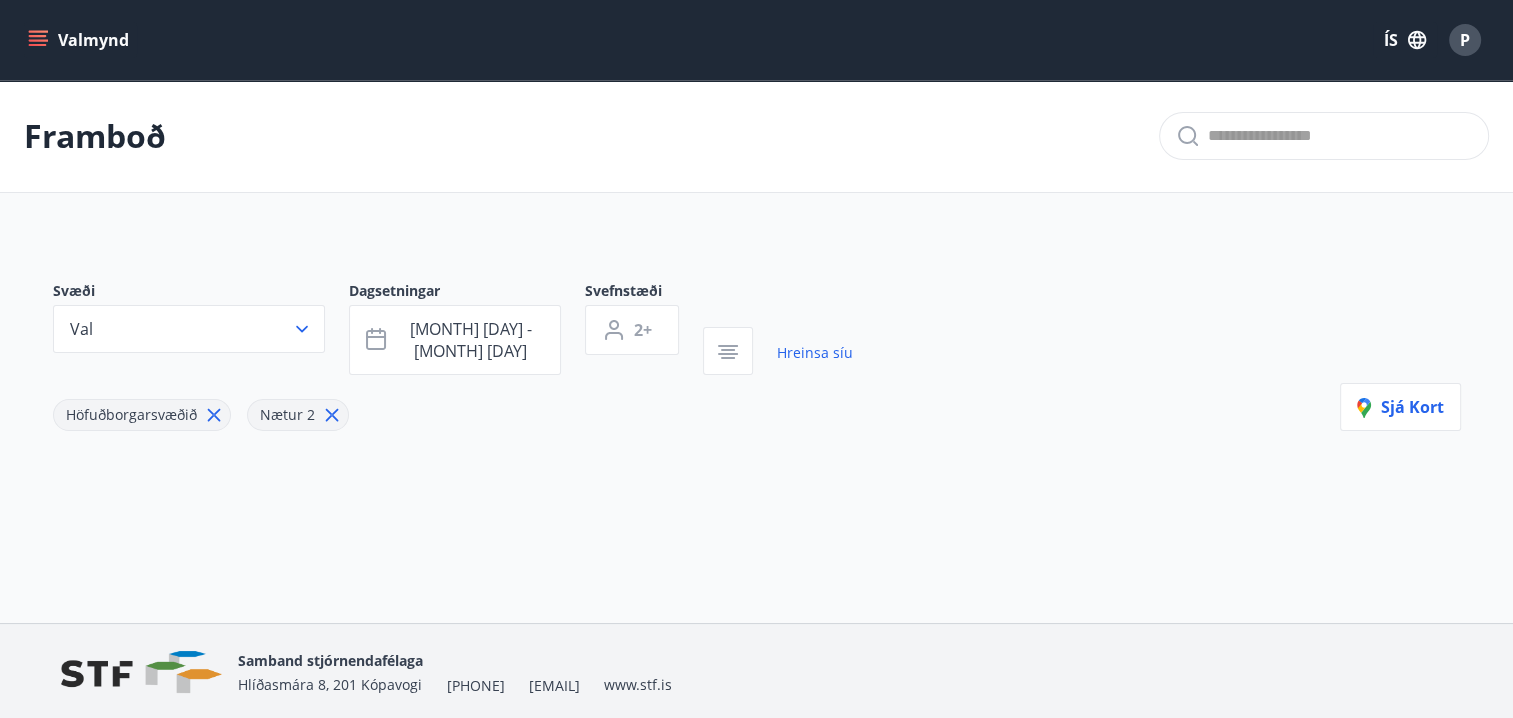 type on "*" 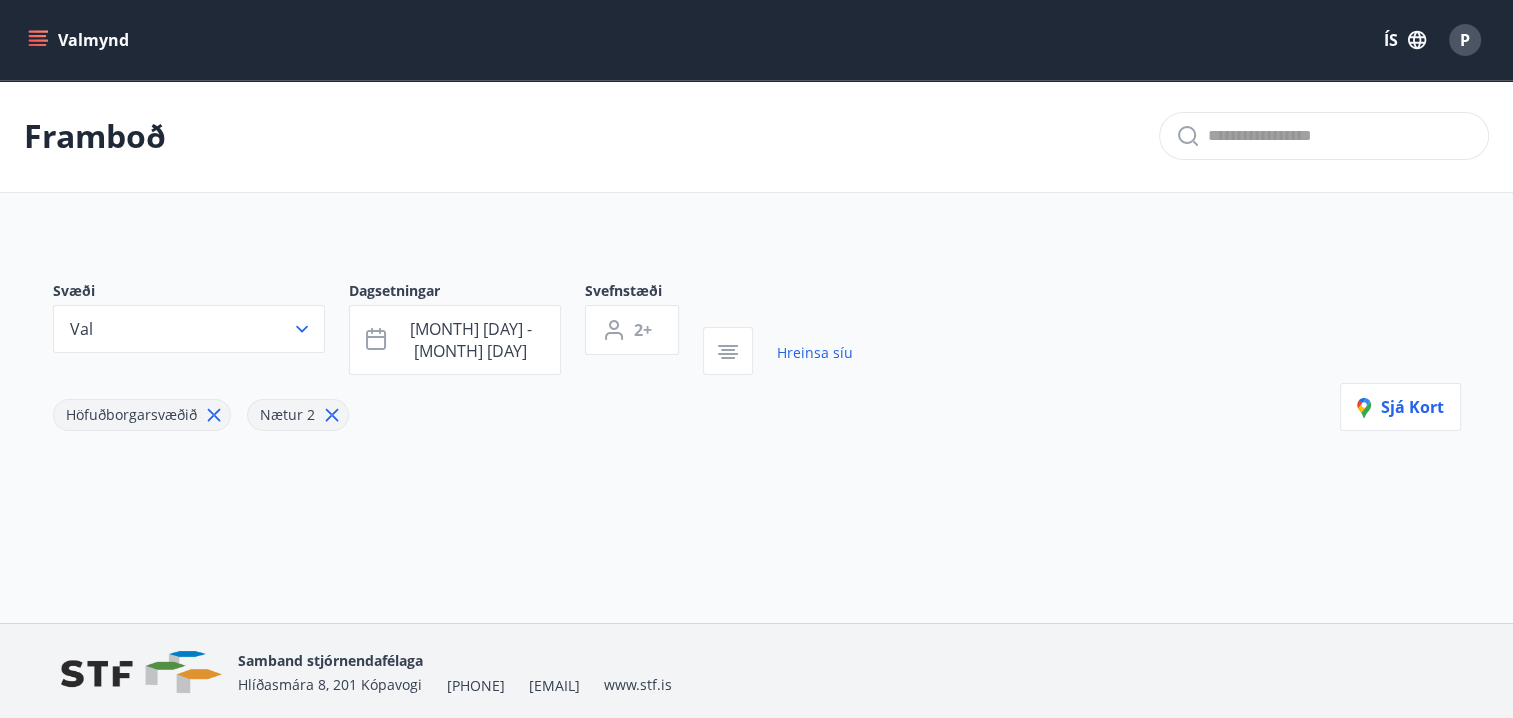 type on "*" 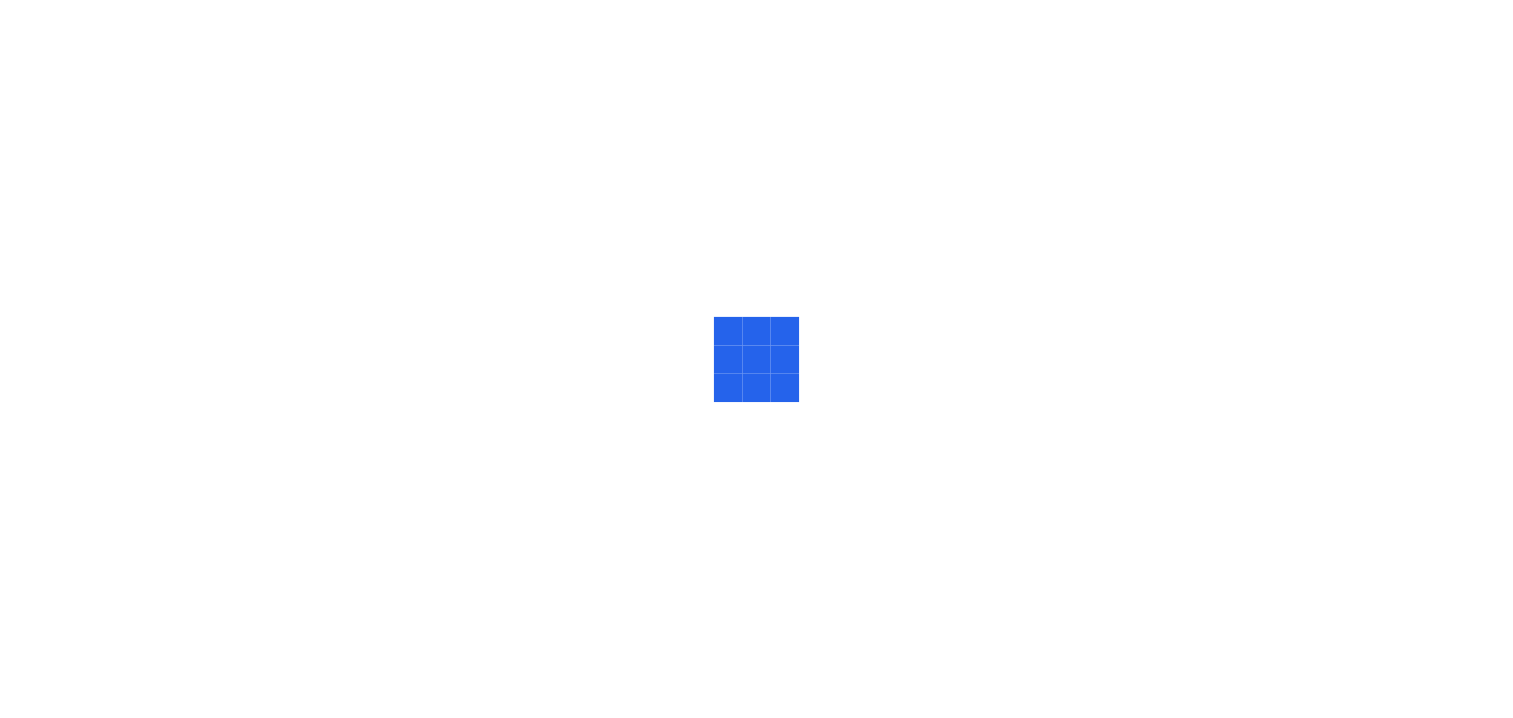 scroll, scrollTop: 0, scrollLeft: 0, axis: both 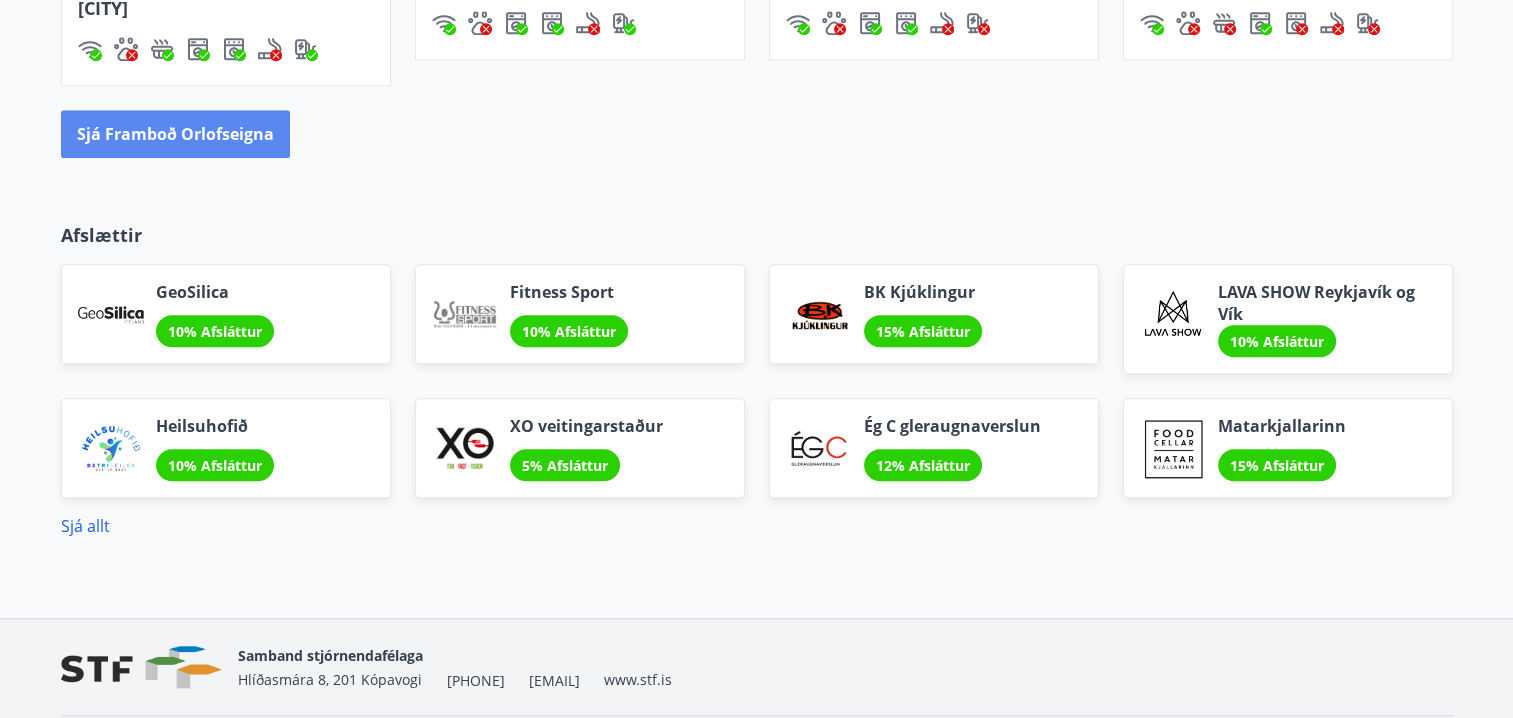 click on "Sjá framboð orlofseigna" at bounding box center (175, 134) 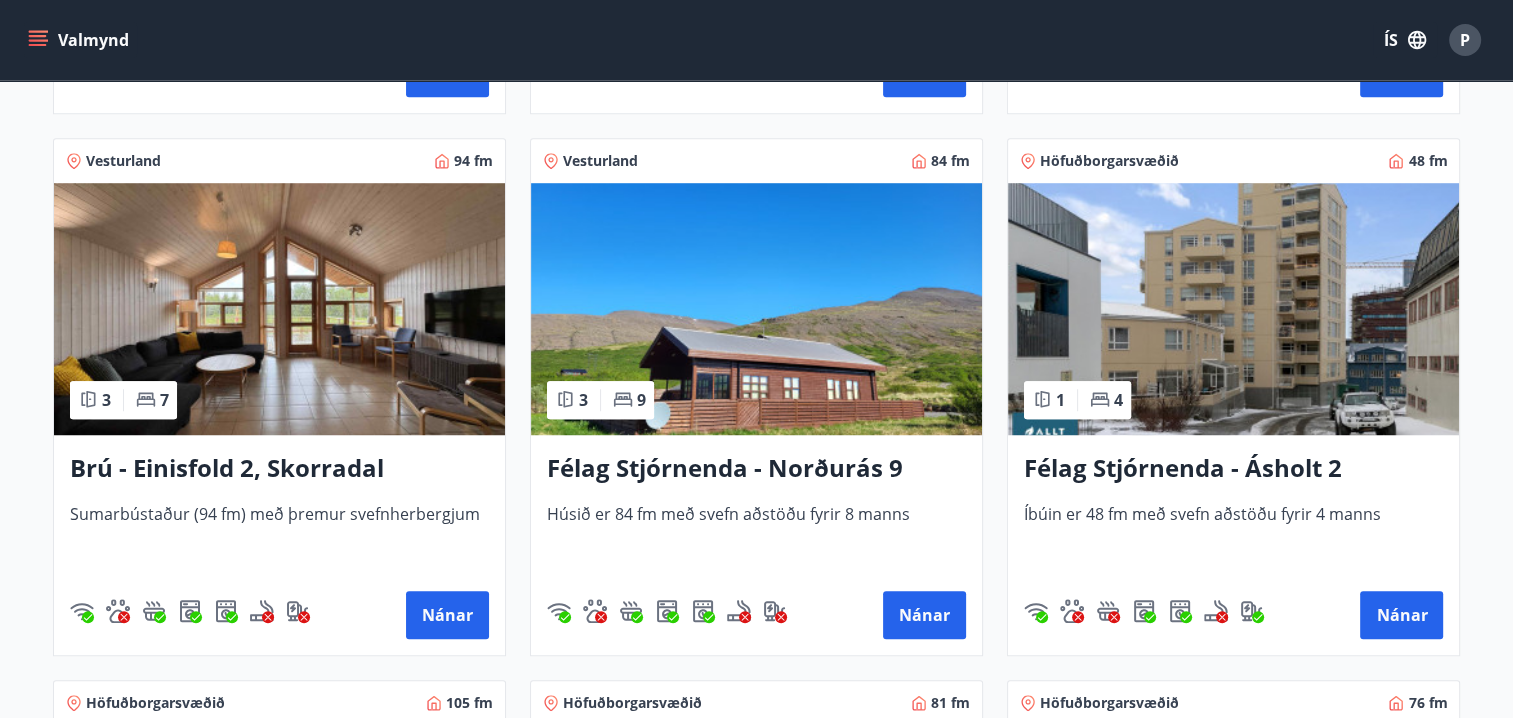 scroll, scrollTop: 1400, scrollLeft: 0, axis: vertical 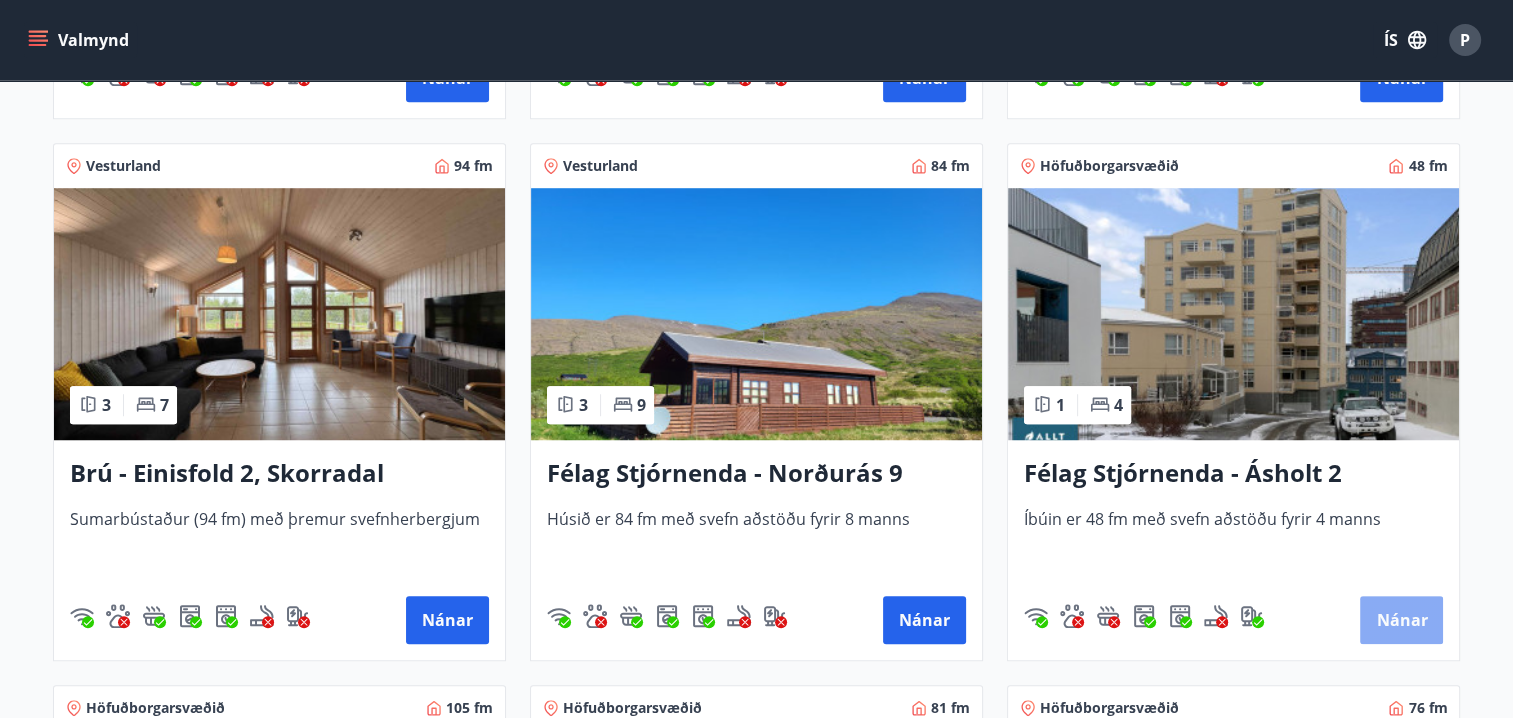 click on "Nánar" at bounding box center [1401, 620] 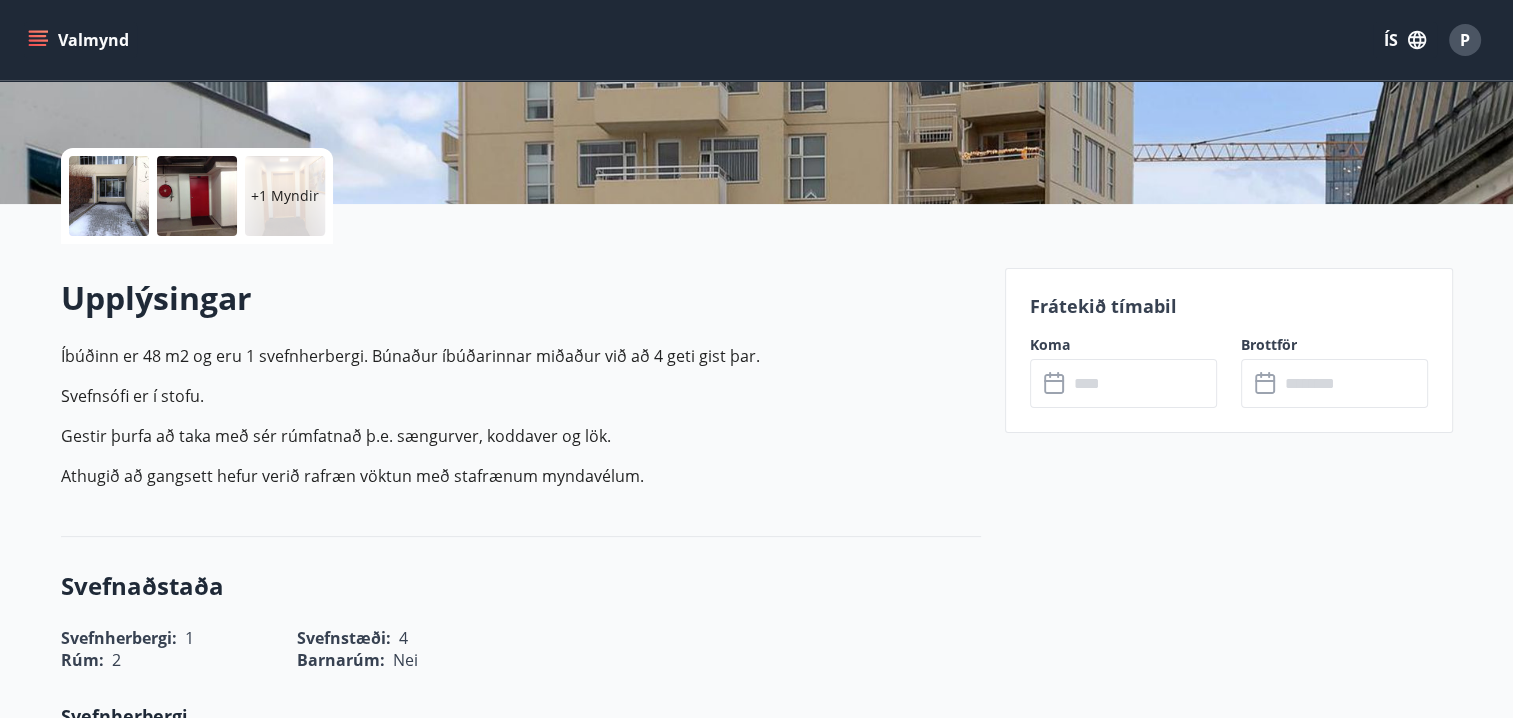 scroll, scrollTop: 400, scrollLeft: 0, axis: vertical 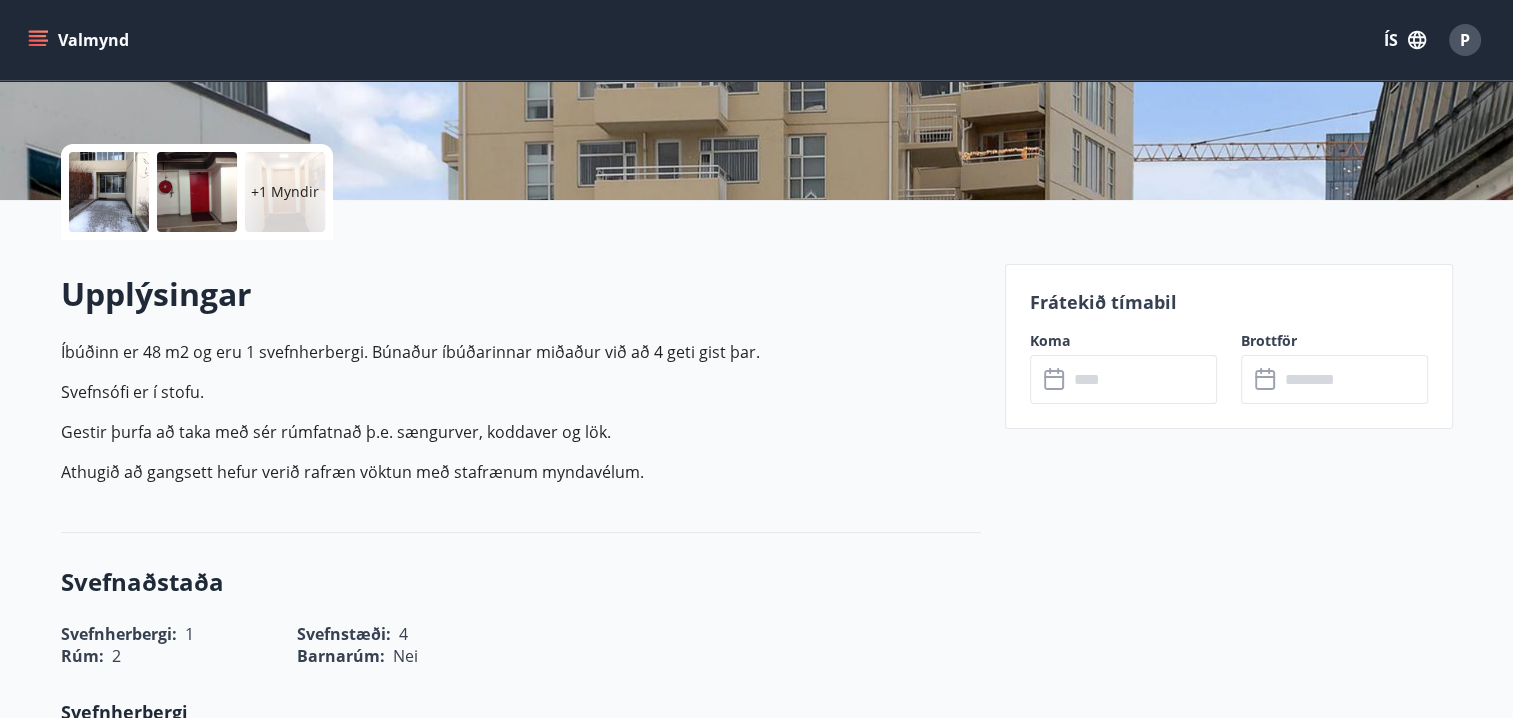 click 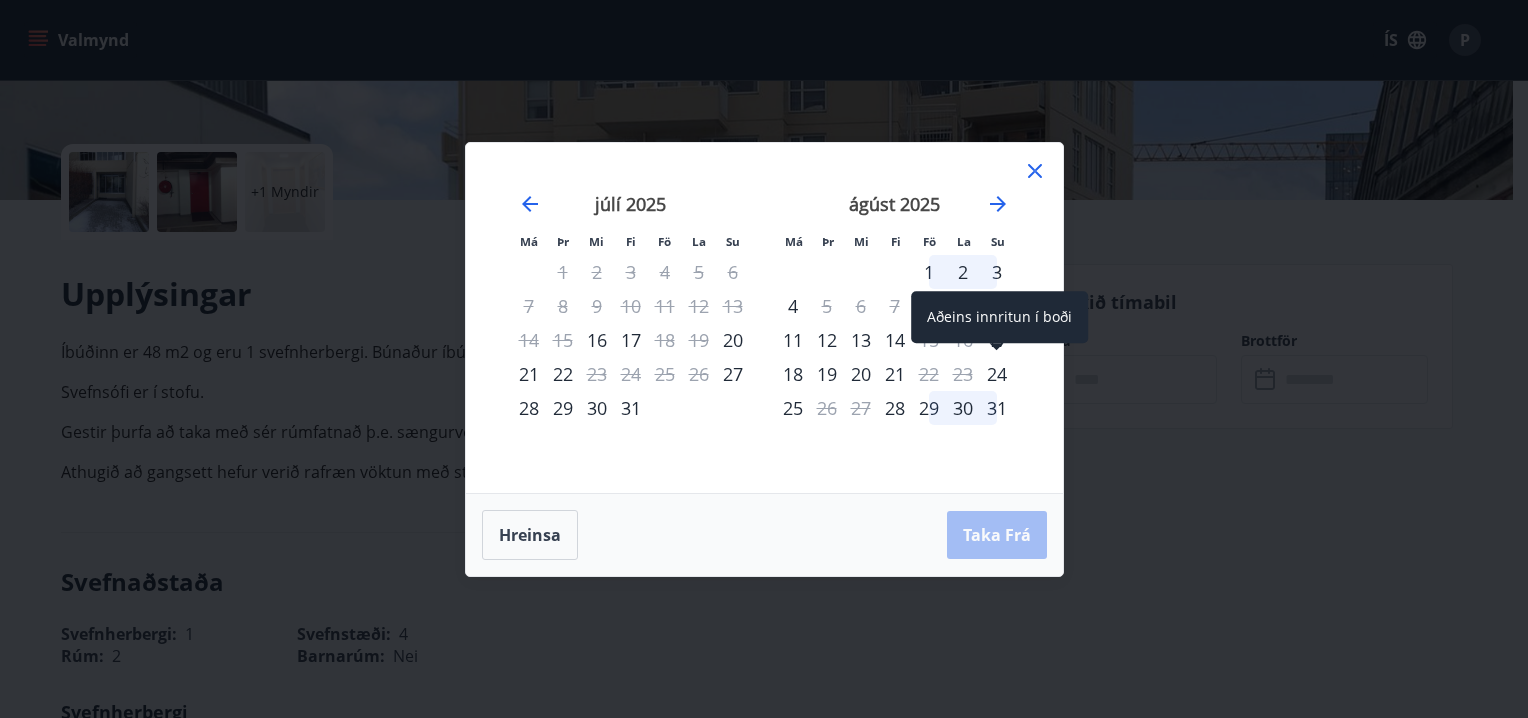 click on "24" at bounding box center [997, 374] 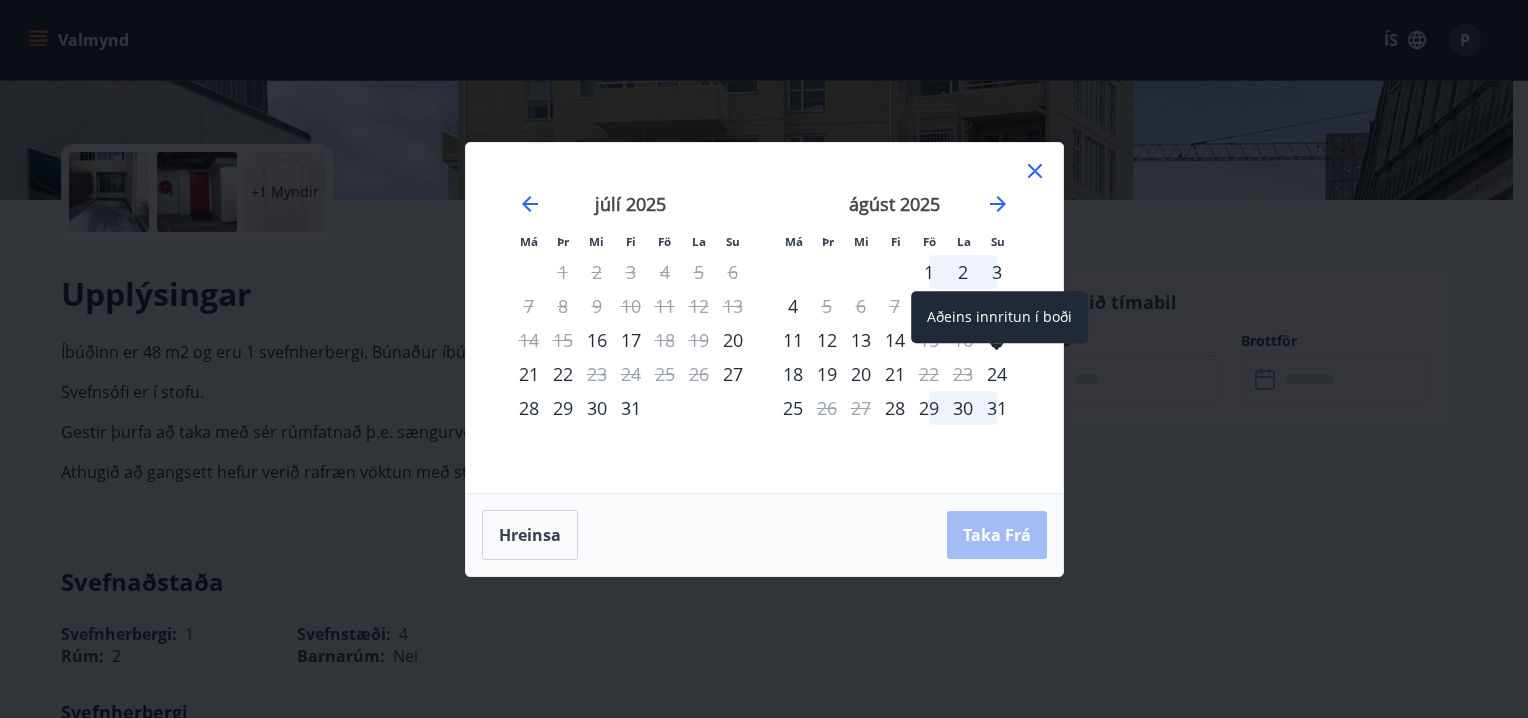 click on "24" at bounding box center (997, 374) 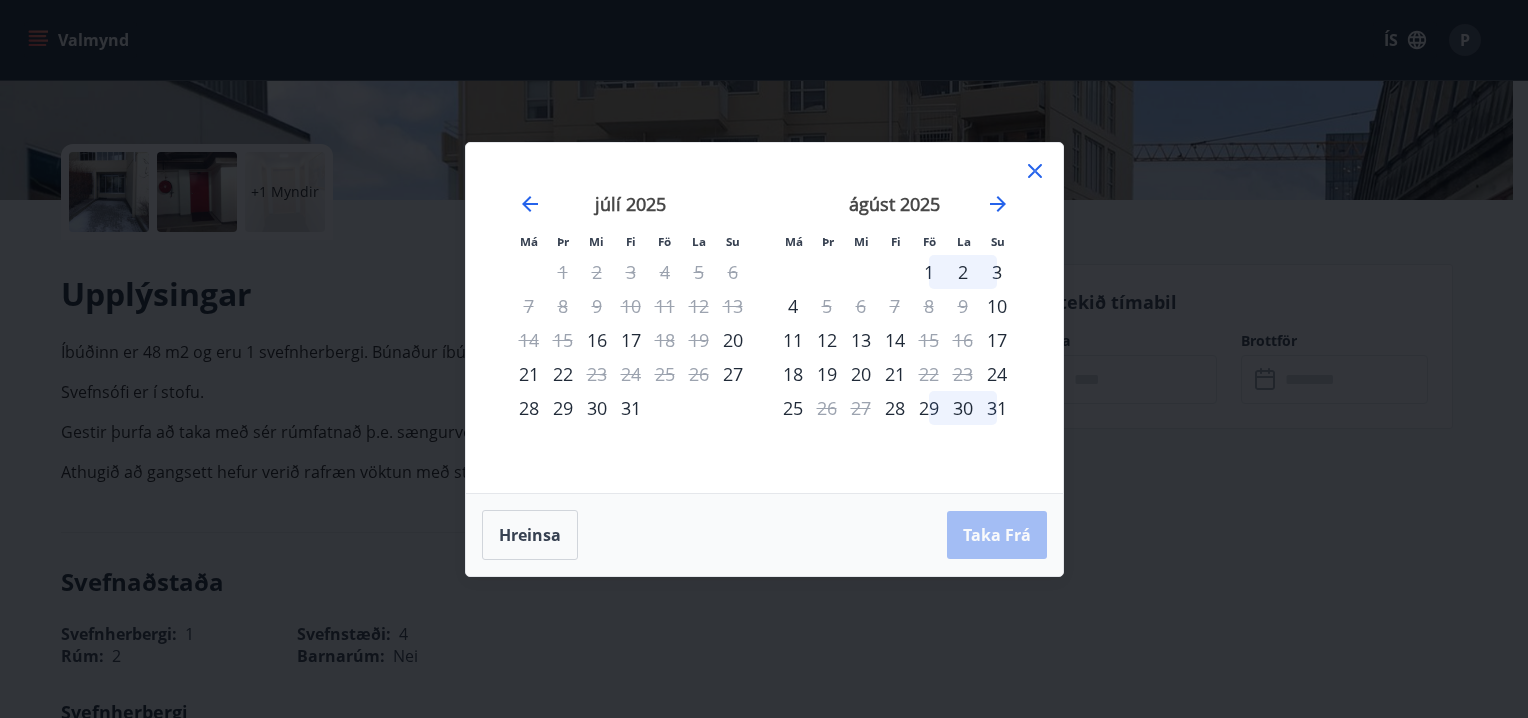 click on "25" at bounding box center [793, 408] 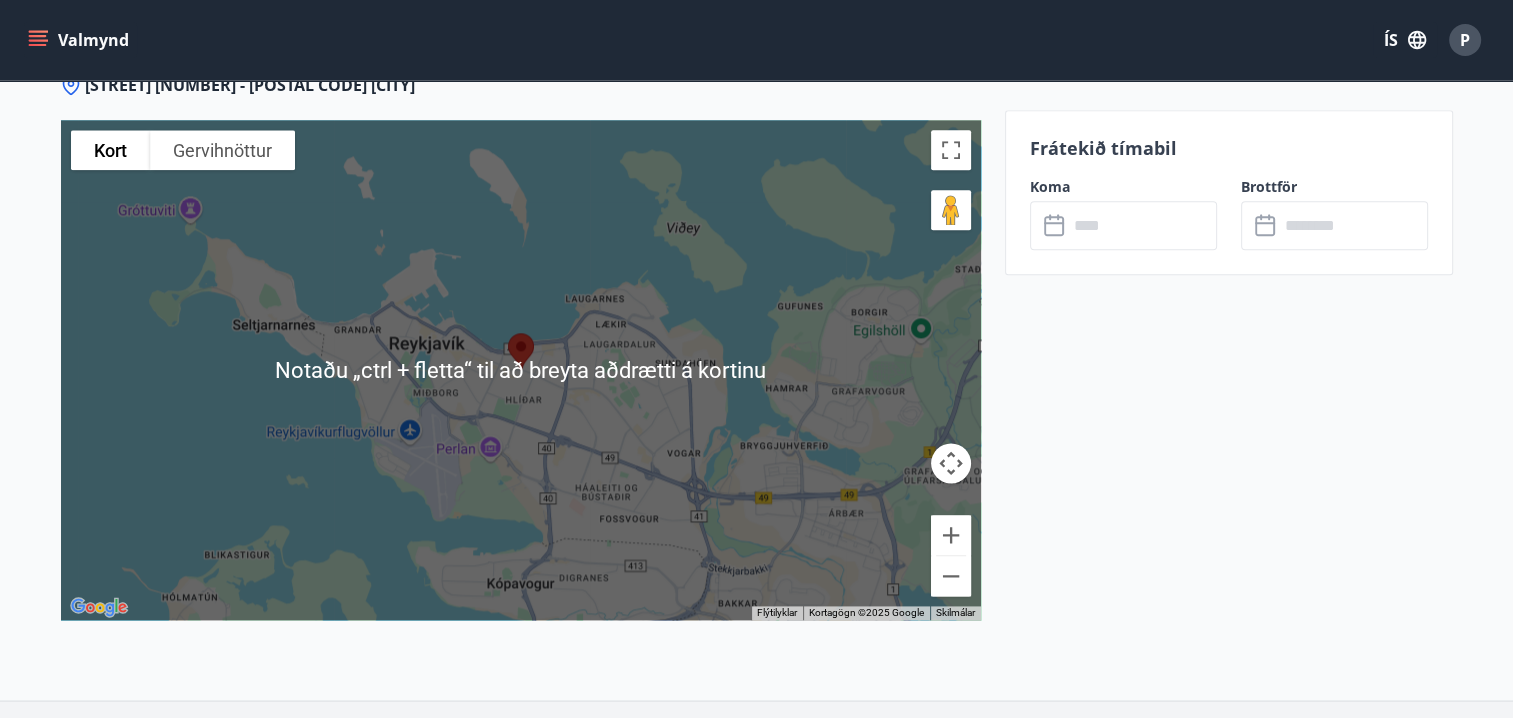 scroll, scrollTop: 2708, scrollLeft: 0, axis: vertical 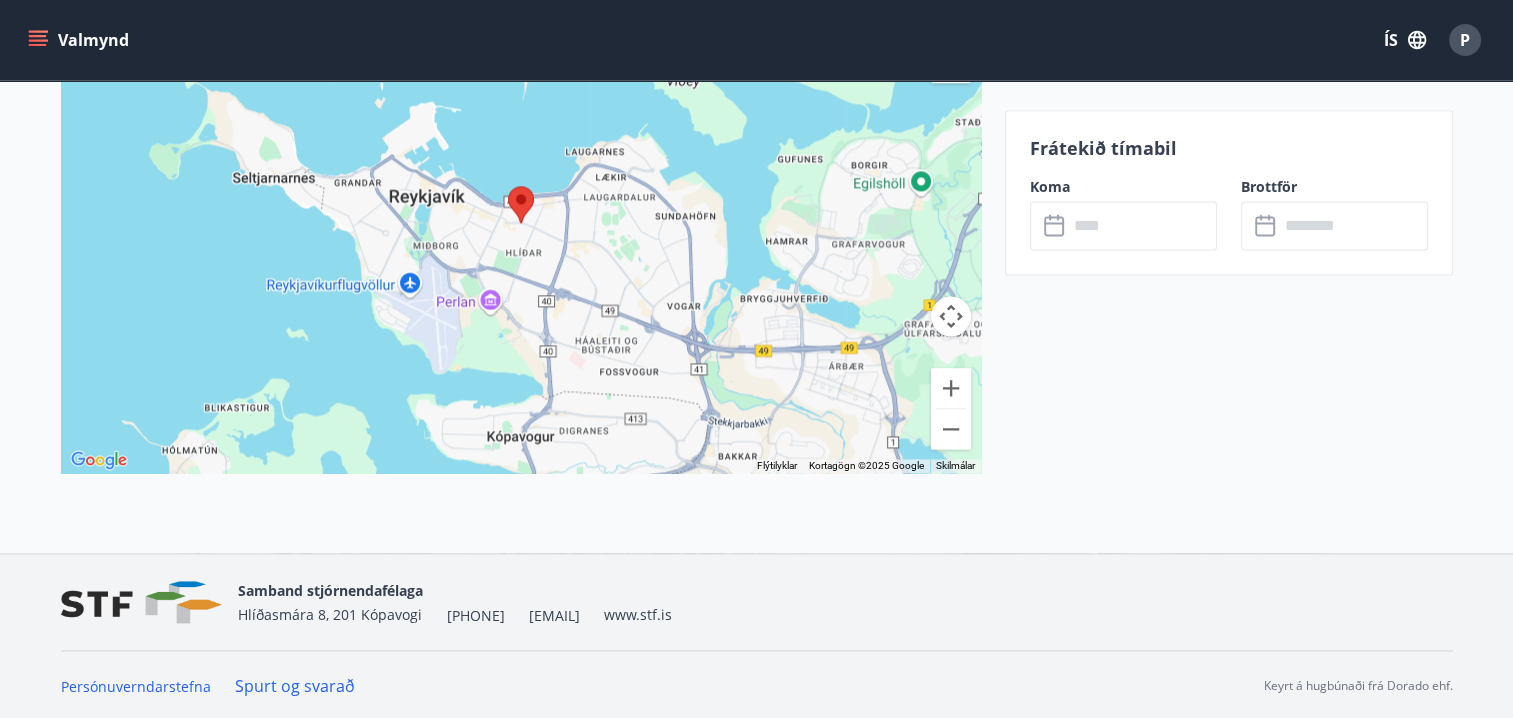click on "Spurt og svarað" at bounding box center (295, 686) 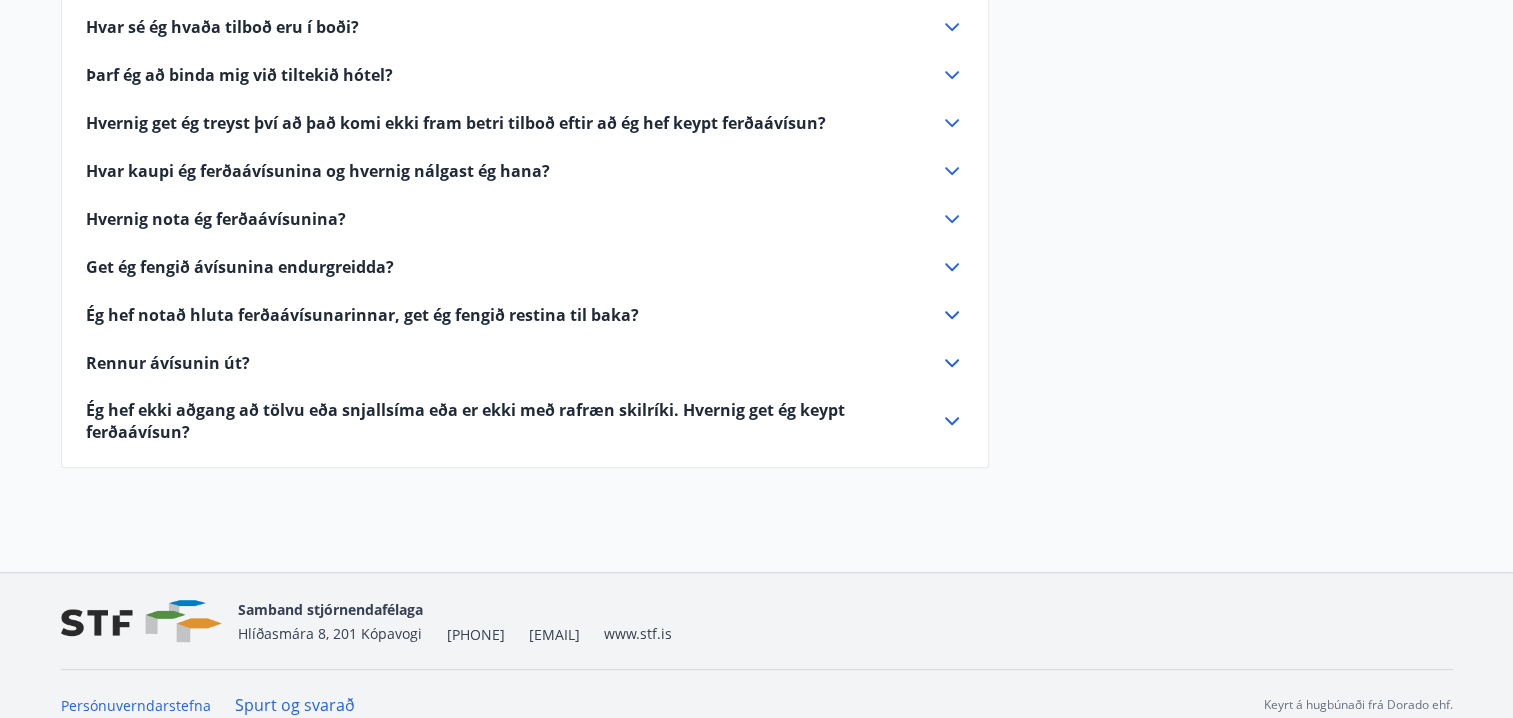 scroll, scrollTop: 1020, scrollLeft: 0, axis: vertical 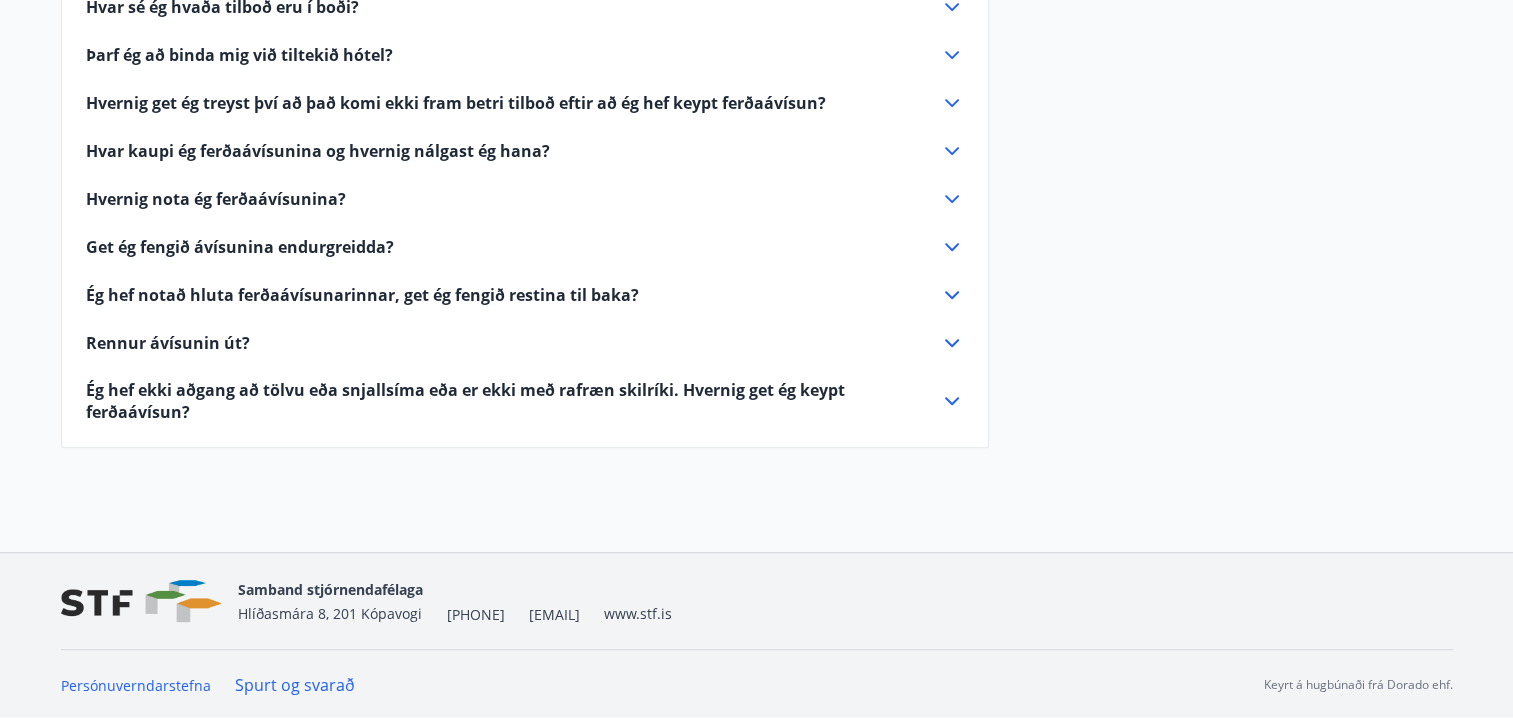 click on "[EMAIL]" at bounding box center [554, 615] 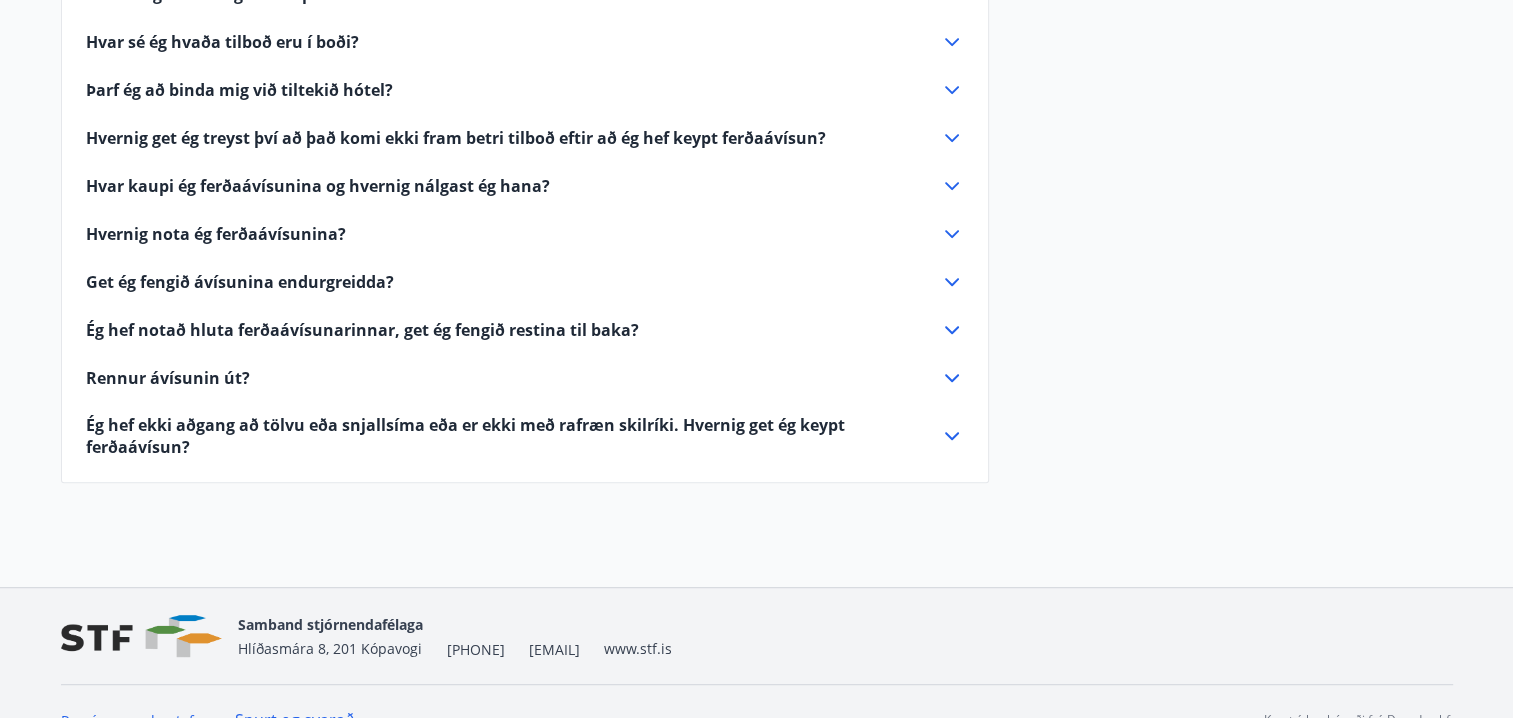 scroll, scrollTop: 1020, scrollLeft: 0, axis: vertical 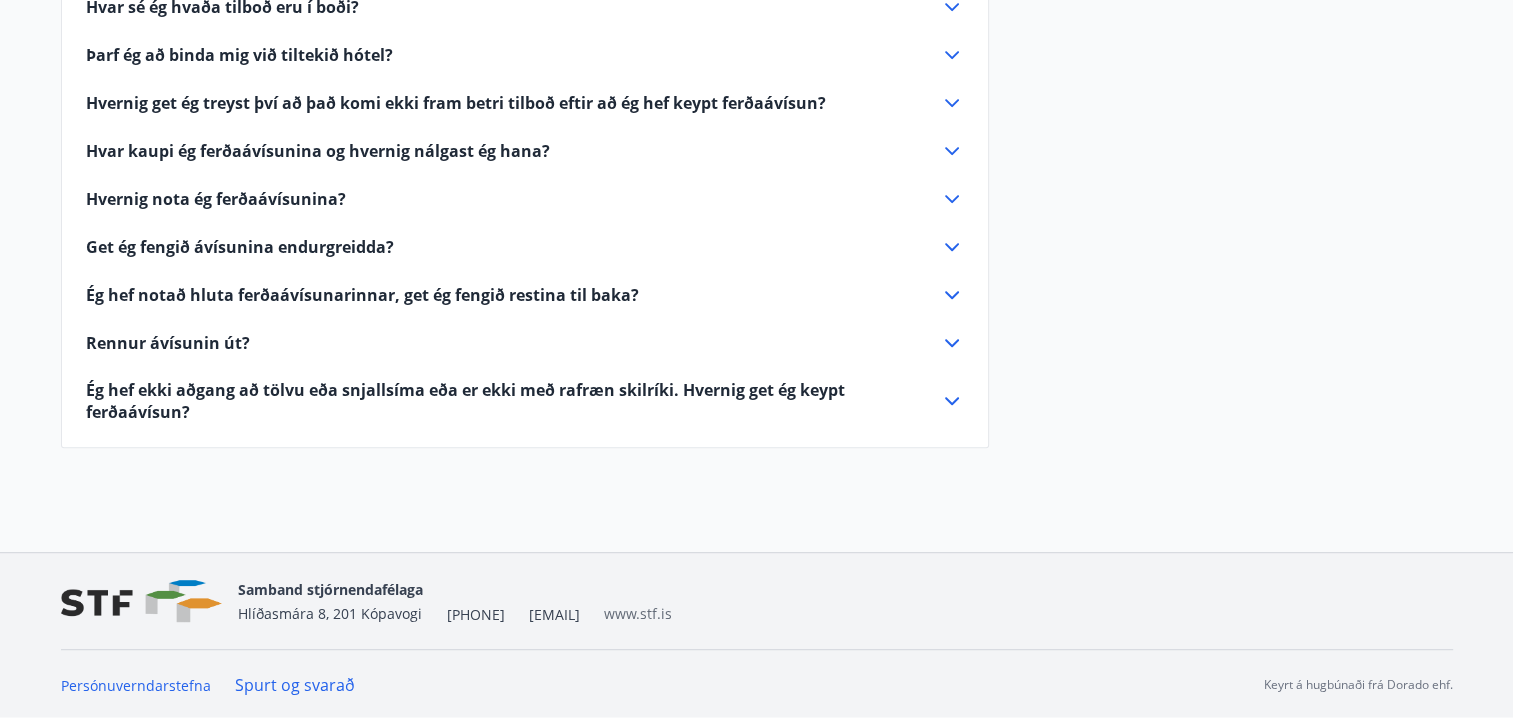 click on "www.stf.is" at bounding box center [638, 613] 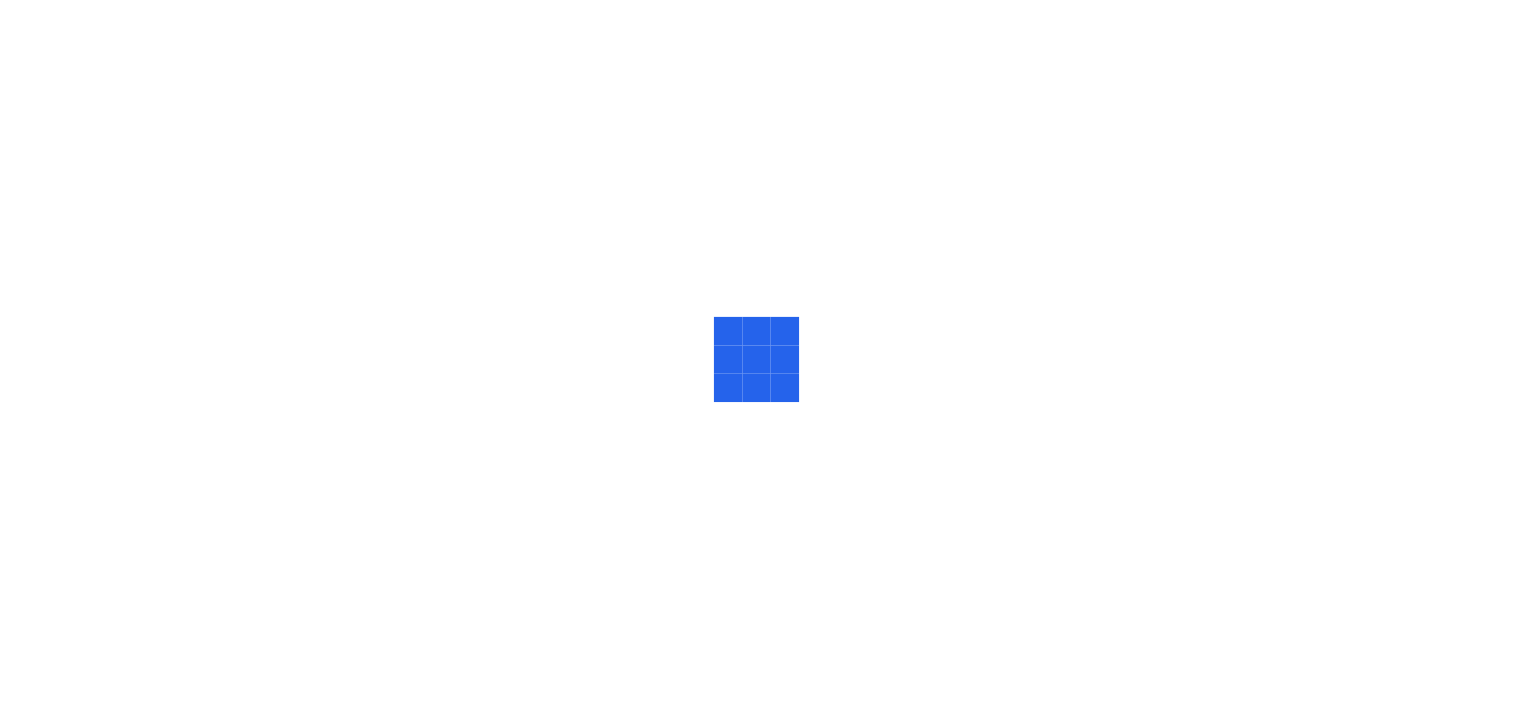 scroll, scrollTop: 0, scrollLeft: 0, axis: both 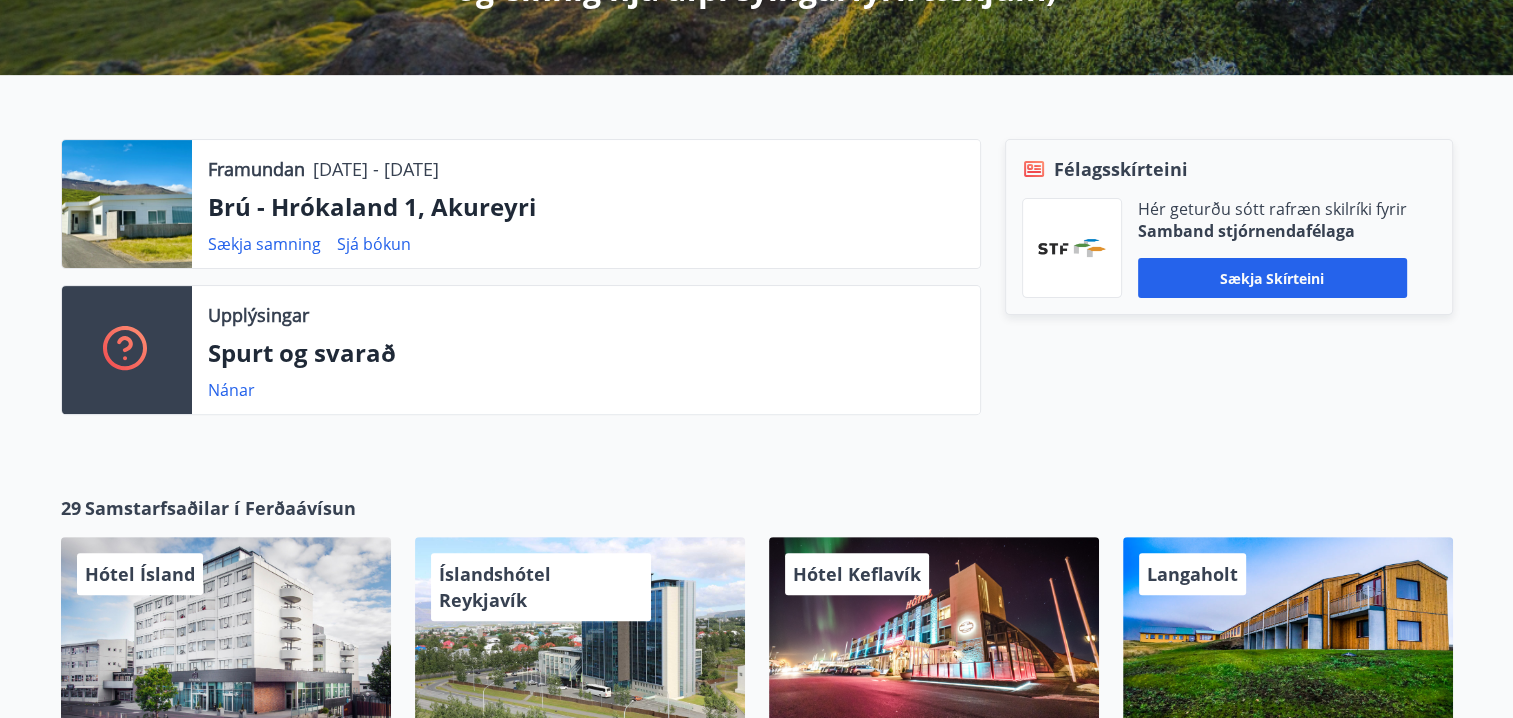 click on "Brú - Hrókaland 1, Akureyri" at bounding box center (586, 207) 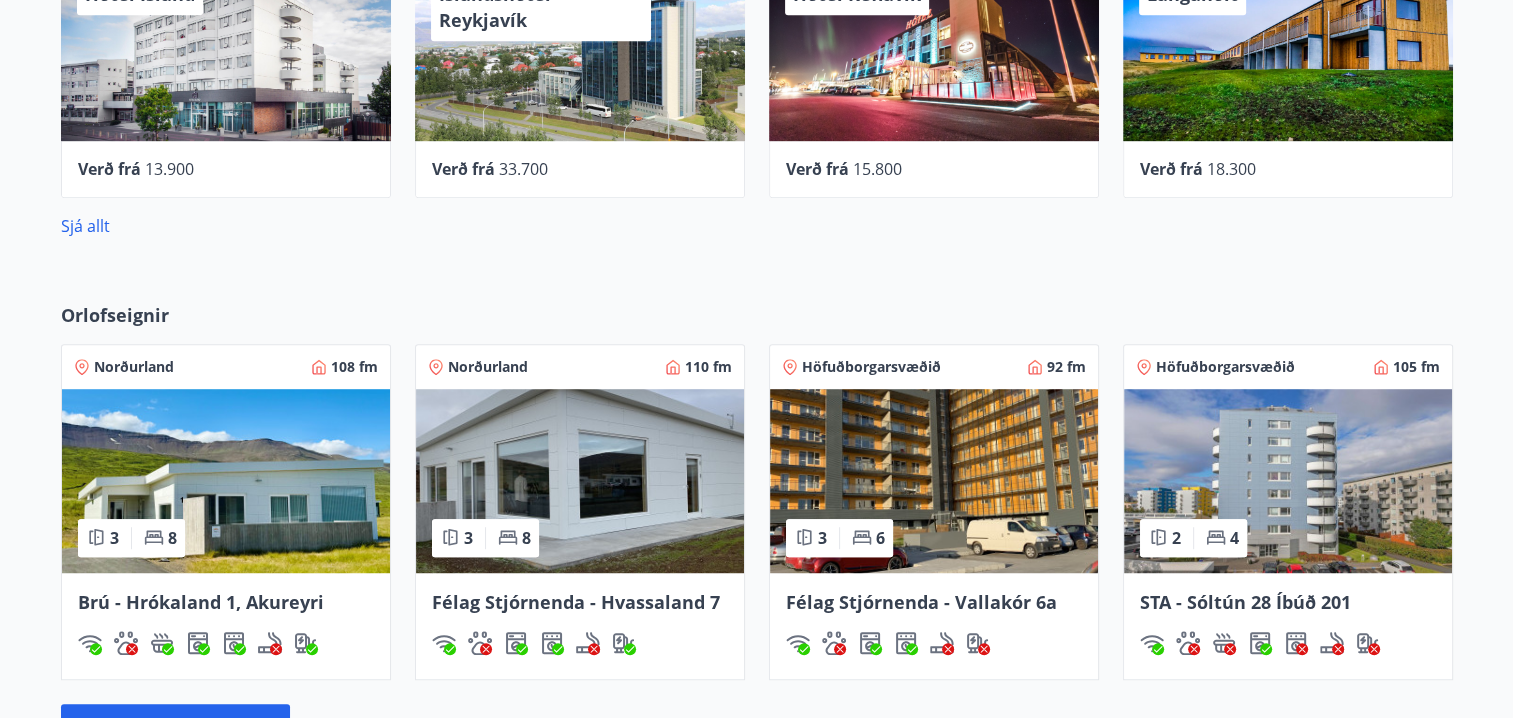 scroll, scrollTop: 1300, scrollLeft: 0, axis: vertical 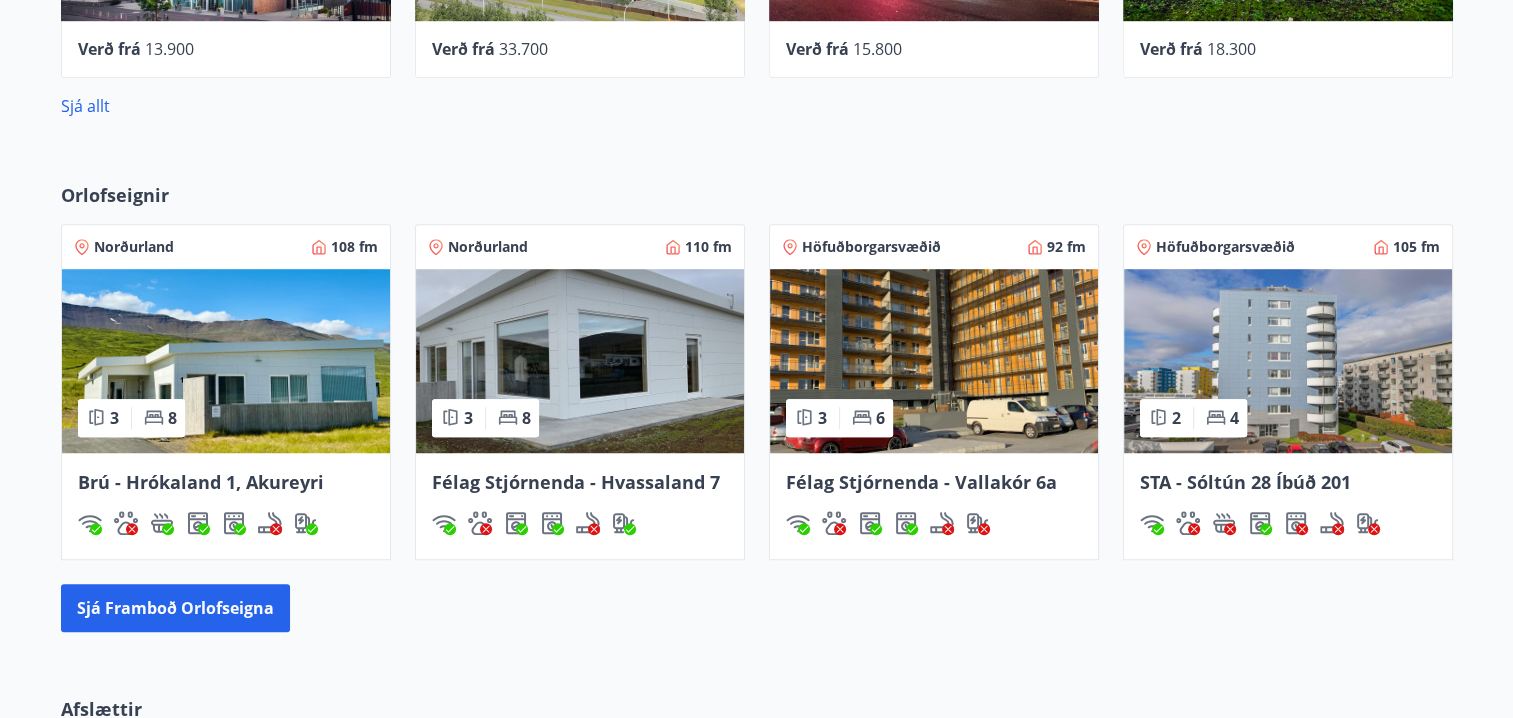 click at bounding box center [1288, 361] 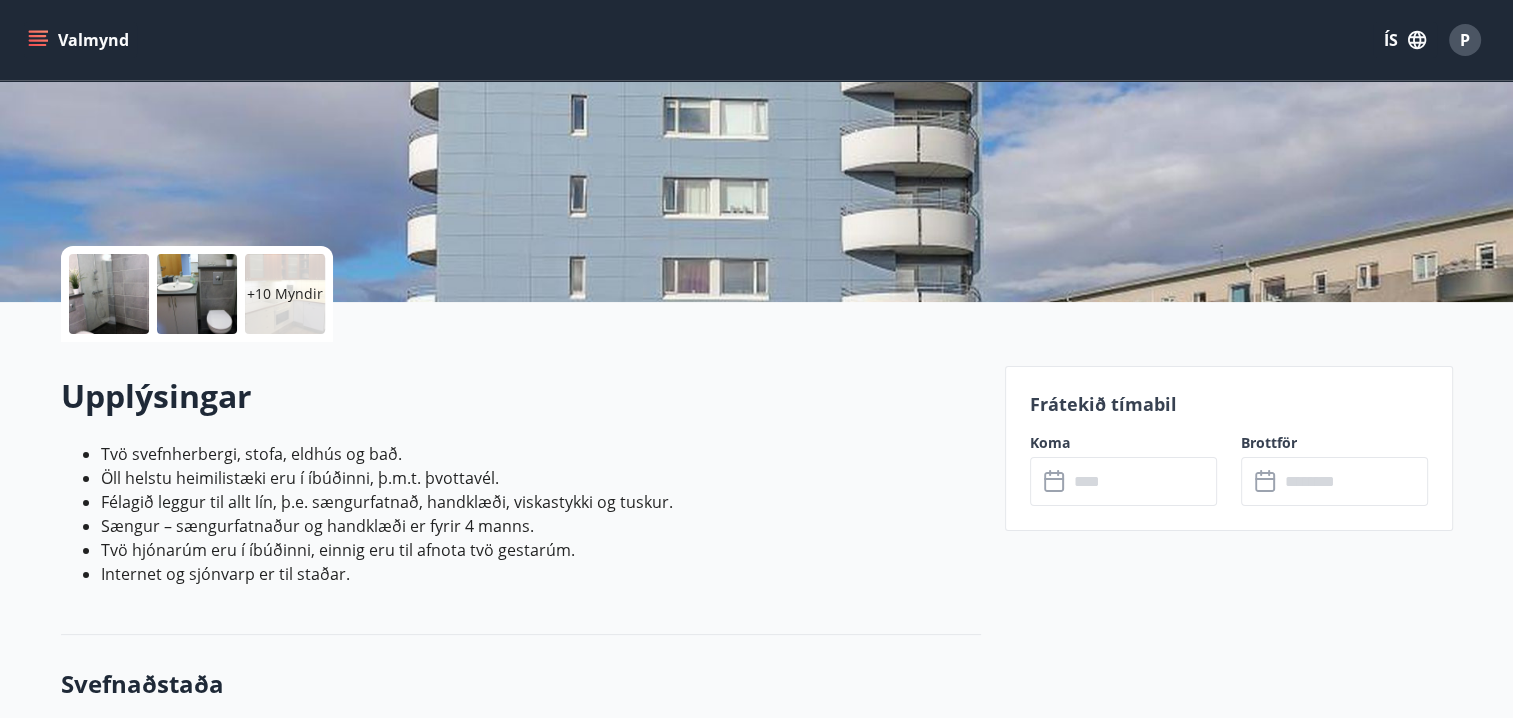 scroll, scrollTop: 300, scrollLeft: 0, axis: vertical 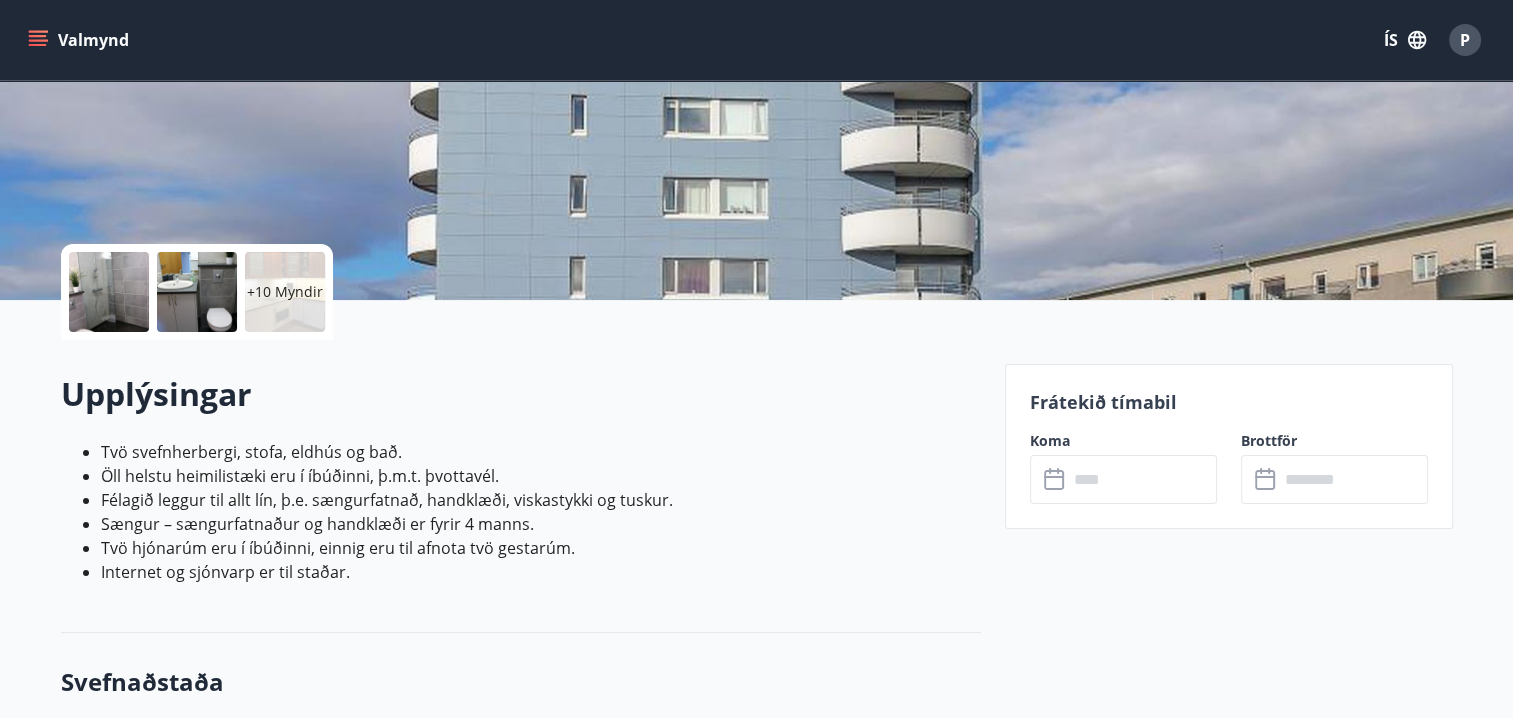 click at bounding box center (1142, 479) 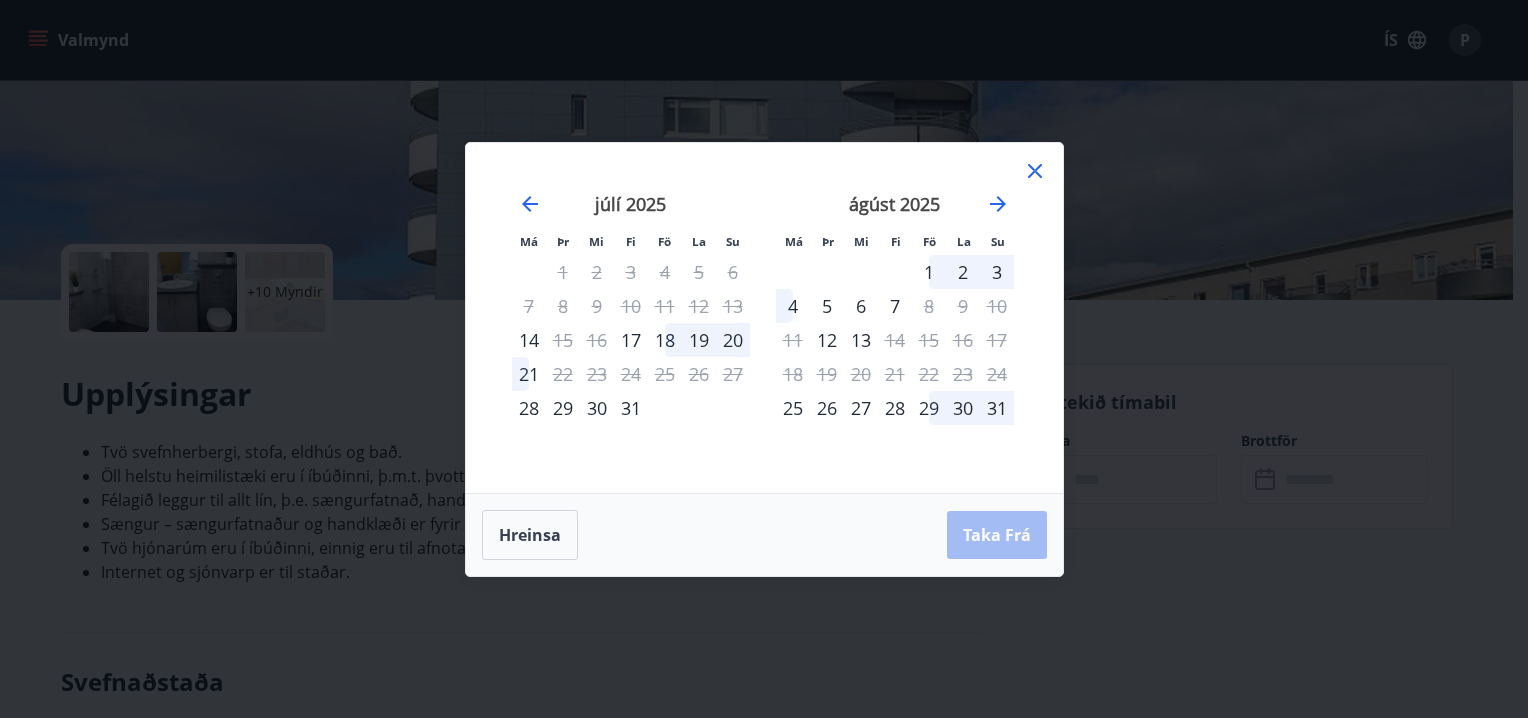 drag, startPoint x: 1029, startPoint y: 160, endPoint x: 1033, endPoint y: 179, distance: 19.416489 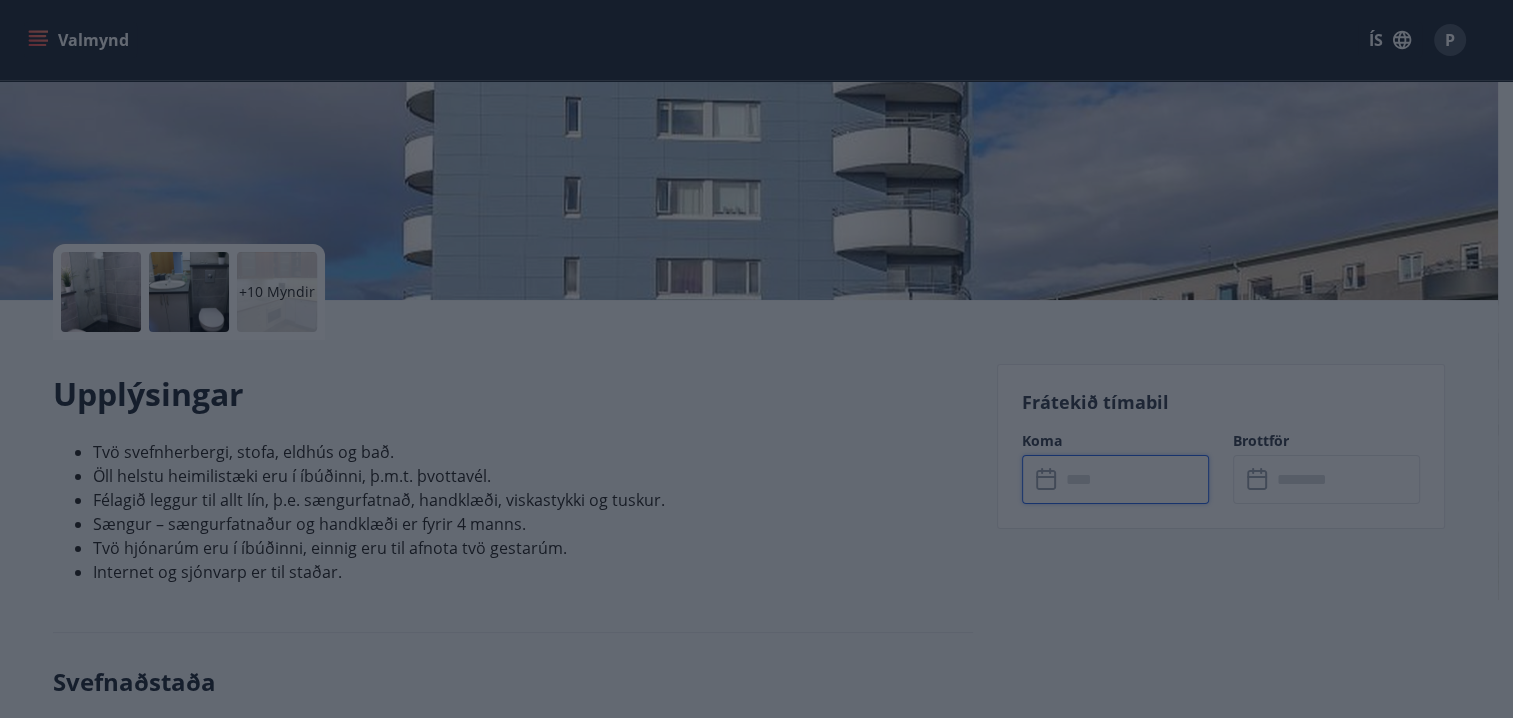 click on "STA - Sóltún 28 Íbúð 201 Sóltún 28 - 105 Reykjavík Size : 105 m2 Svefnherbergi : 2 Svefnstæði : 4" at bounding box center (749, 0) 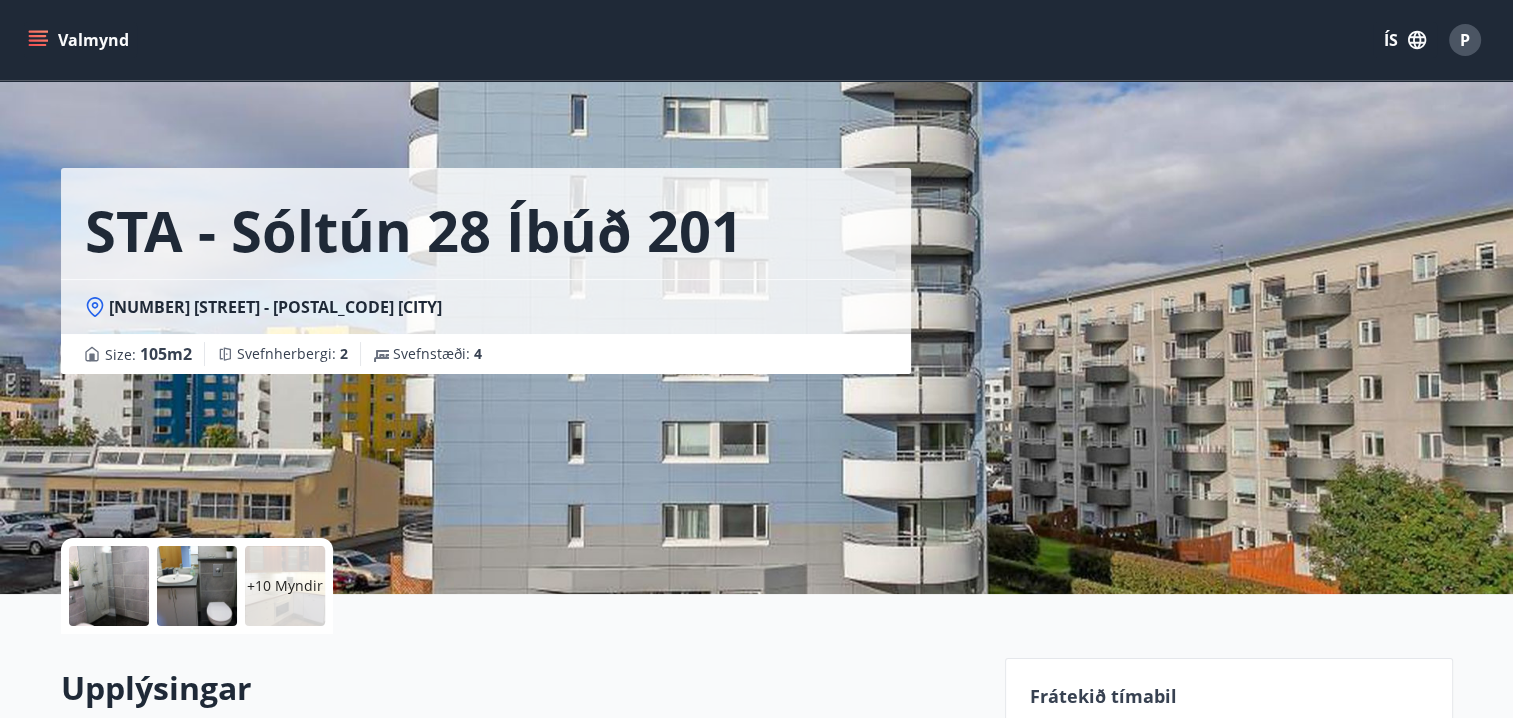 scroll, scrollTop: 0, scrollLeft: 0, axis: both 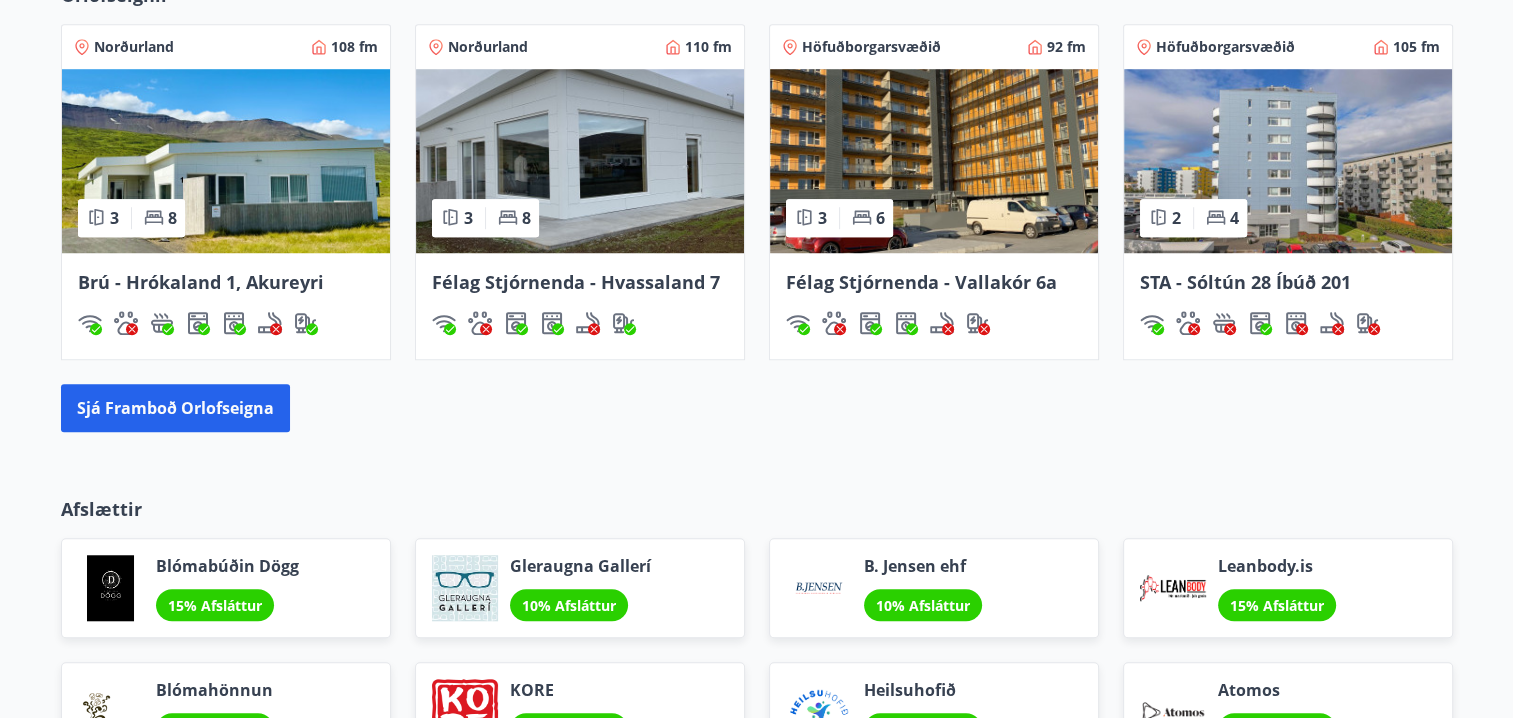 click on "STA - Sóltún 28 Íbúð 201" at bounding box center [1245, 282] 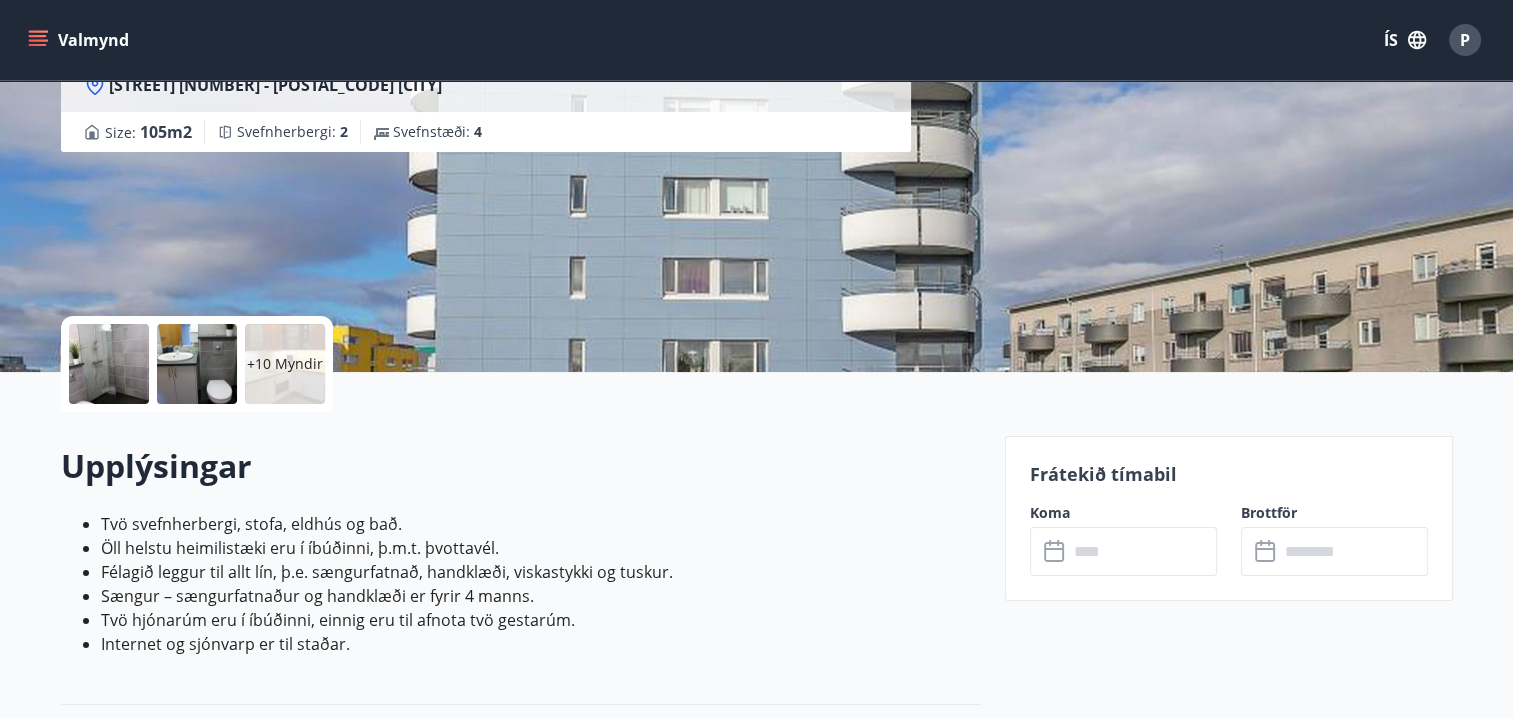 scroll, scrollTop: 500, scrollLeft: 0, axis: vertical 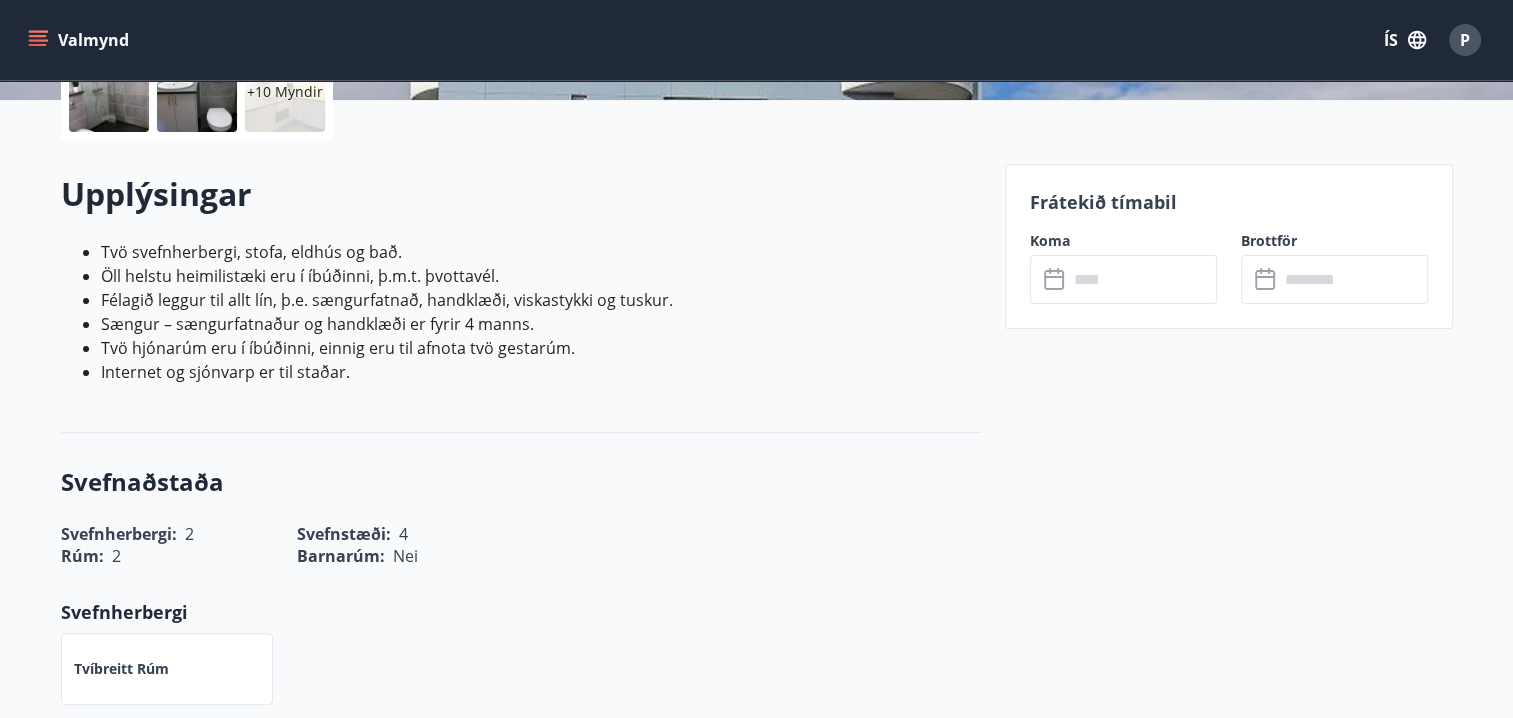 click 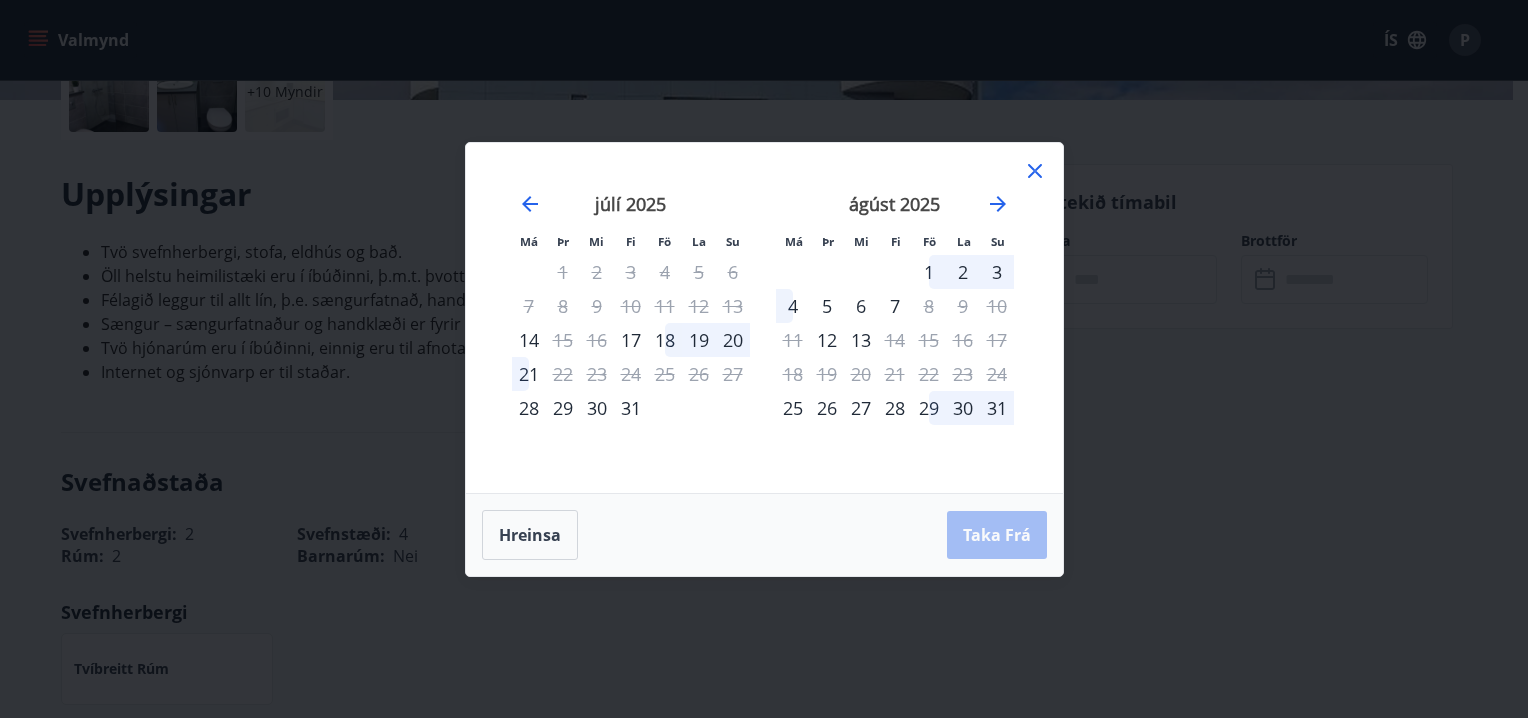 click on "24" at bounding box center [997, 374] 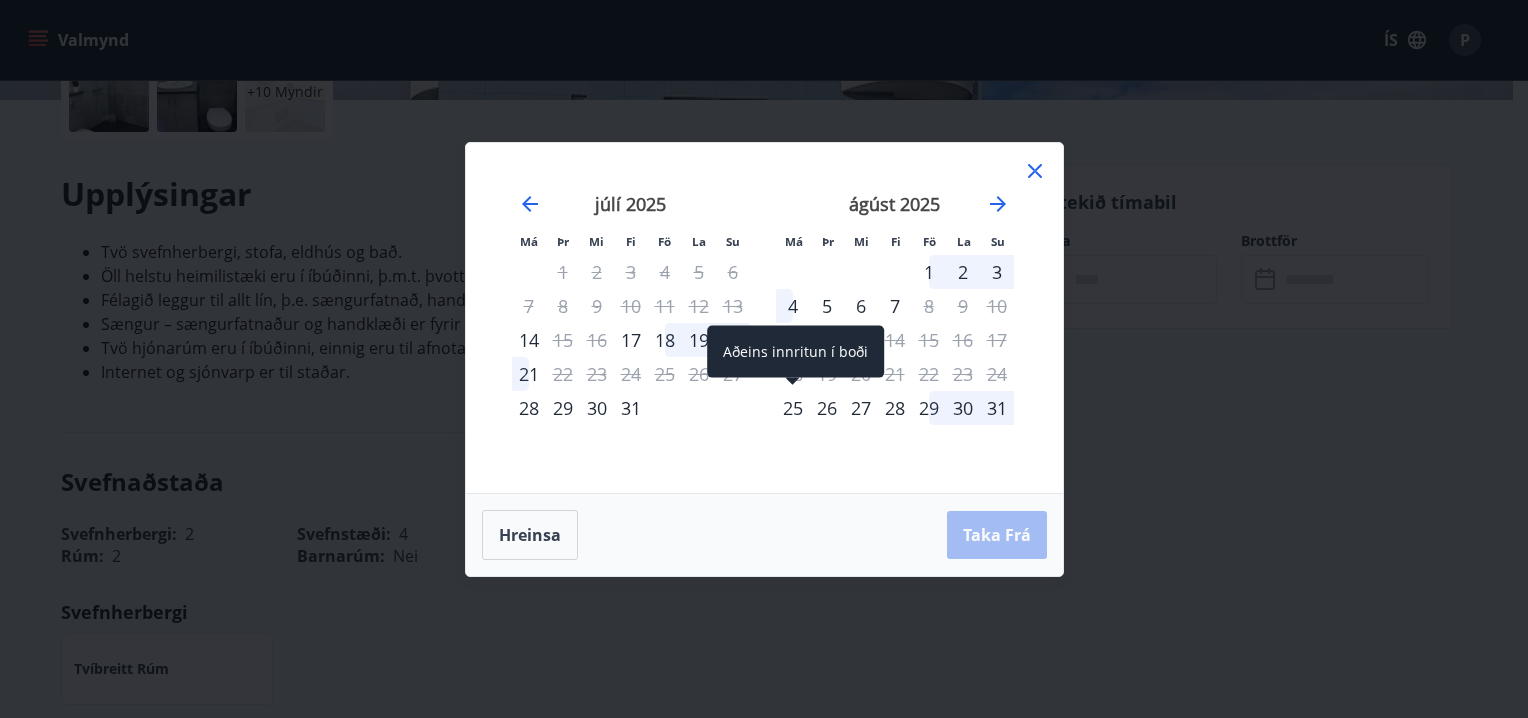 click on "25" at bounding box center [793, 408] 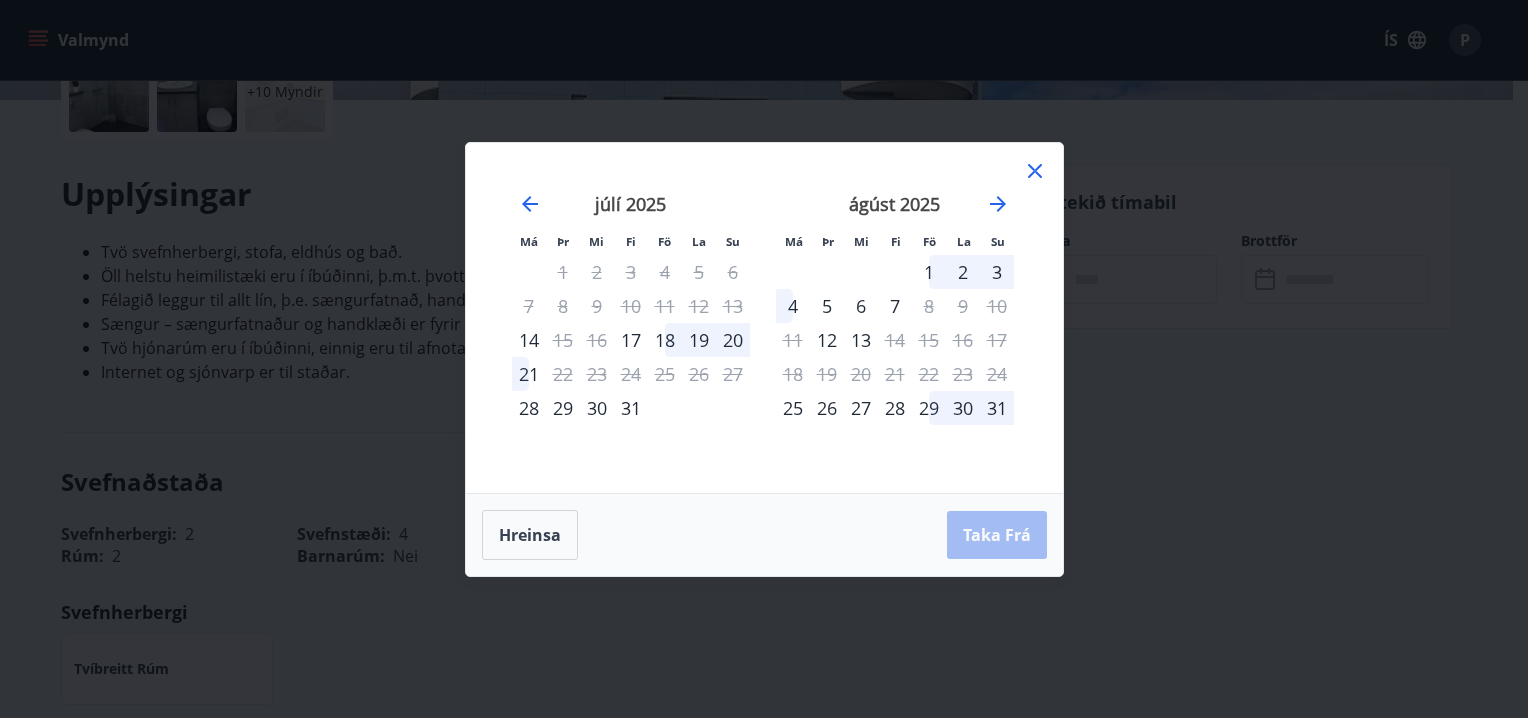 click on "26" at bounding box center (827, 408) 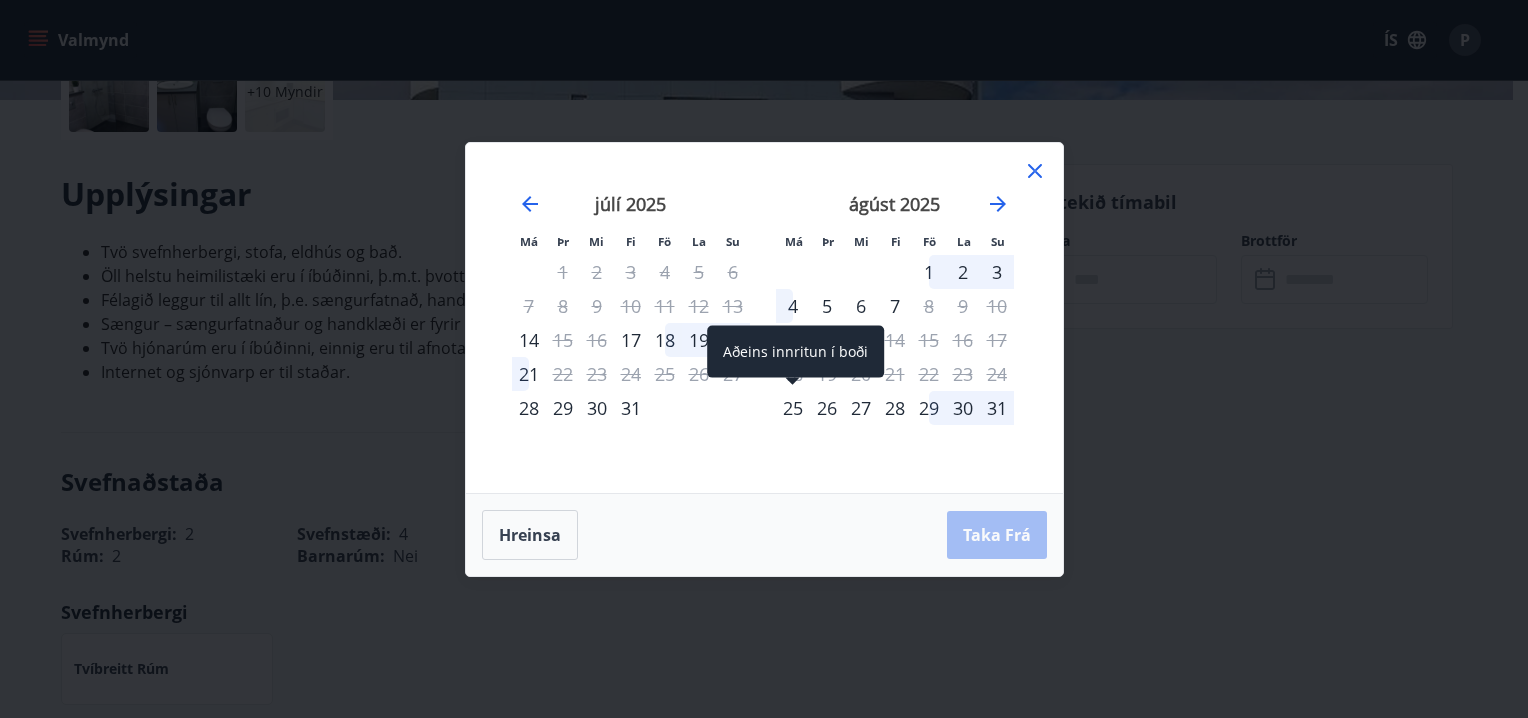 click on "25" at bounding box center [793, 408] 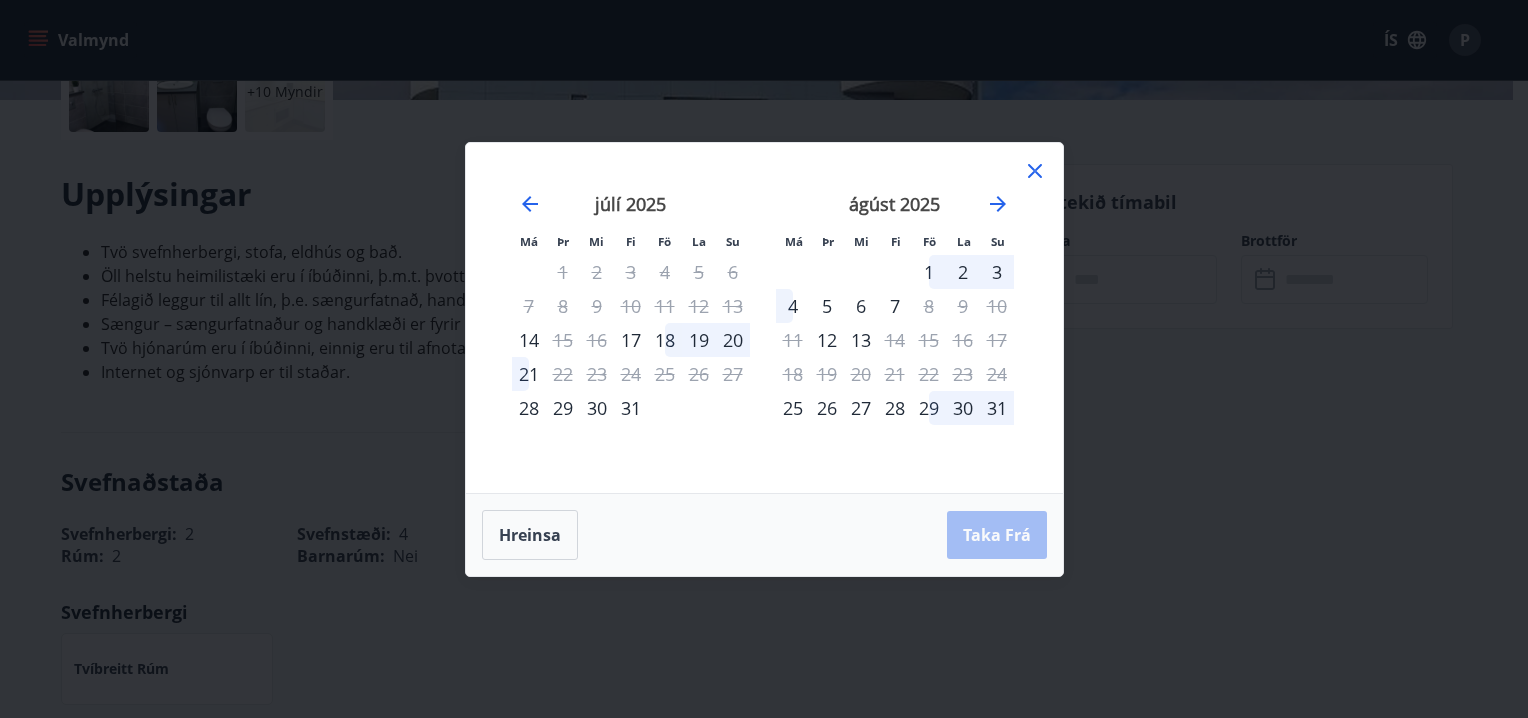 click on "26" at bounding box center (827, 408) 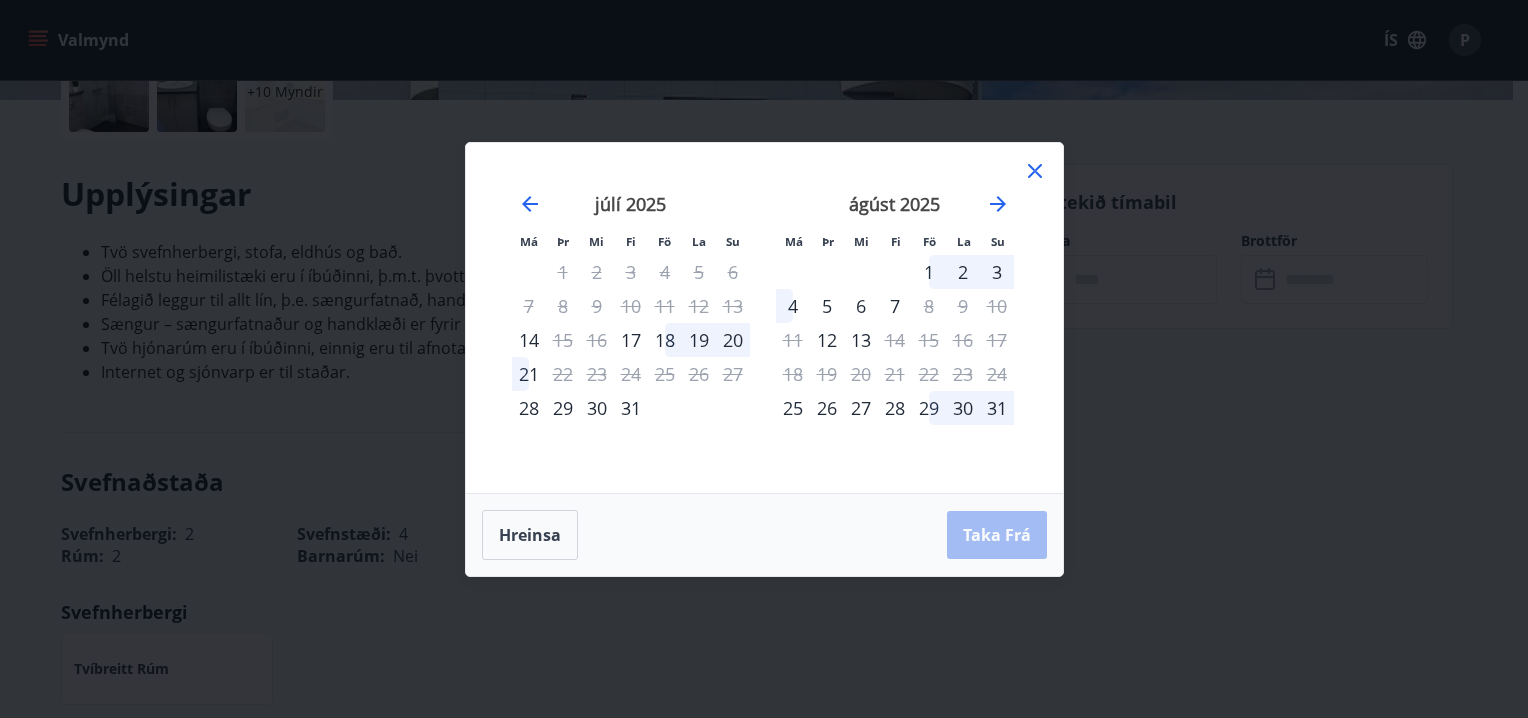 click 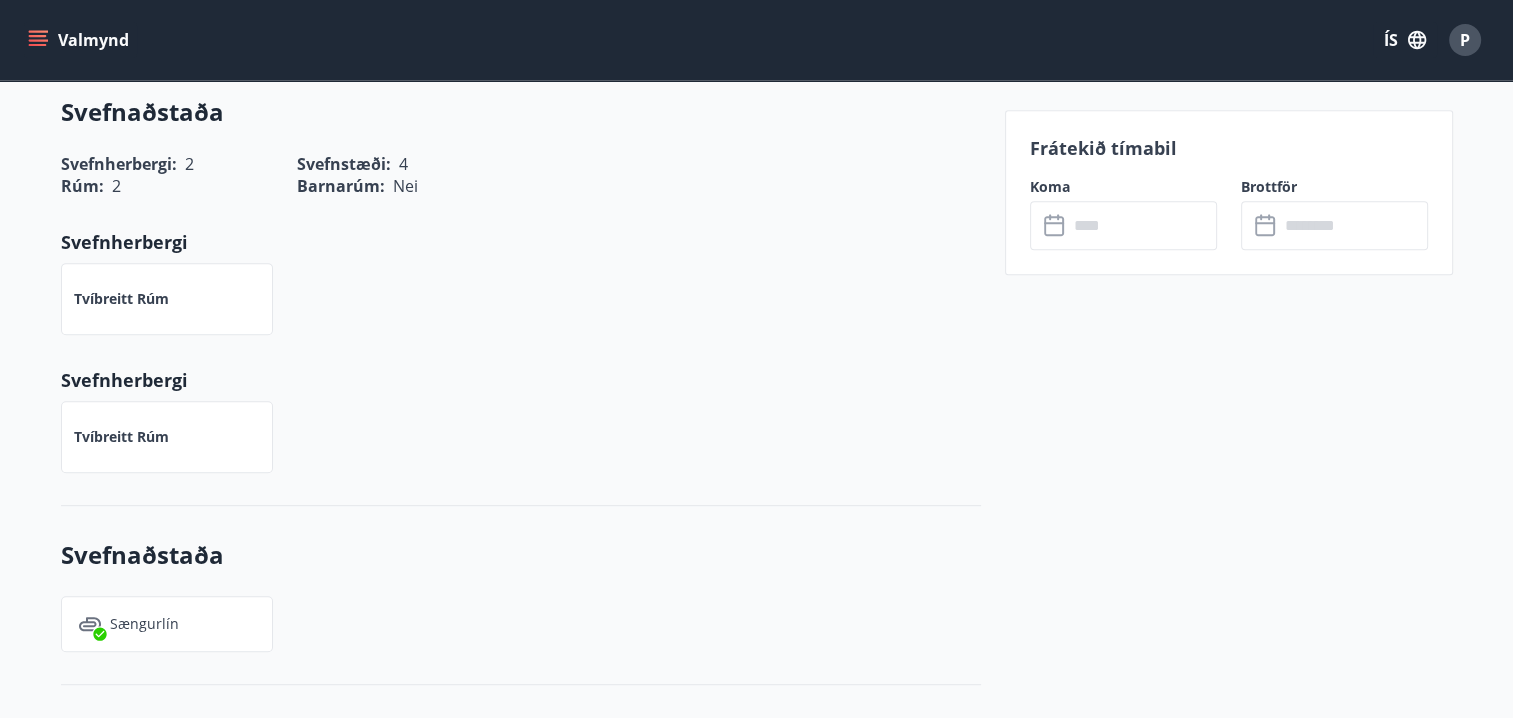 scroll, scrollTop: 800, scrollLeft: 0, axis: vertical 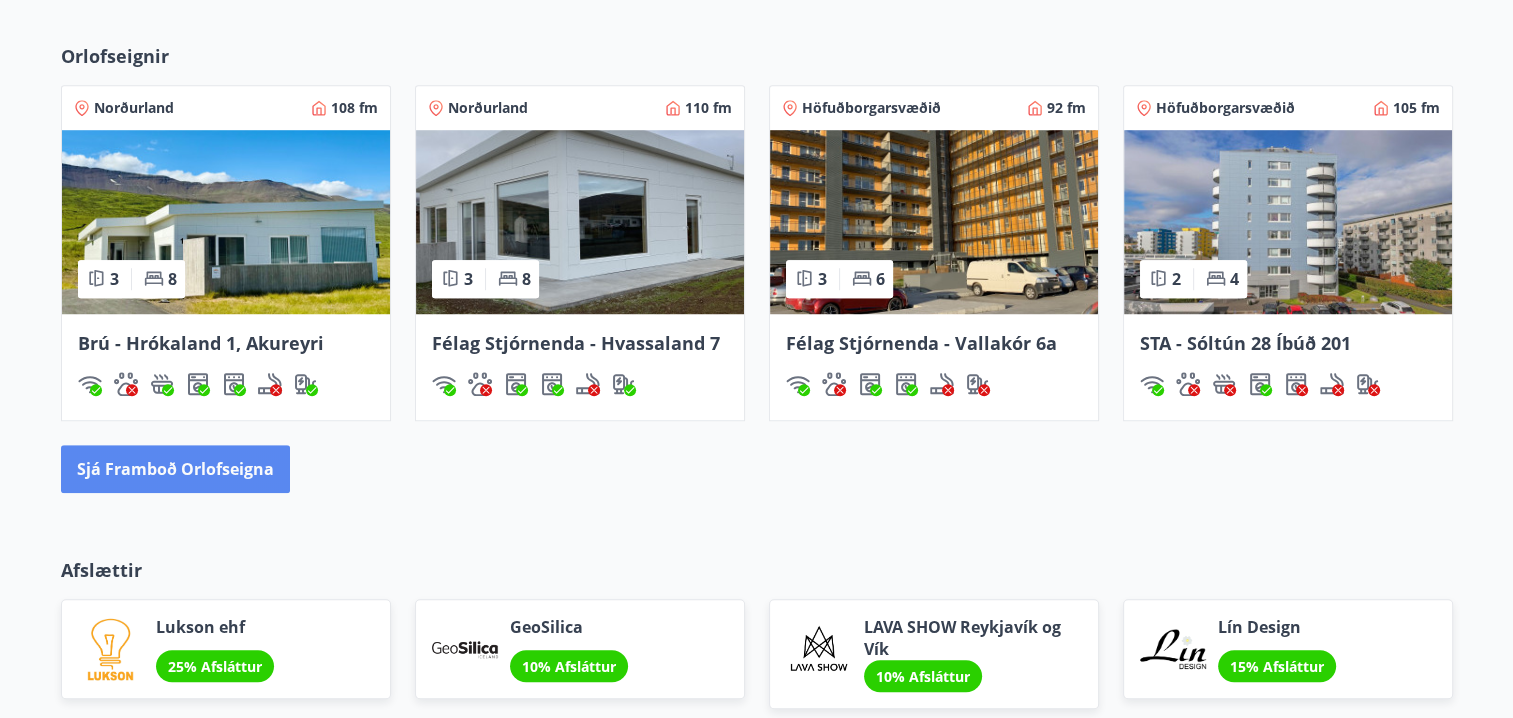 click on "Sjá framboð orlofseigna" at bounding box center [175, 469] 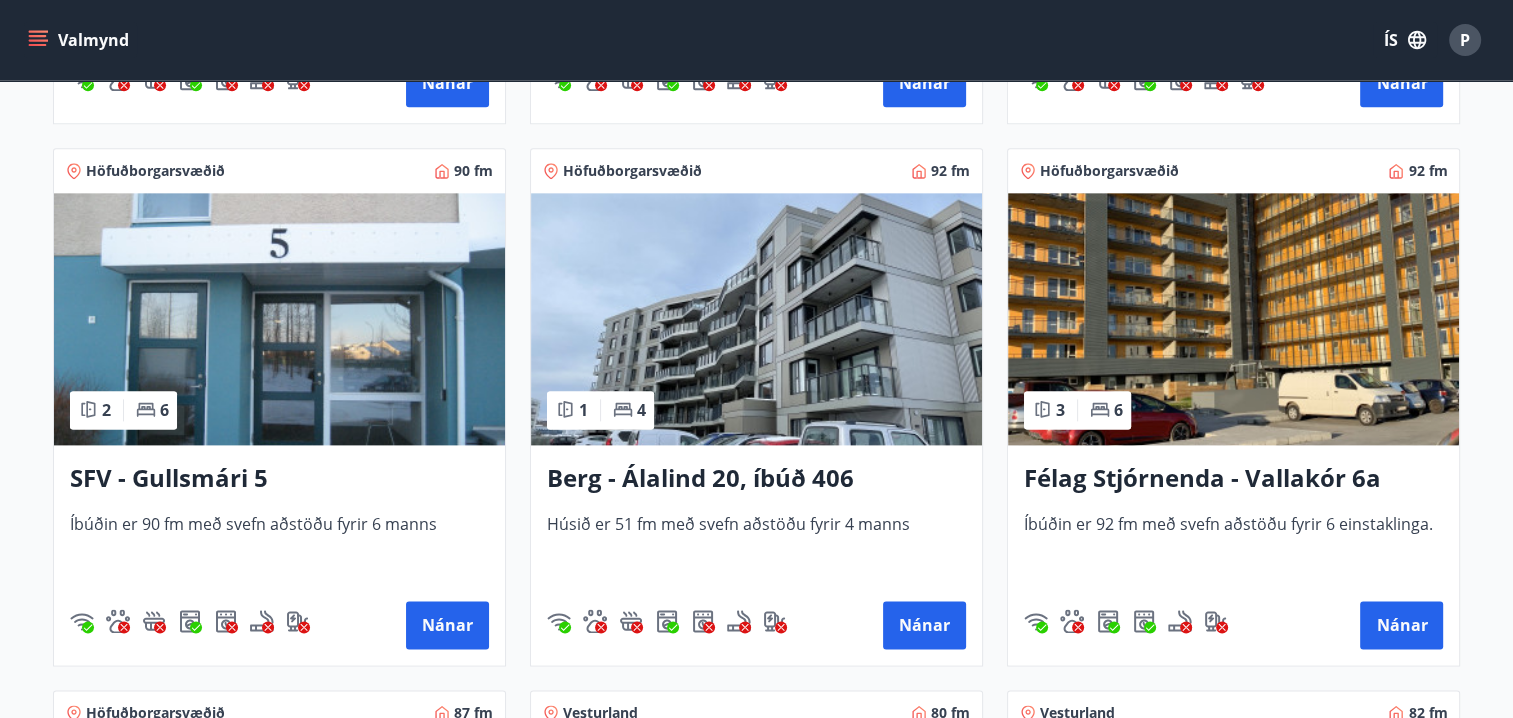 scroll, scrollTop: 2600, scrollLeft: 0, axis: vertical 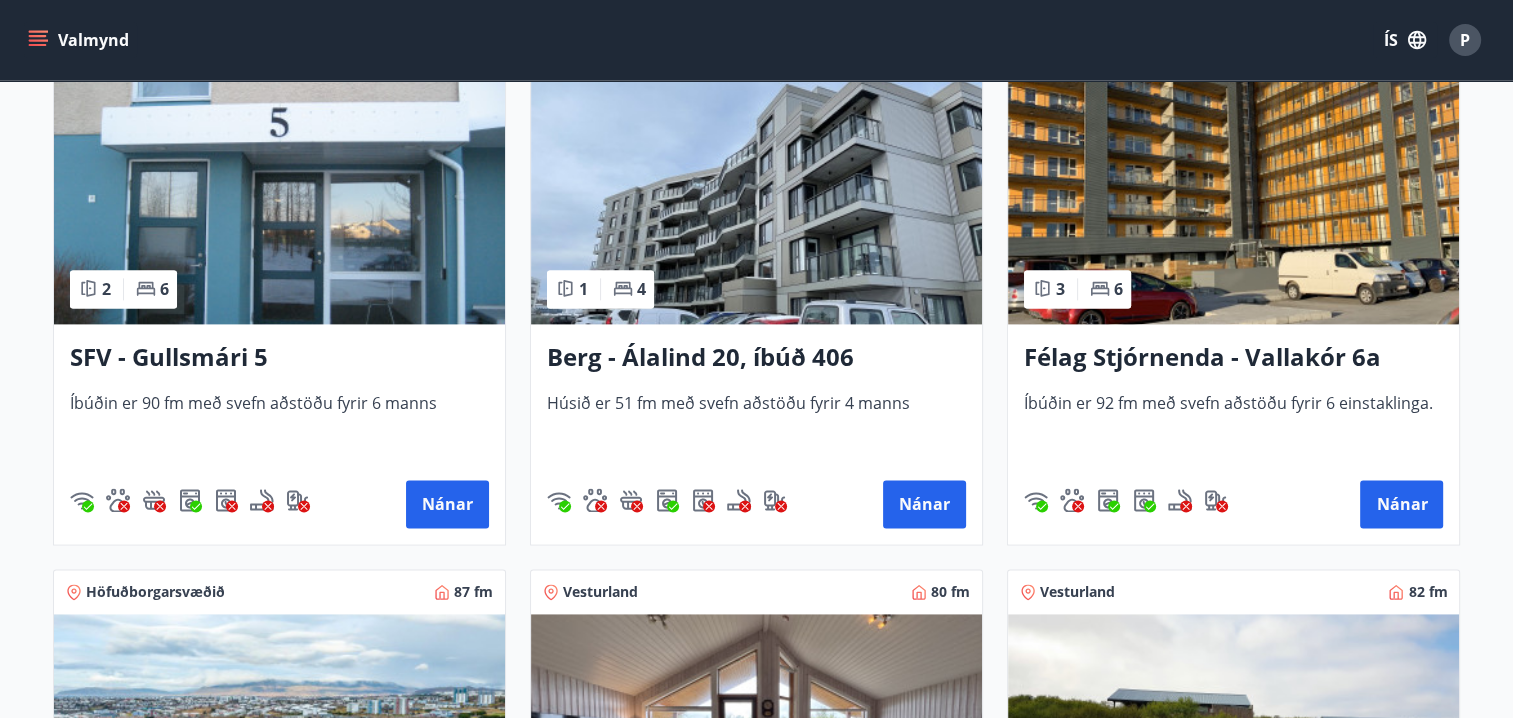click on "SFV - Gullsmári 5" at bounding box center (279, 358) 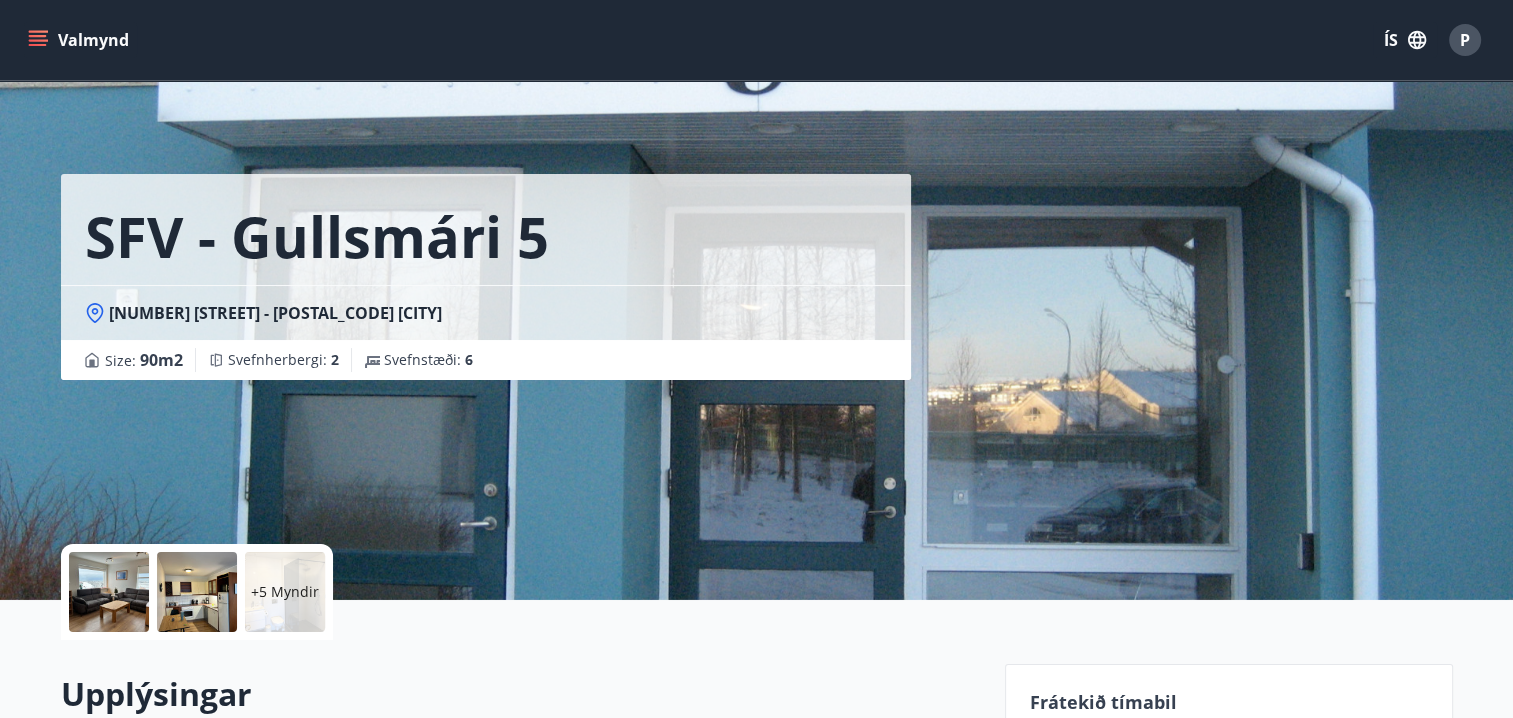 scroll, scrollTop: 300, scrollLeft: 0, axis: vertical 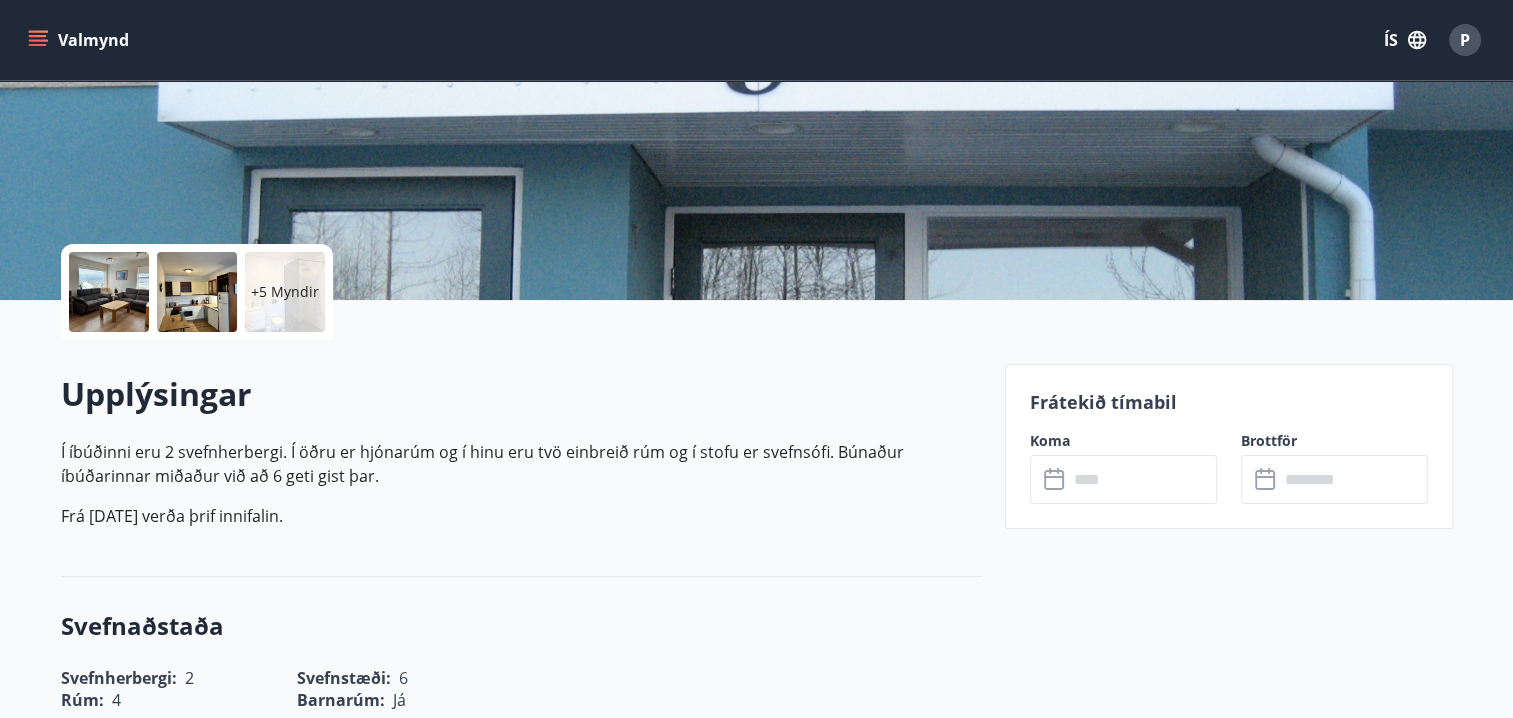 click 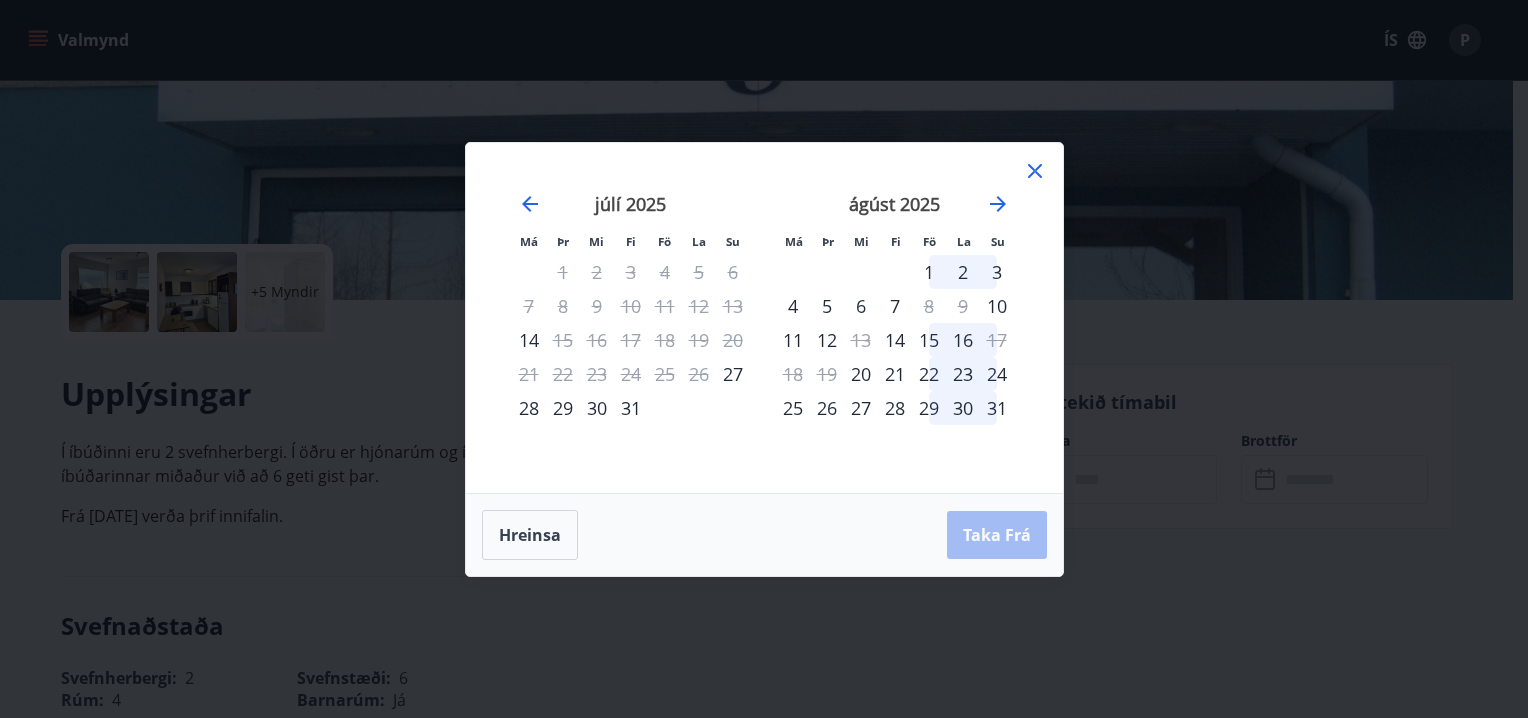 click on "24" at bounding box center (997, 374) 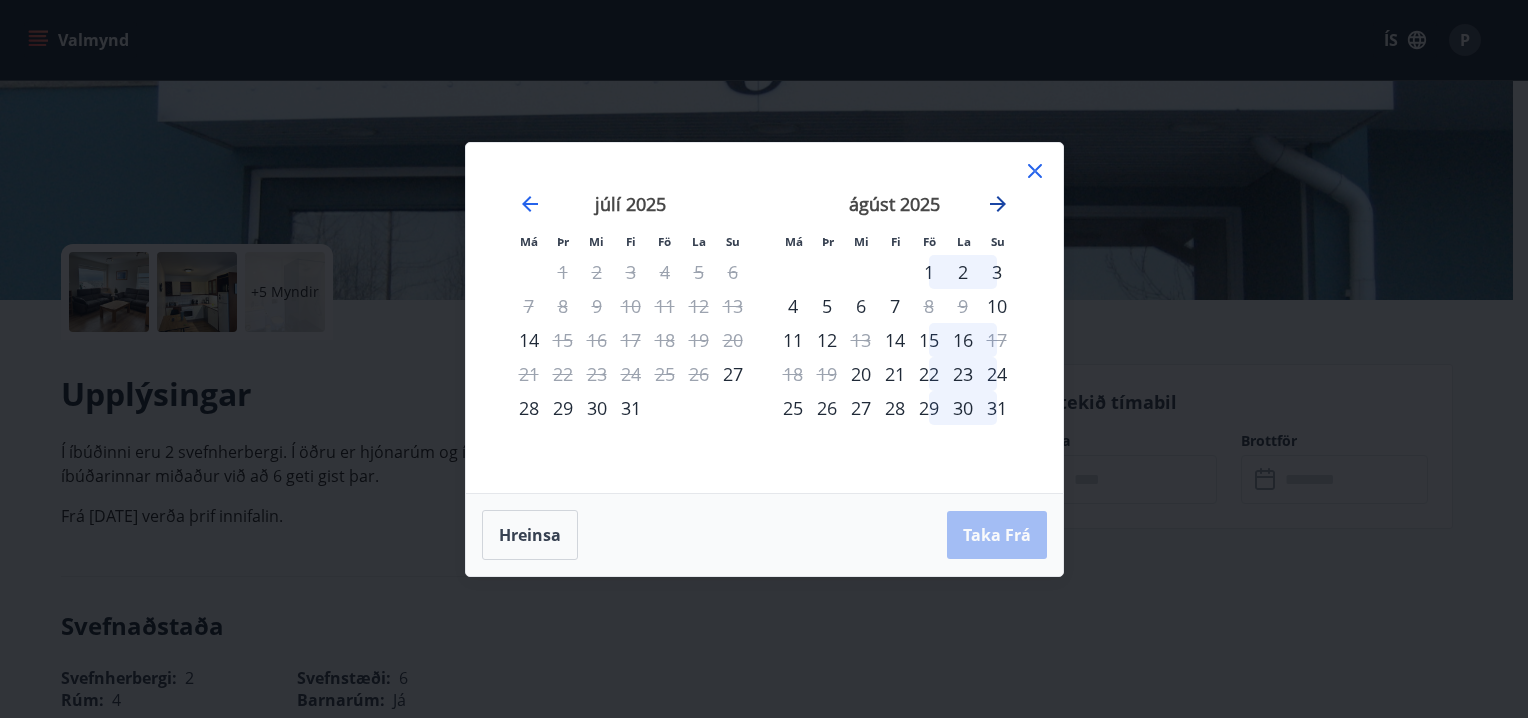 click 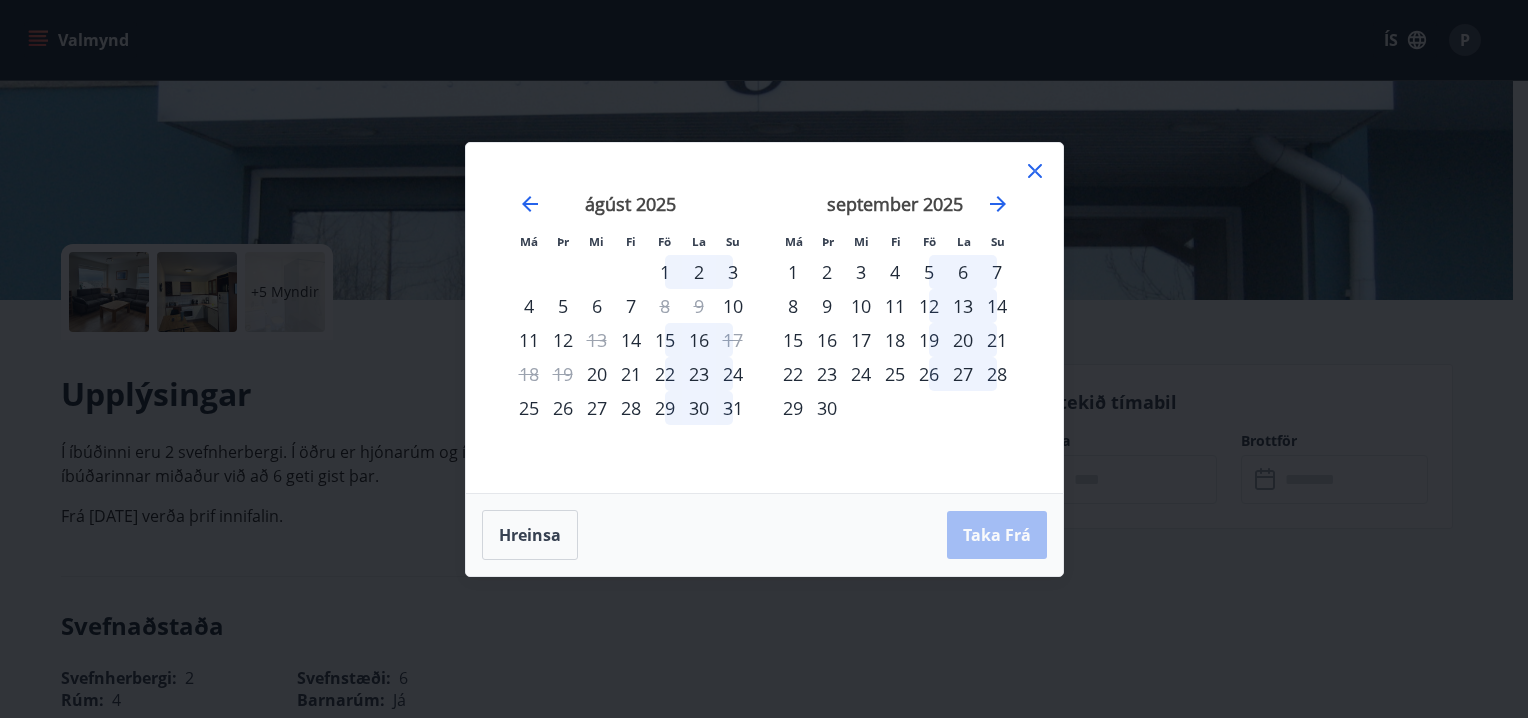 click on "26" at bounding box center (563, 408) 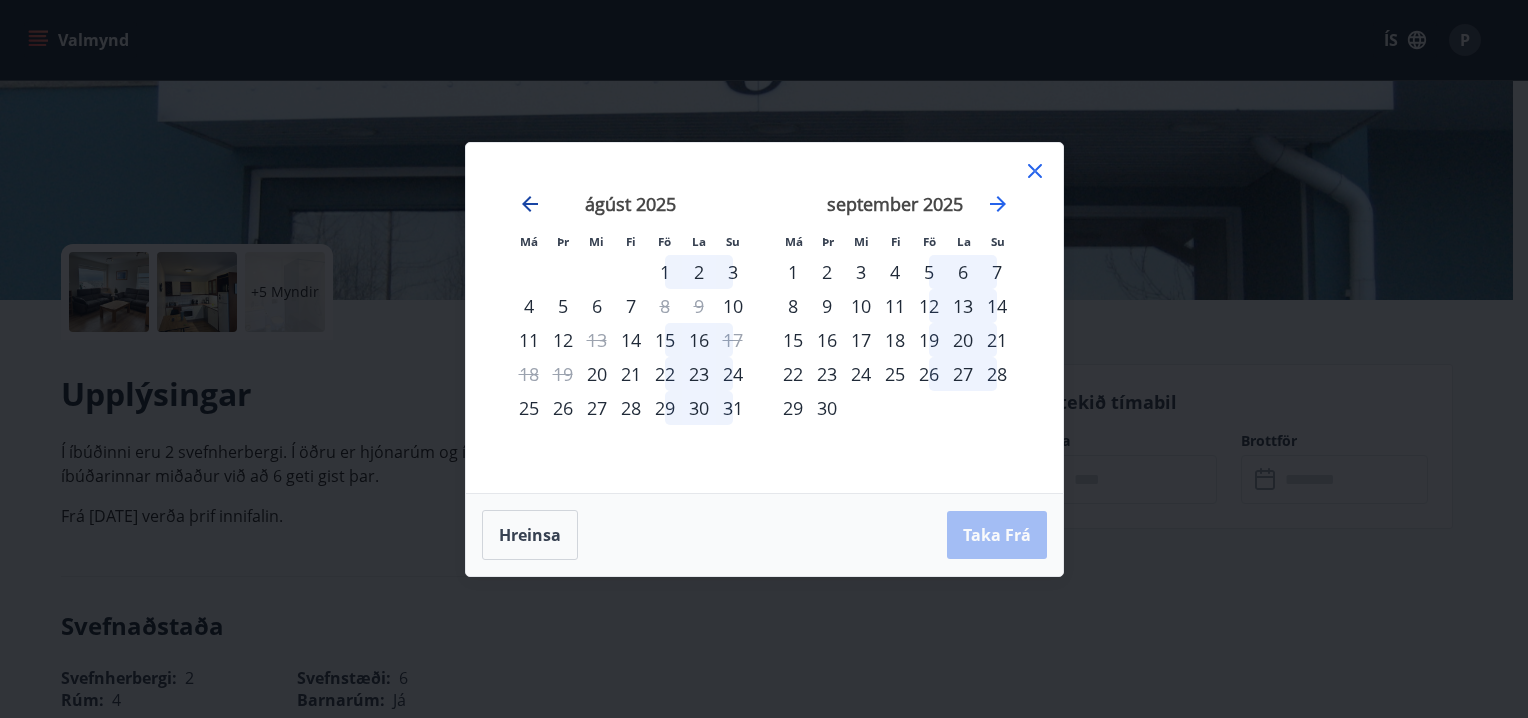 click 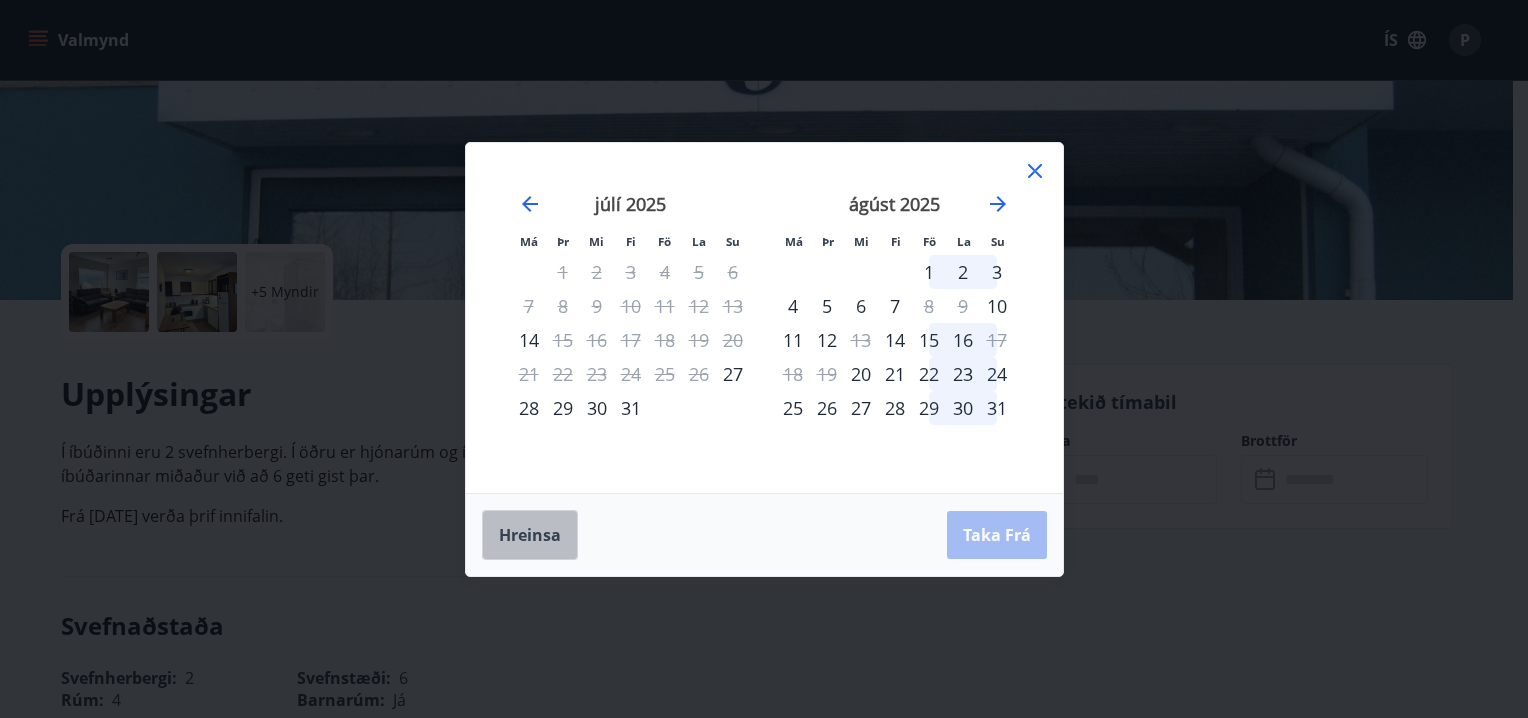 click on "Hreinsa" at bounding box center [530, 535] 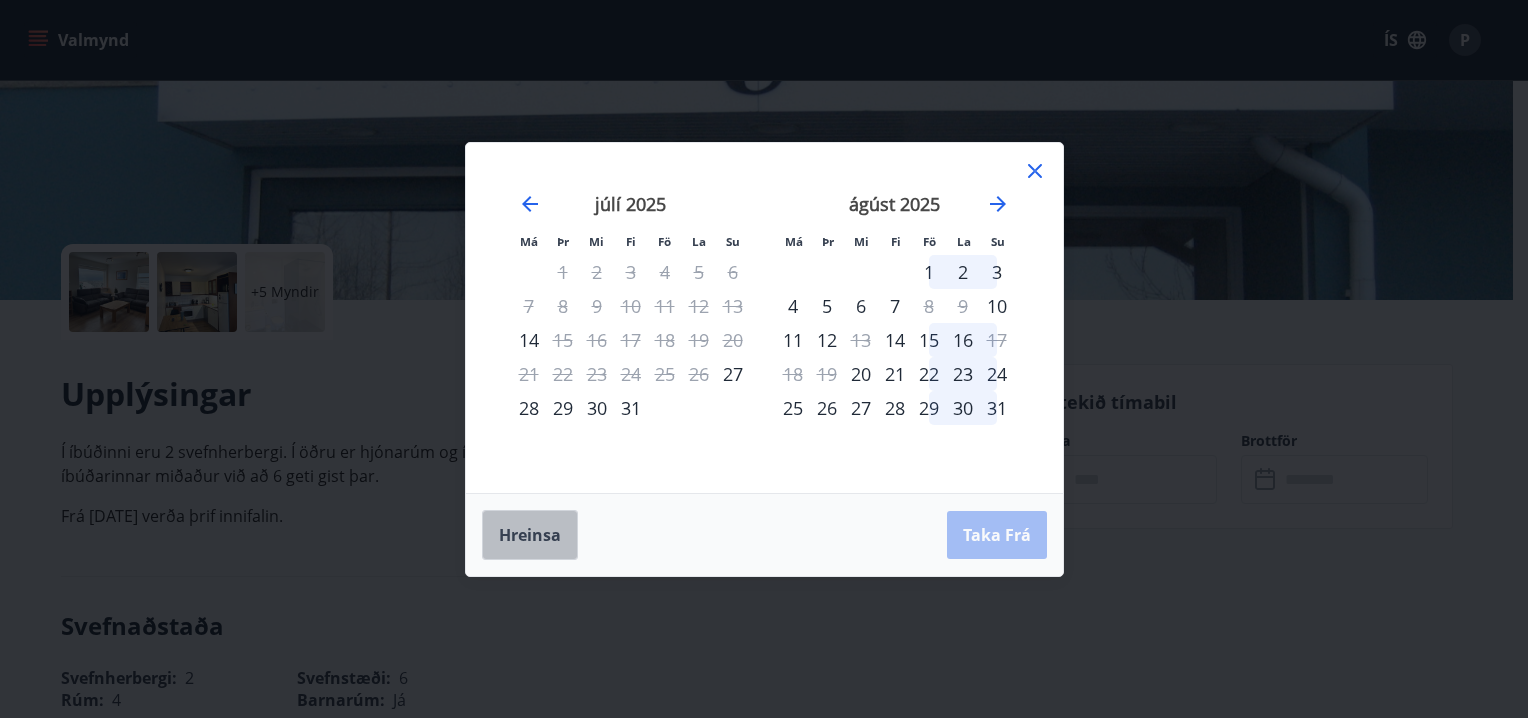 click on "Hreinsa" at bounding box center [530, 535] 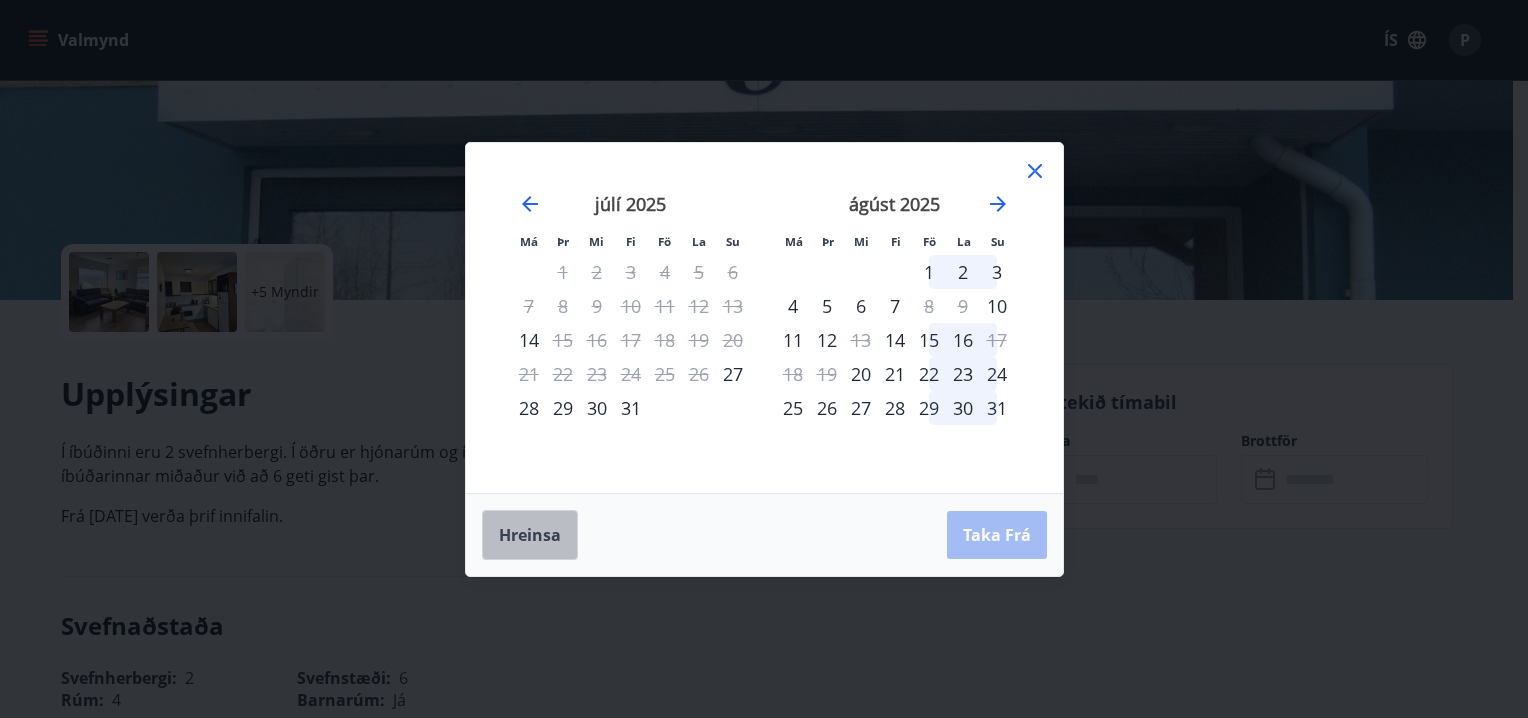 click on "Hreinsa" at bounding box center [530, 535] 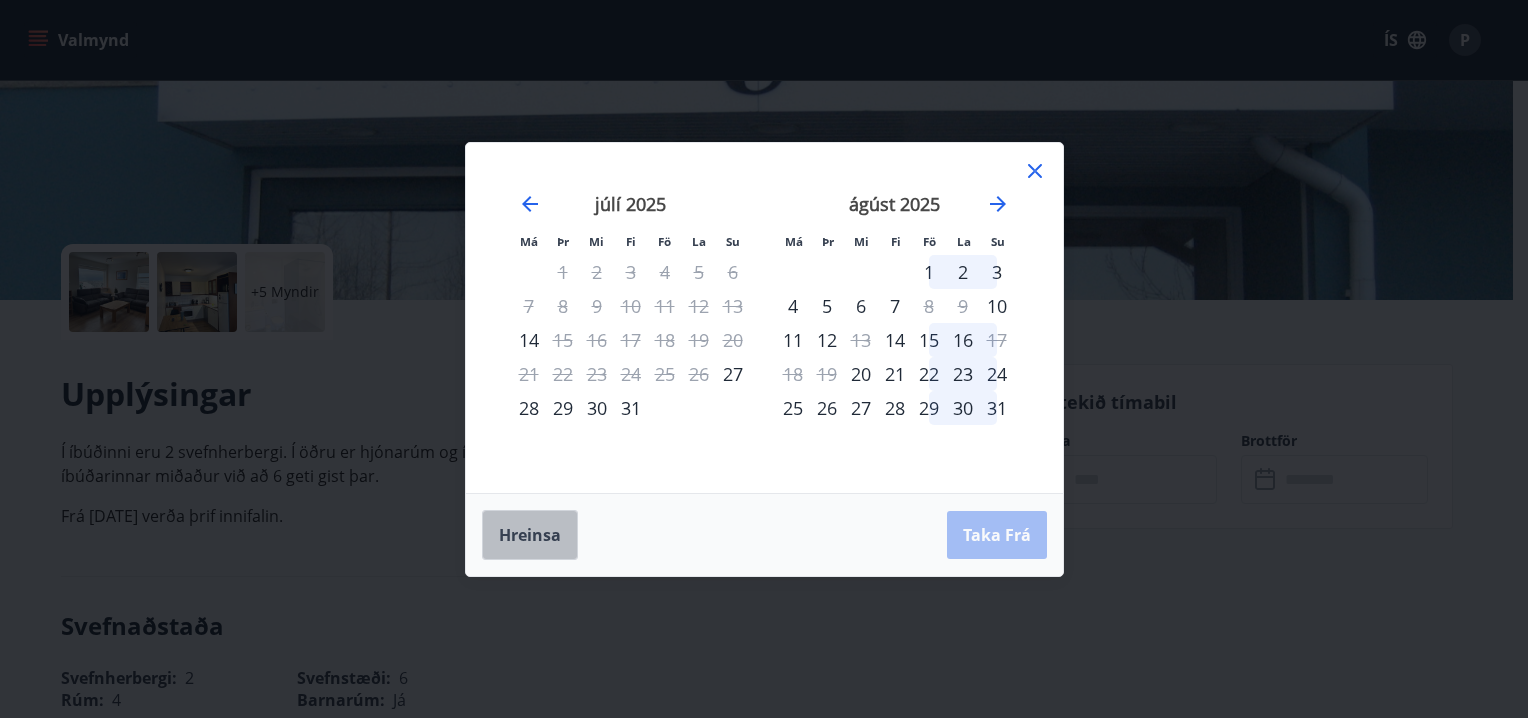 click on "Hreinsa" at bounding box center [530, 535] 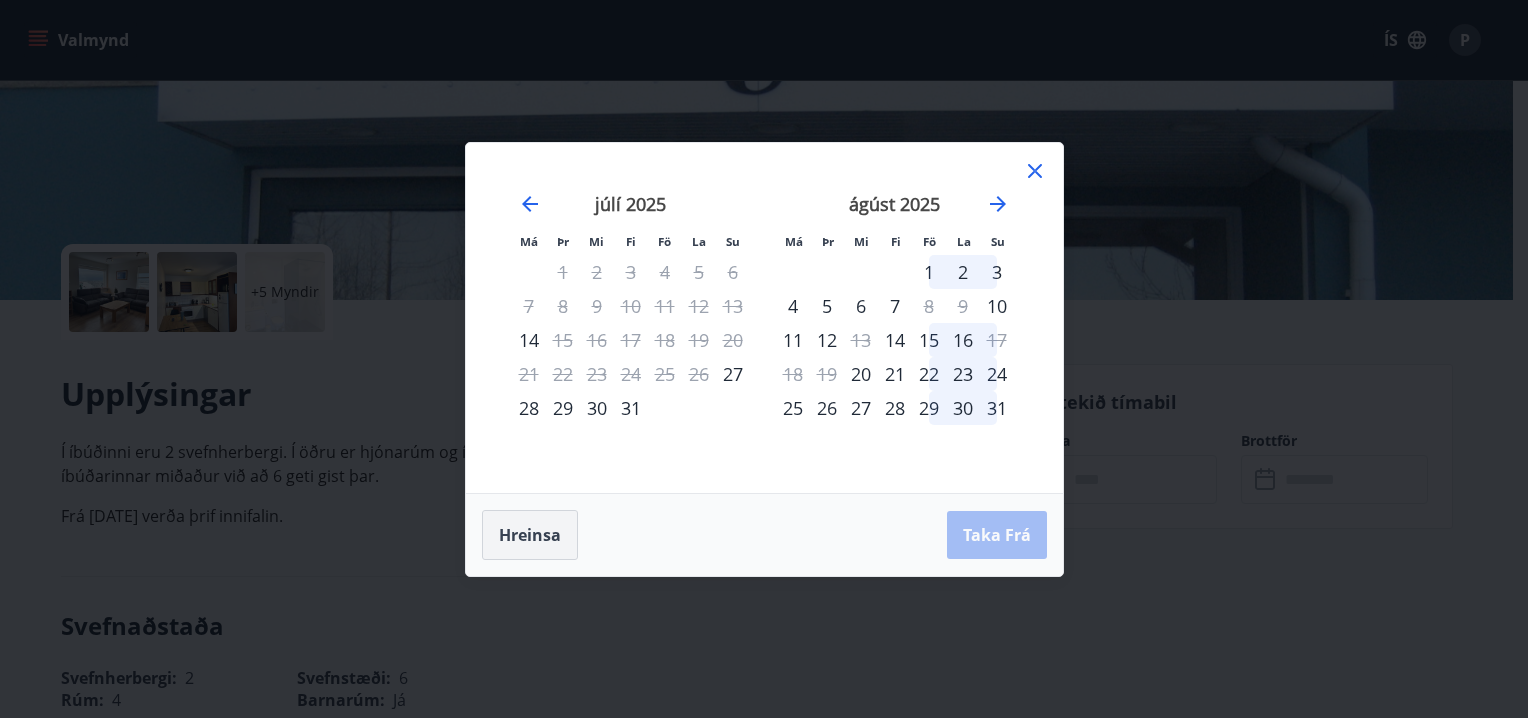 click on "Hreinsa" at bounding box center [530, 535] 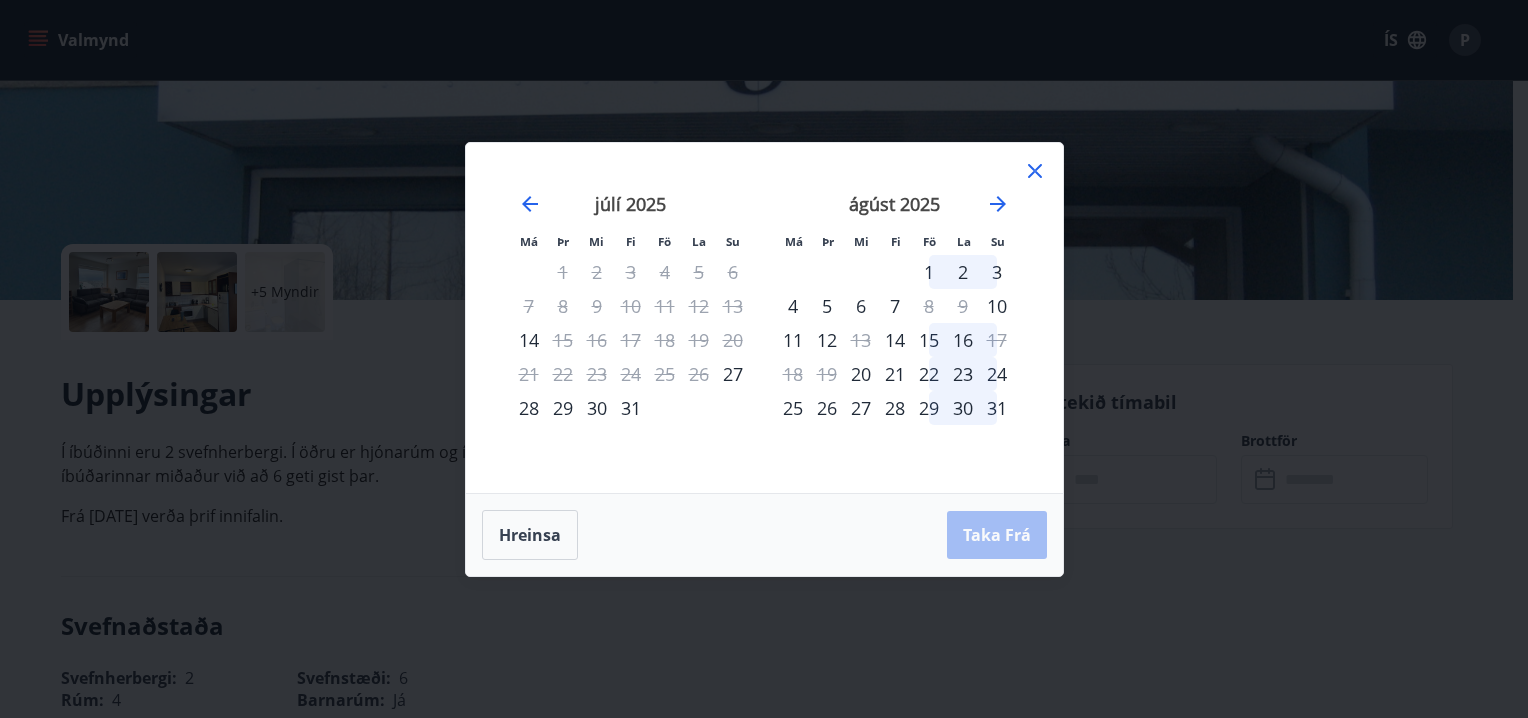 click 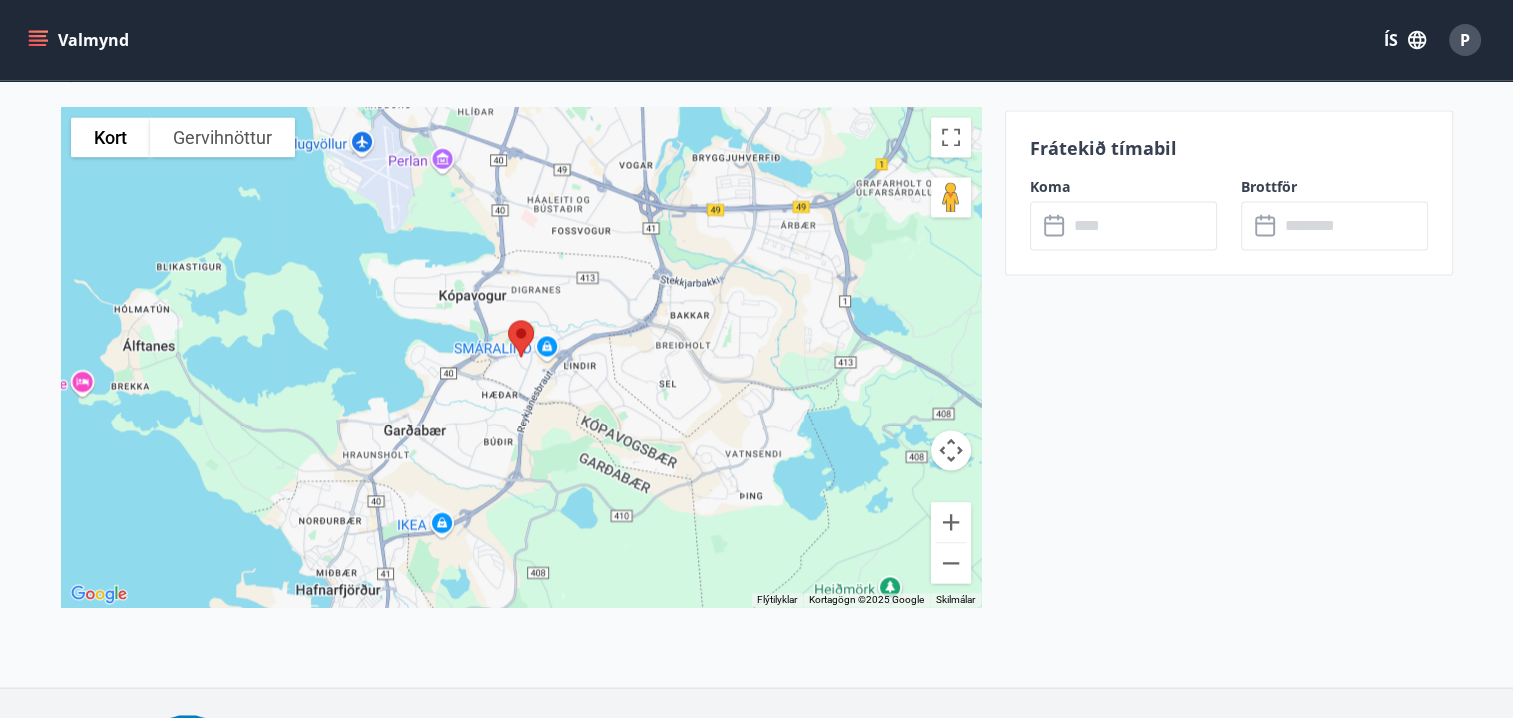 scroll, scrollTop: 2947, scrollLeft: 0, axis: vertical 